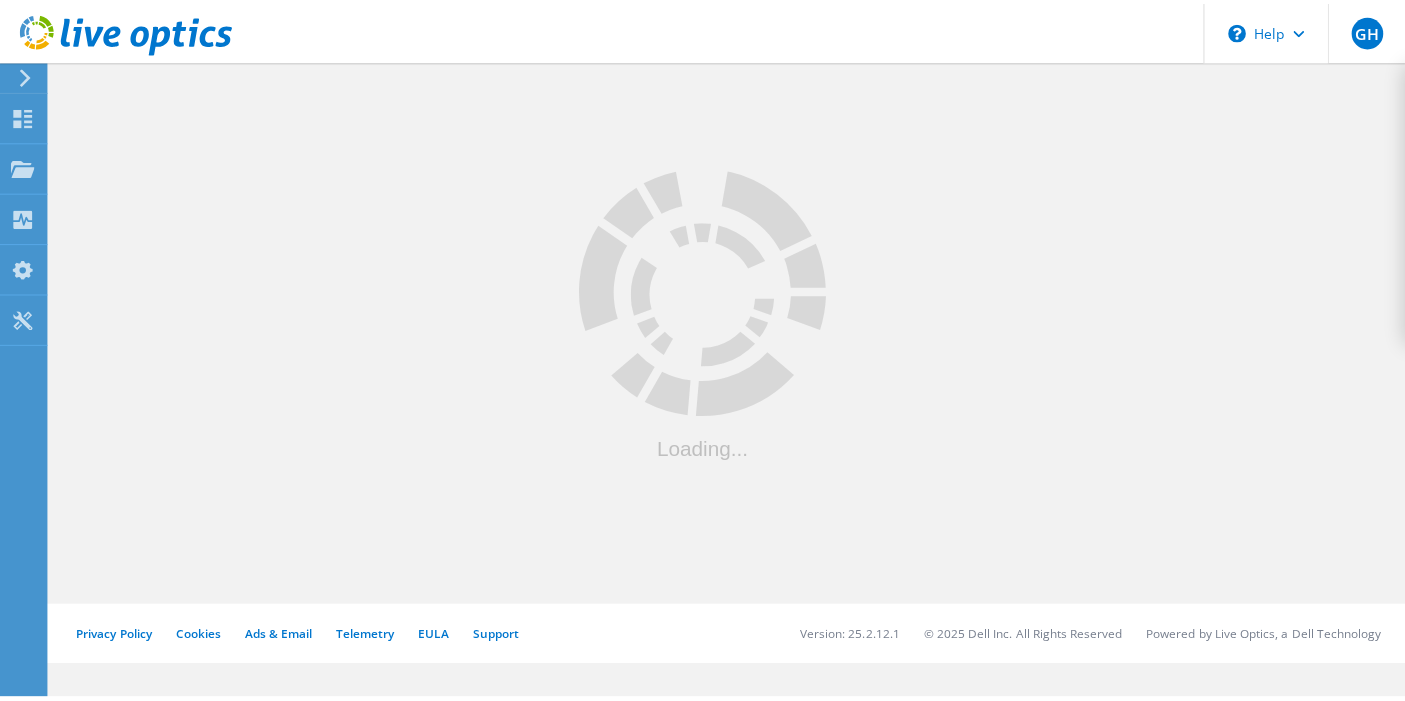 scroll, scrollTop: 0, scrollLeft: 0, axis: both 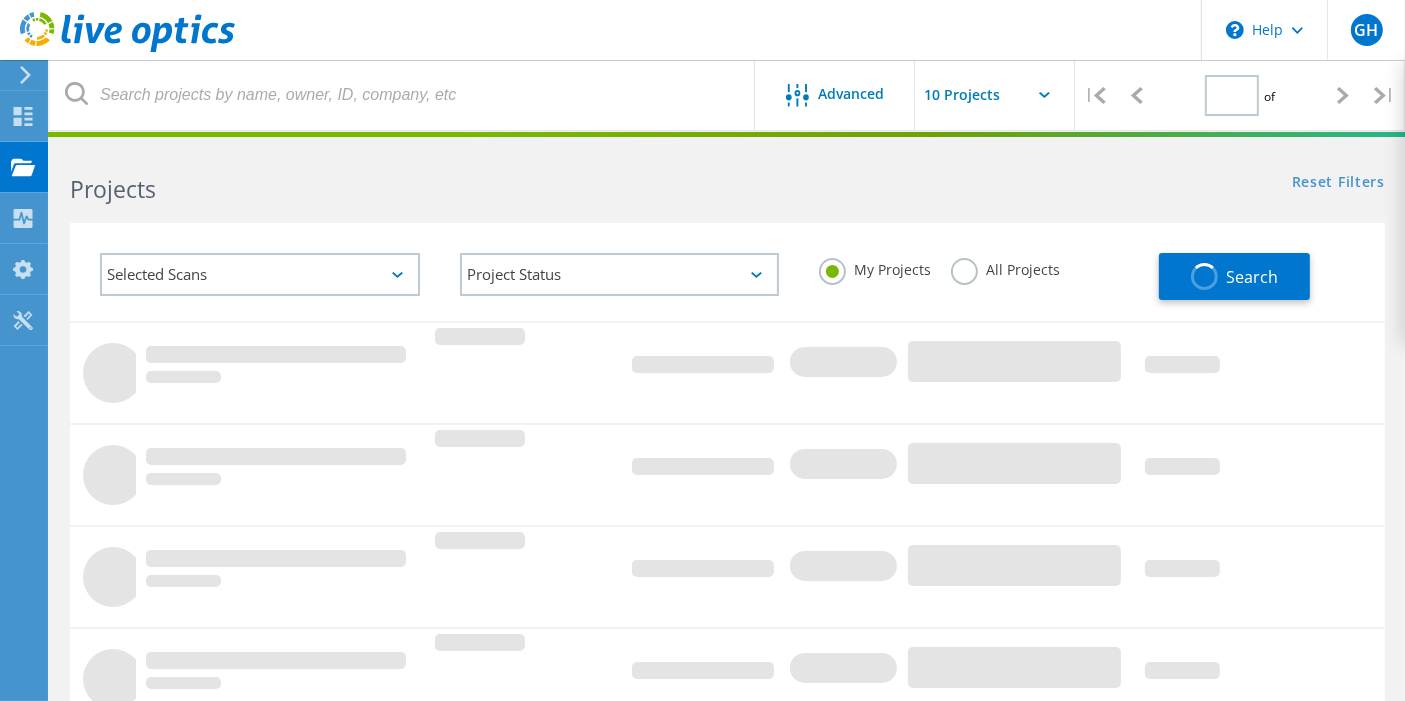 type on "1" 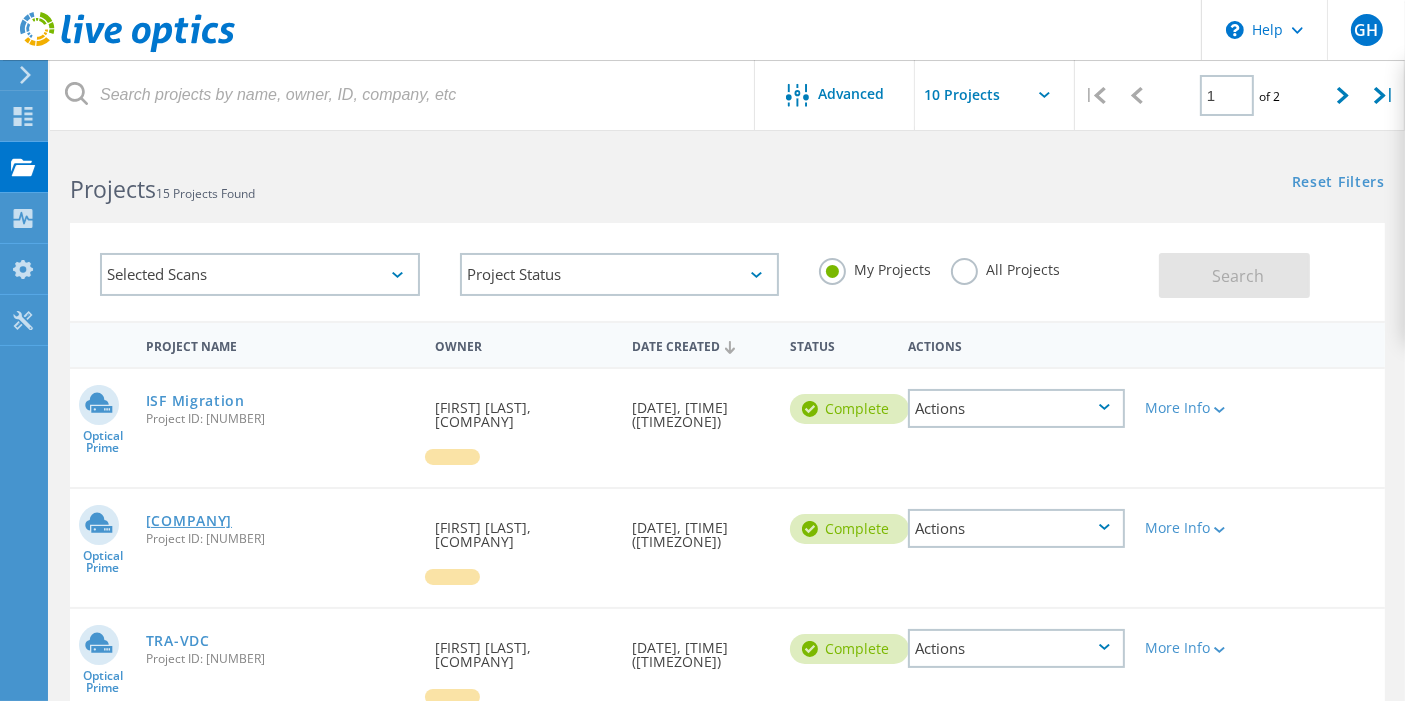click on "[COMPANY]" 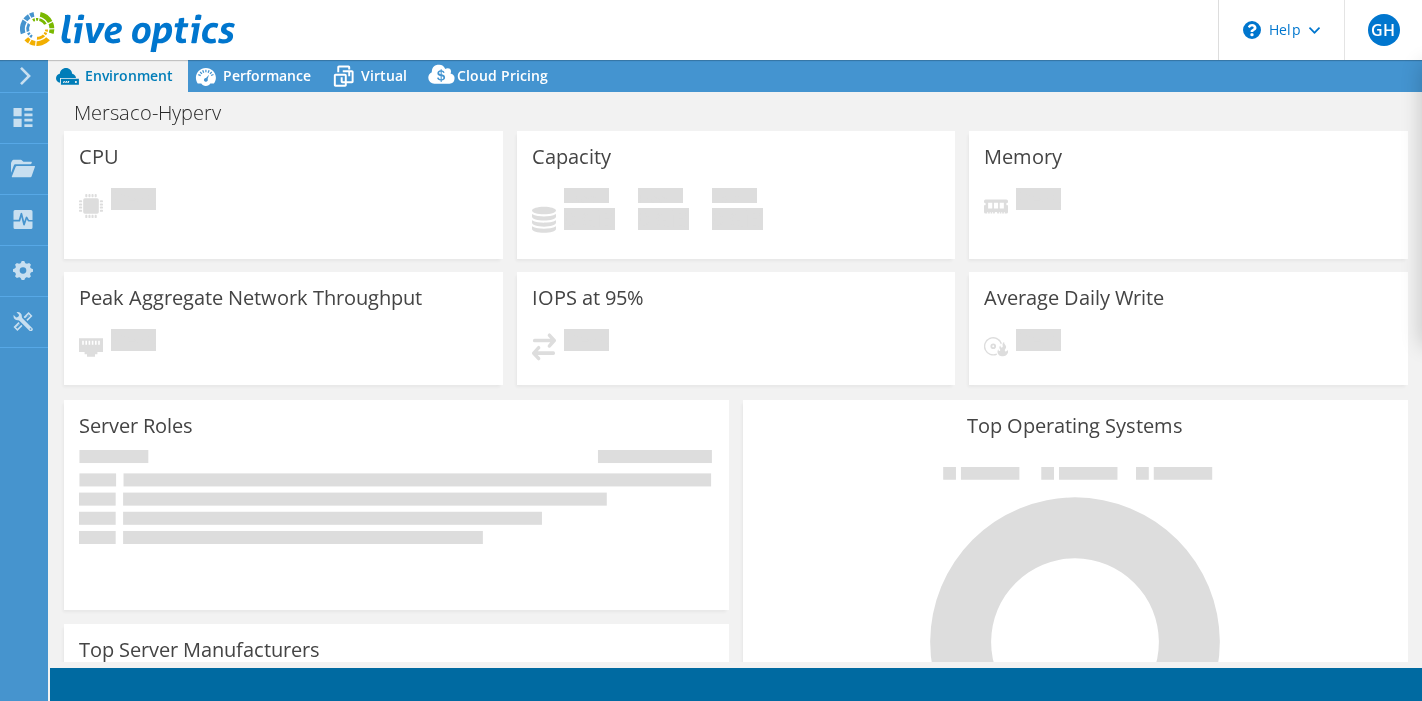 scroll, scrollTop: 0, scrollLeft: 0, axis: both 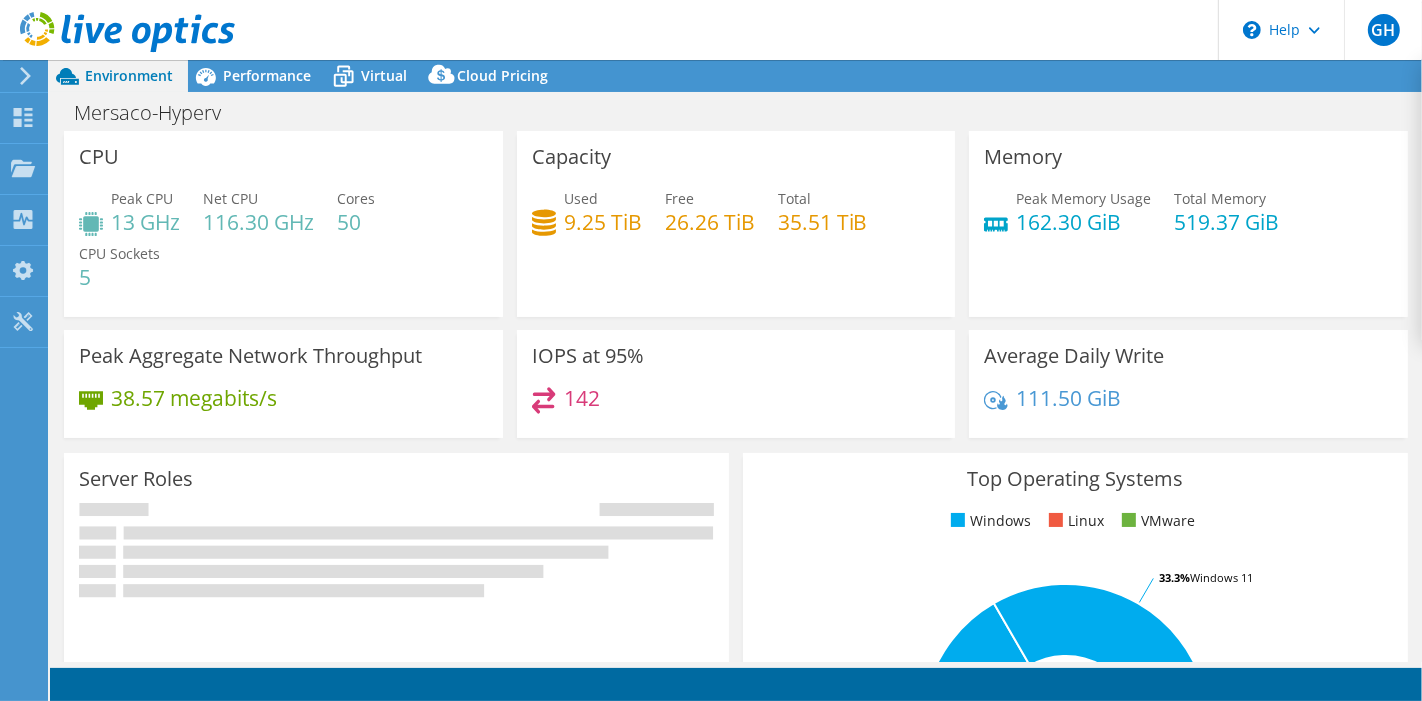 select on "USD" 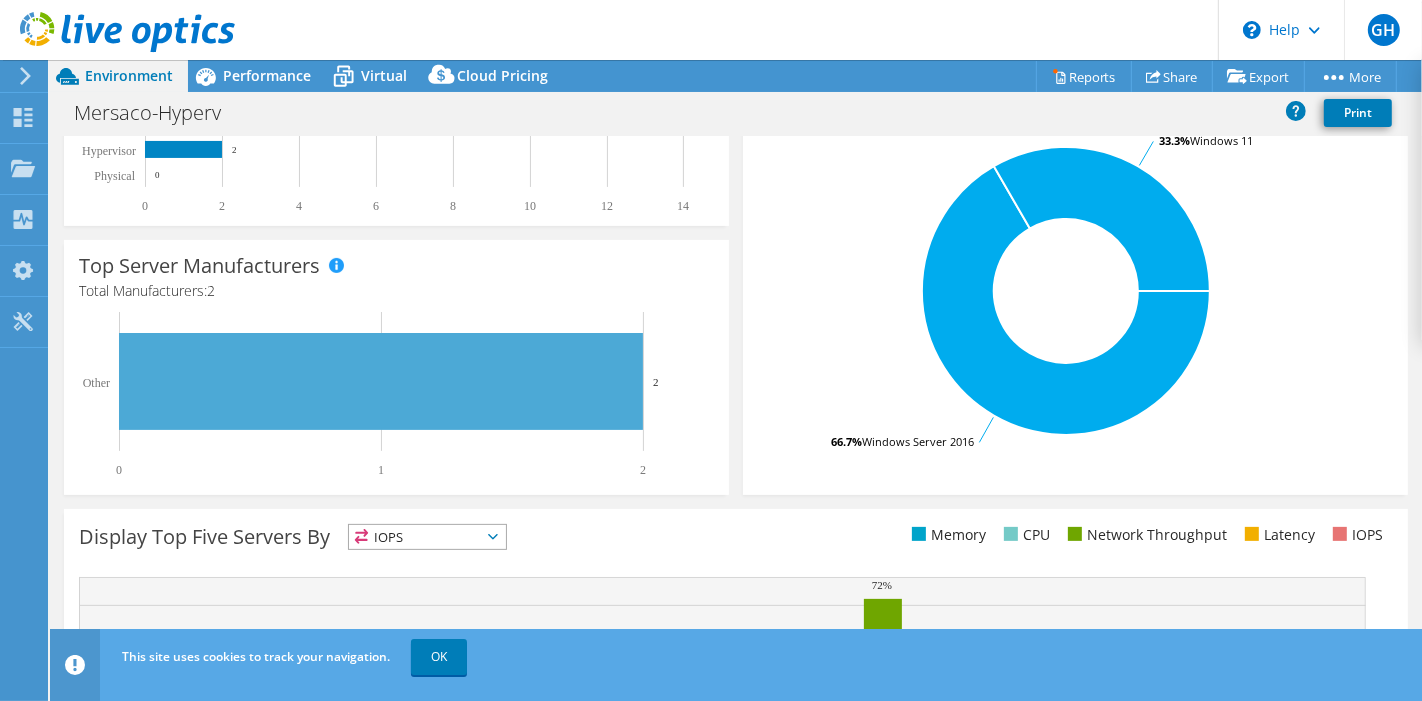 scroll, scrollTop: 0, scrollLeft: 0, axis: both 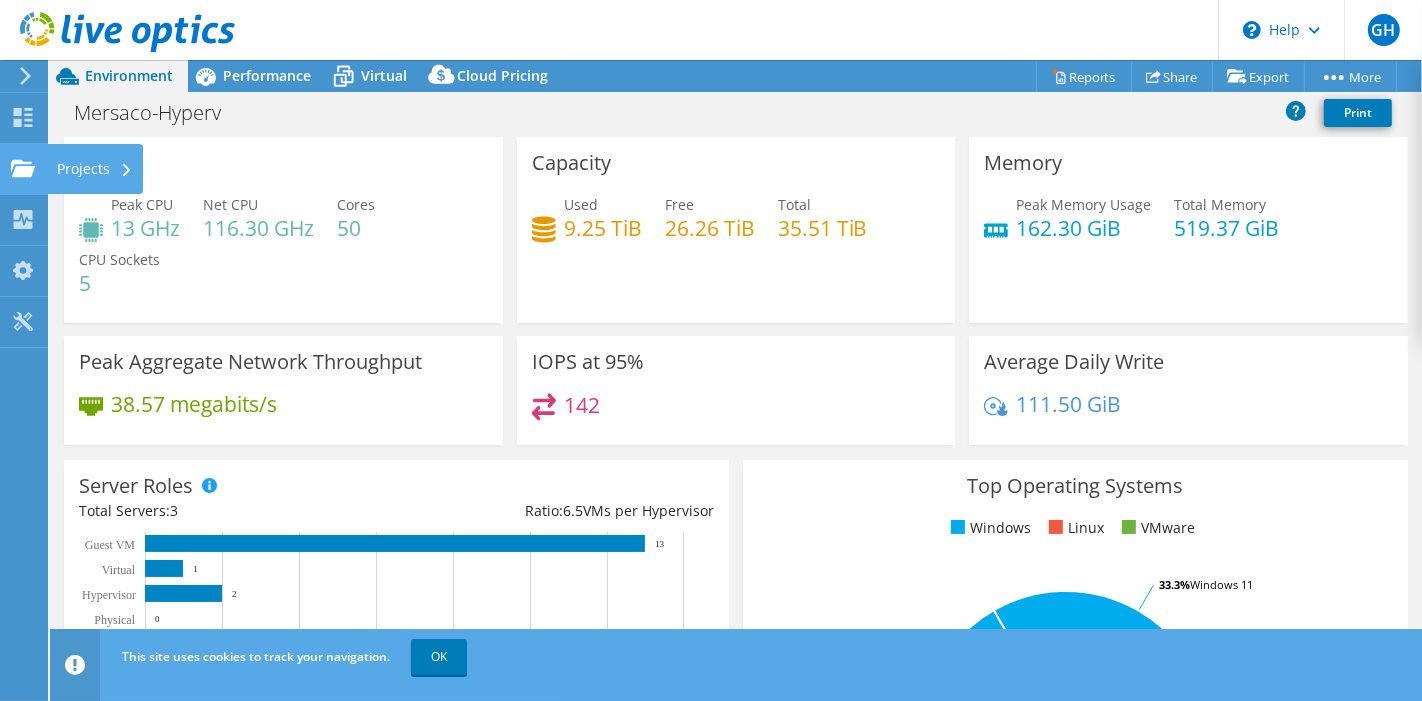 click 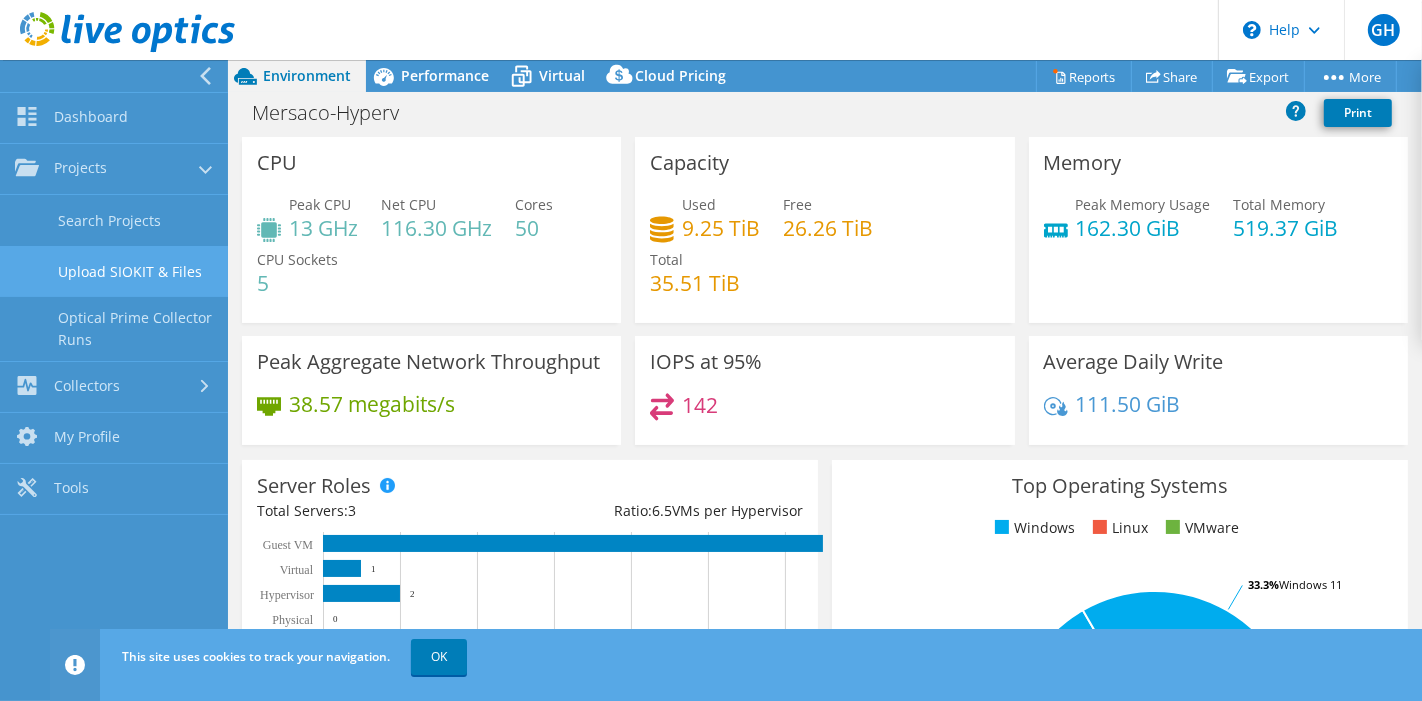 click on "Upload SIOKIT & Files" at bounding box center [114, 271] 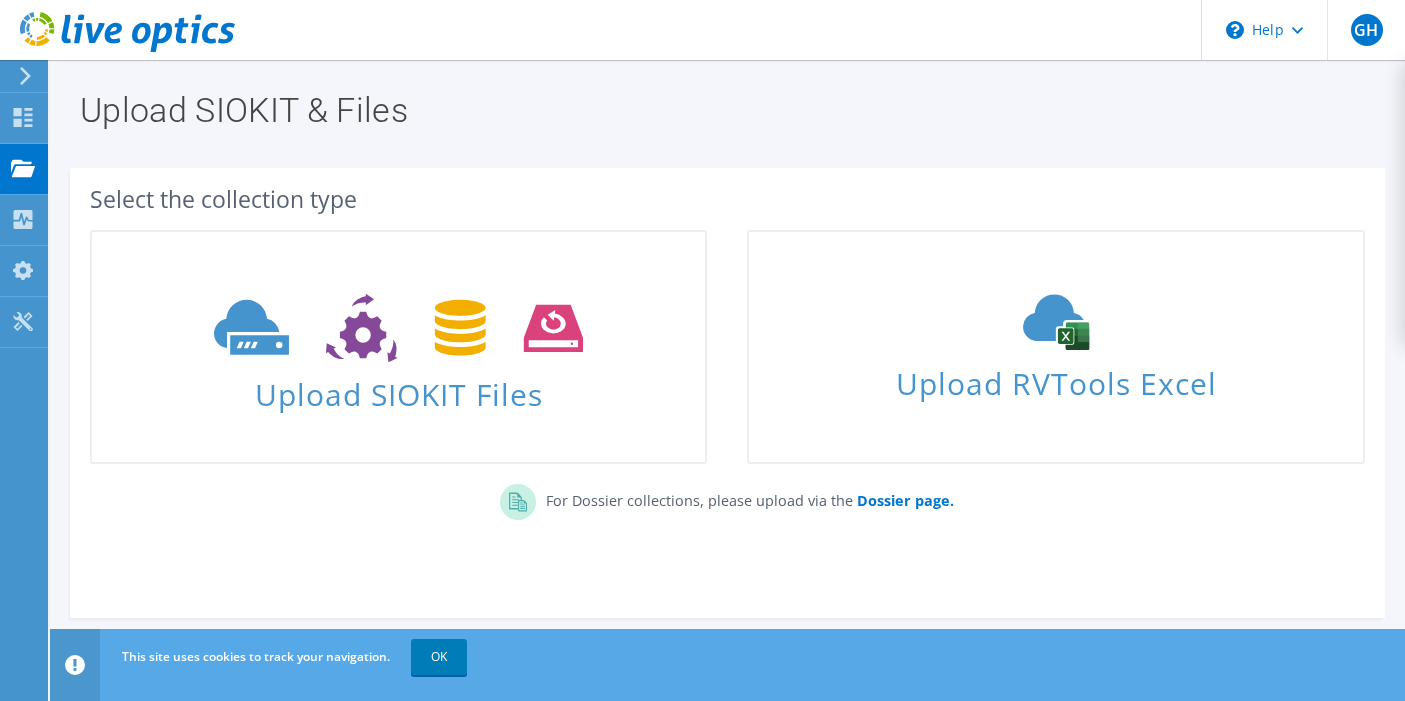 scroll, scrollTop: 0, scrollLeft: 0, axis: both 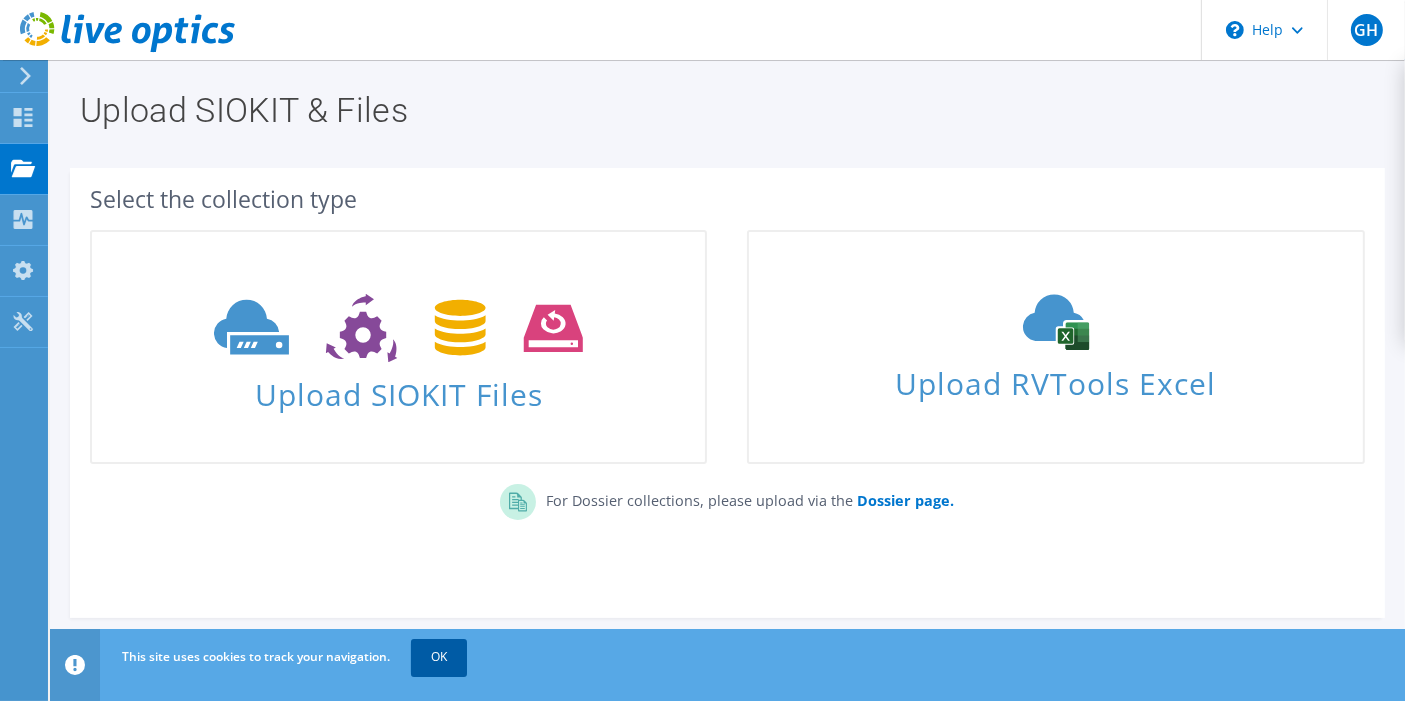 click on "OK" at bounding box center (439, 657) 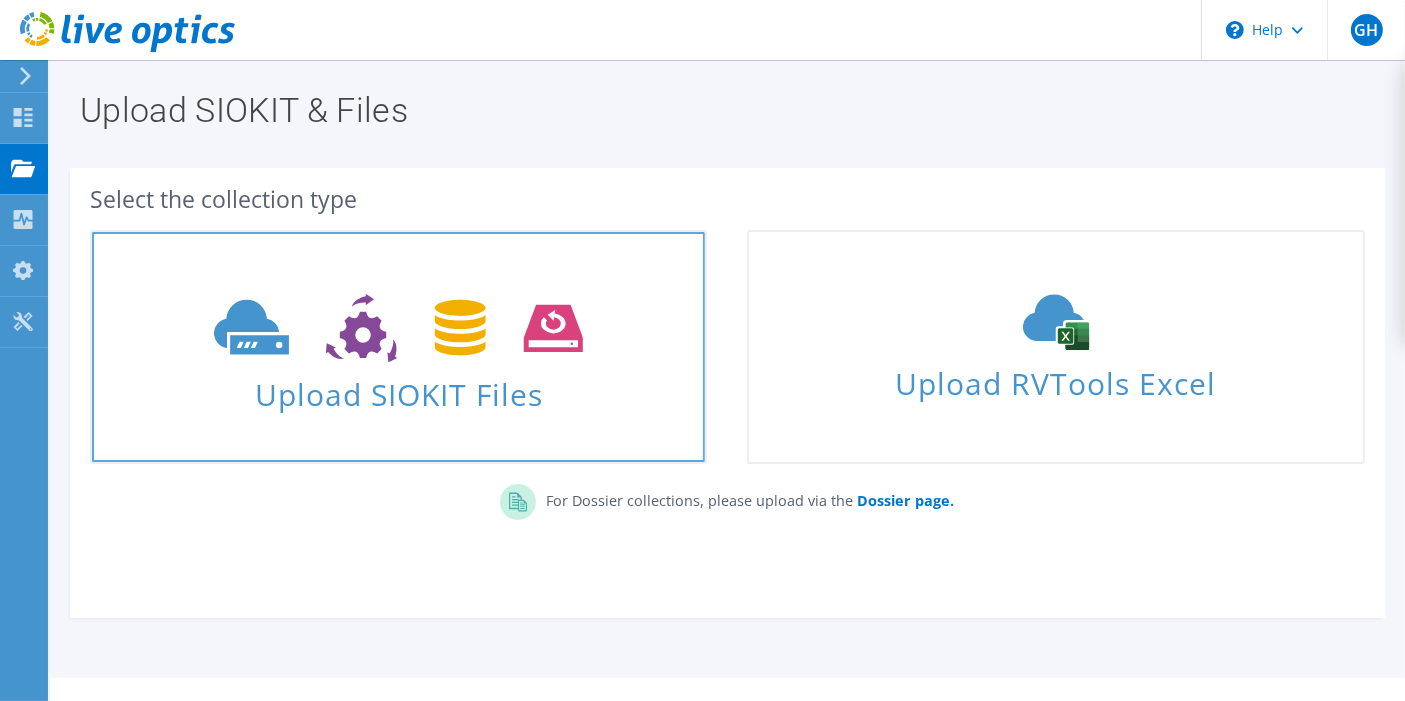 click 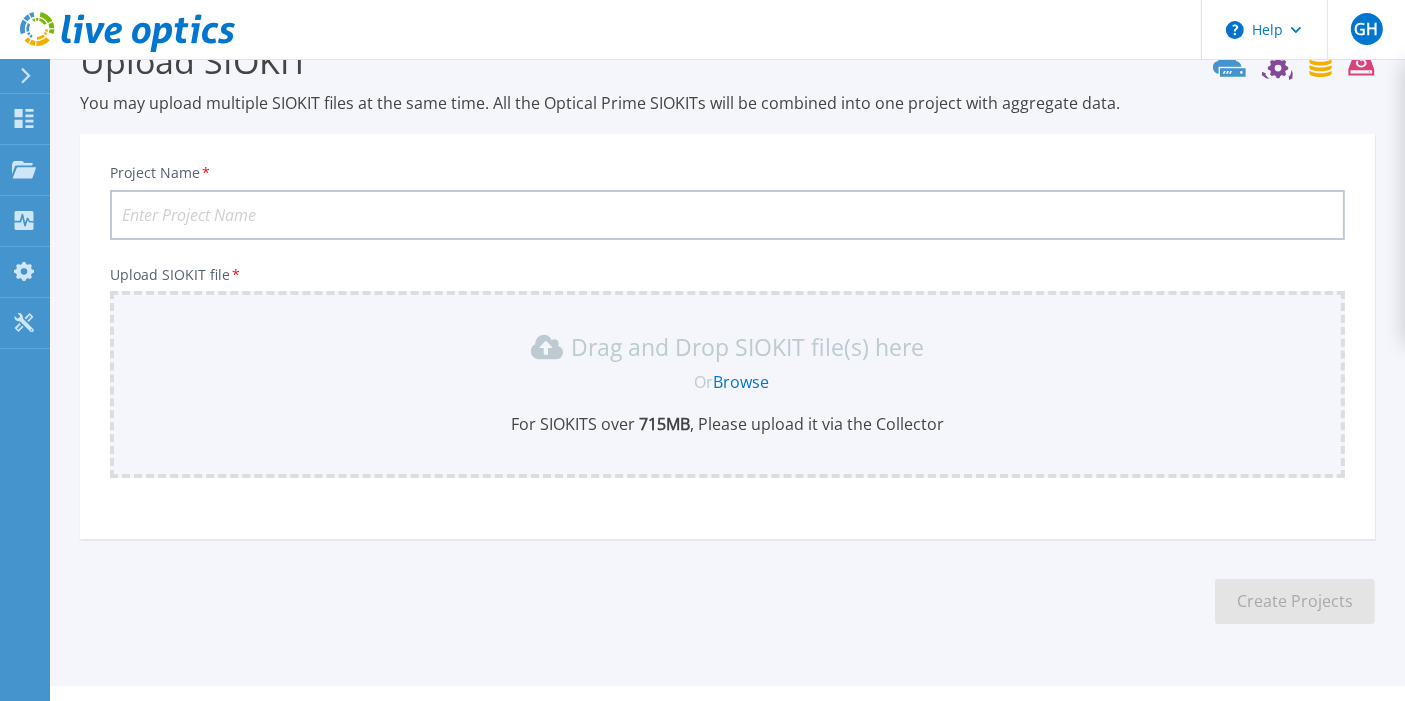 scroll, scrollTop: 91, scrollLeft: 0, axis: vertical 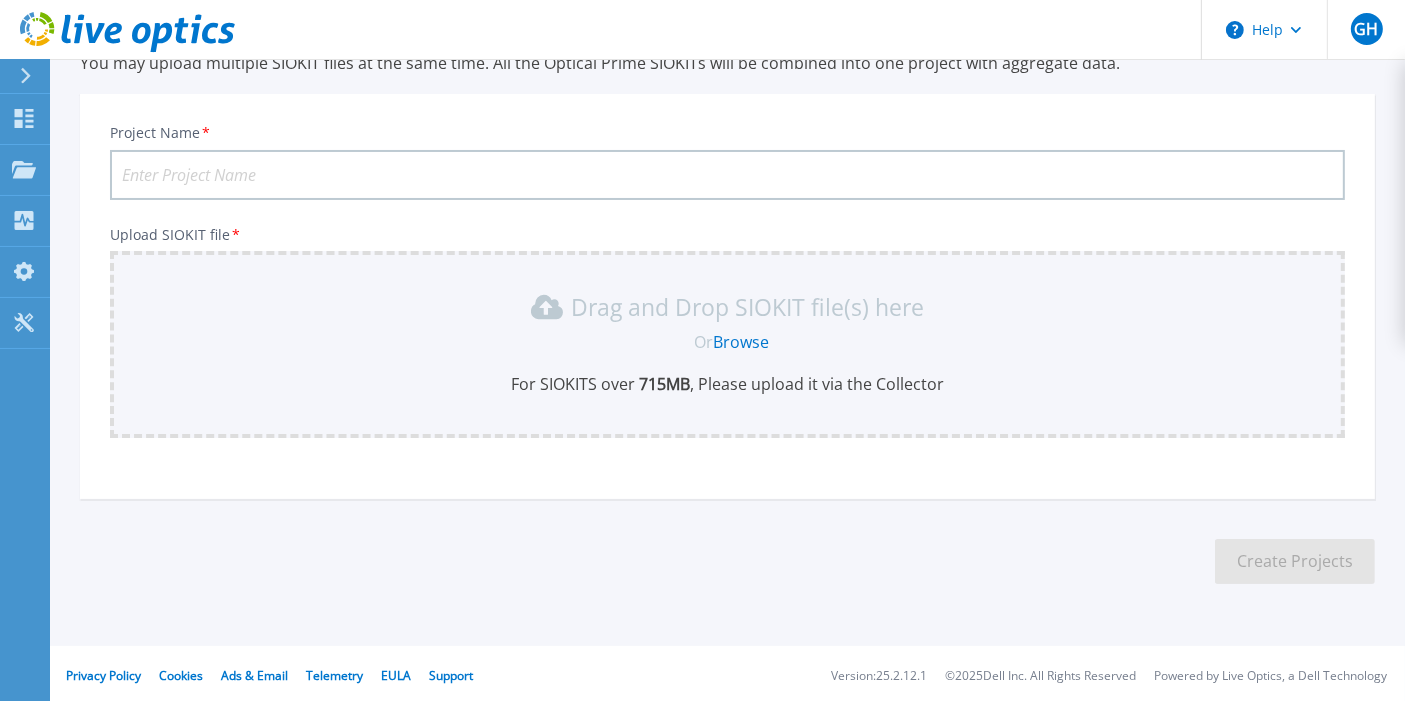 click on "Project Name *" at bounding box center (727, 175) 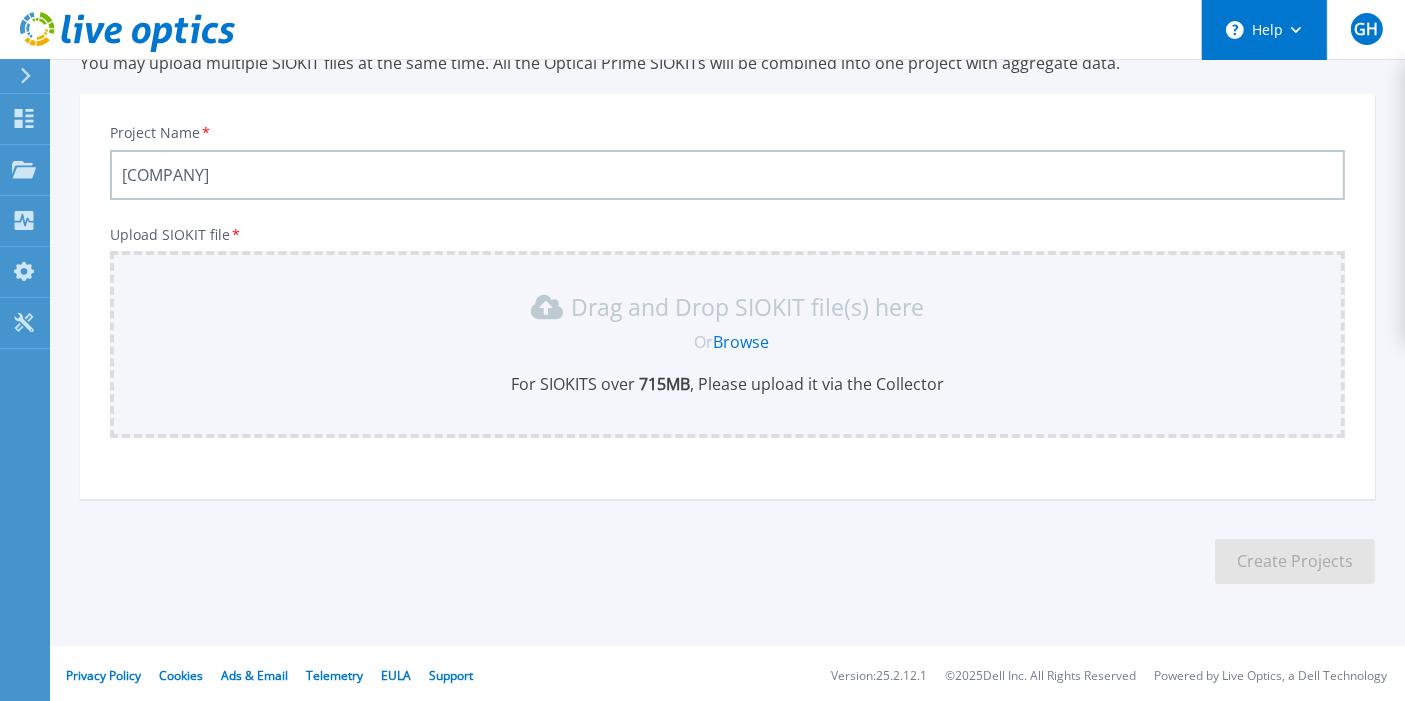 type on "[COMPANY]" 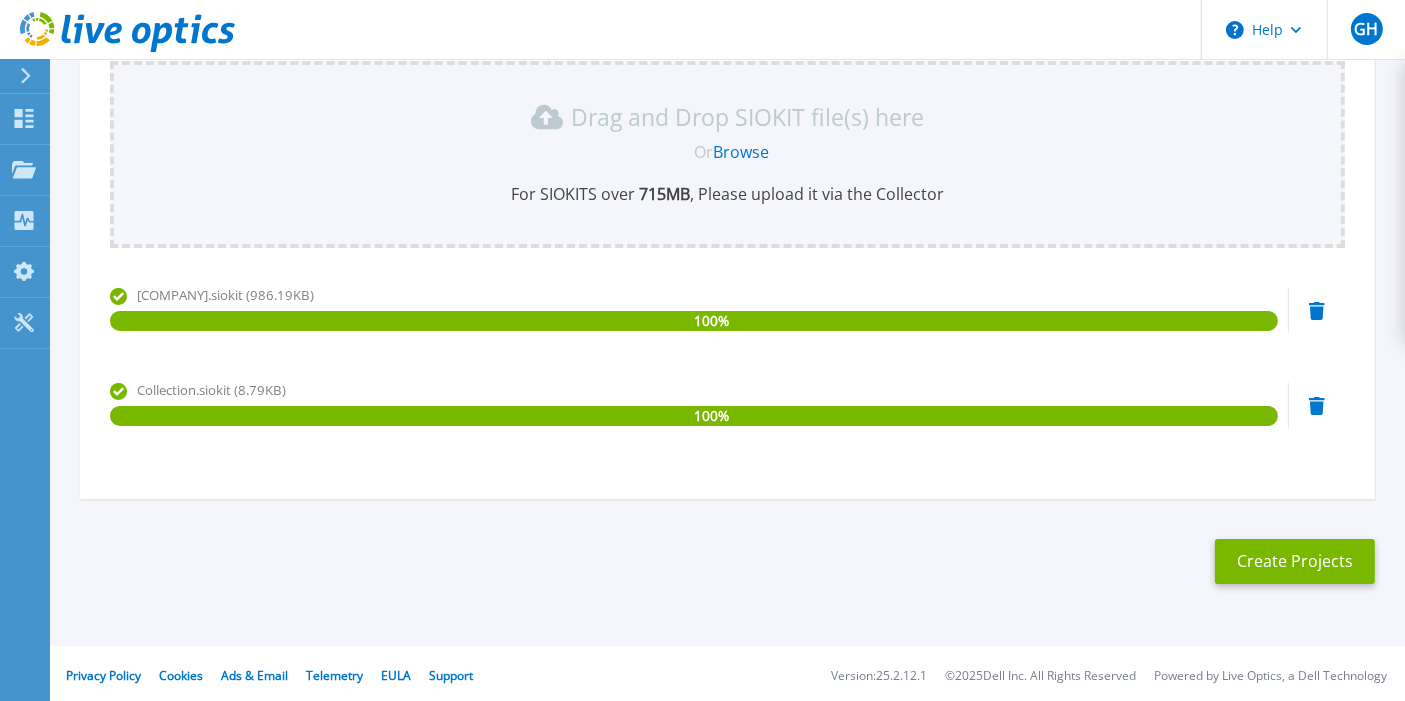 scroll, scrollTop: 283, scrollLeft: 0, axis: vertical 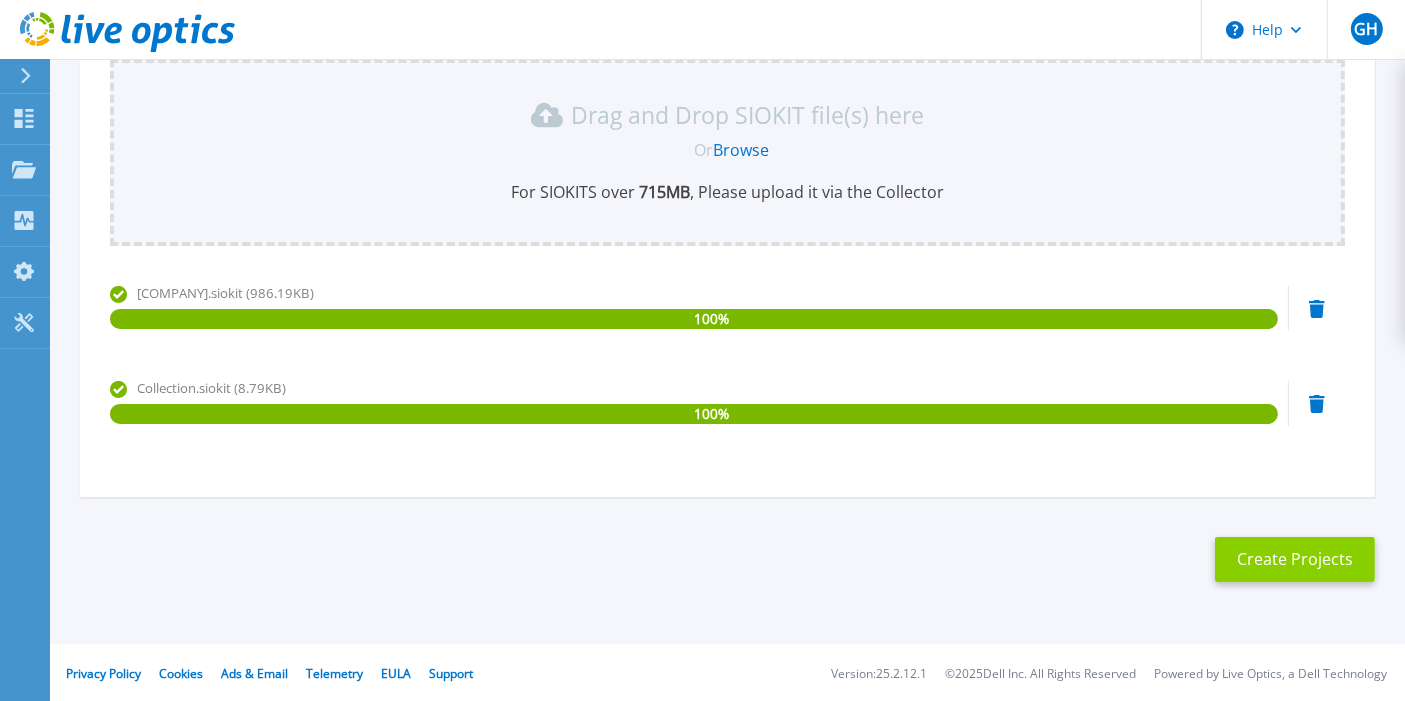 click on "Create Projects" at bounding box center (1295, 559) 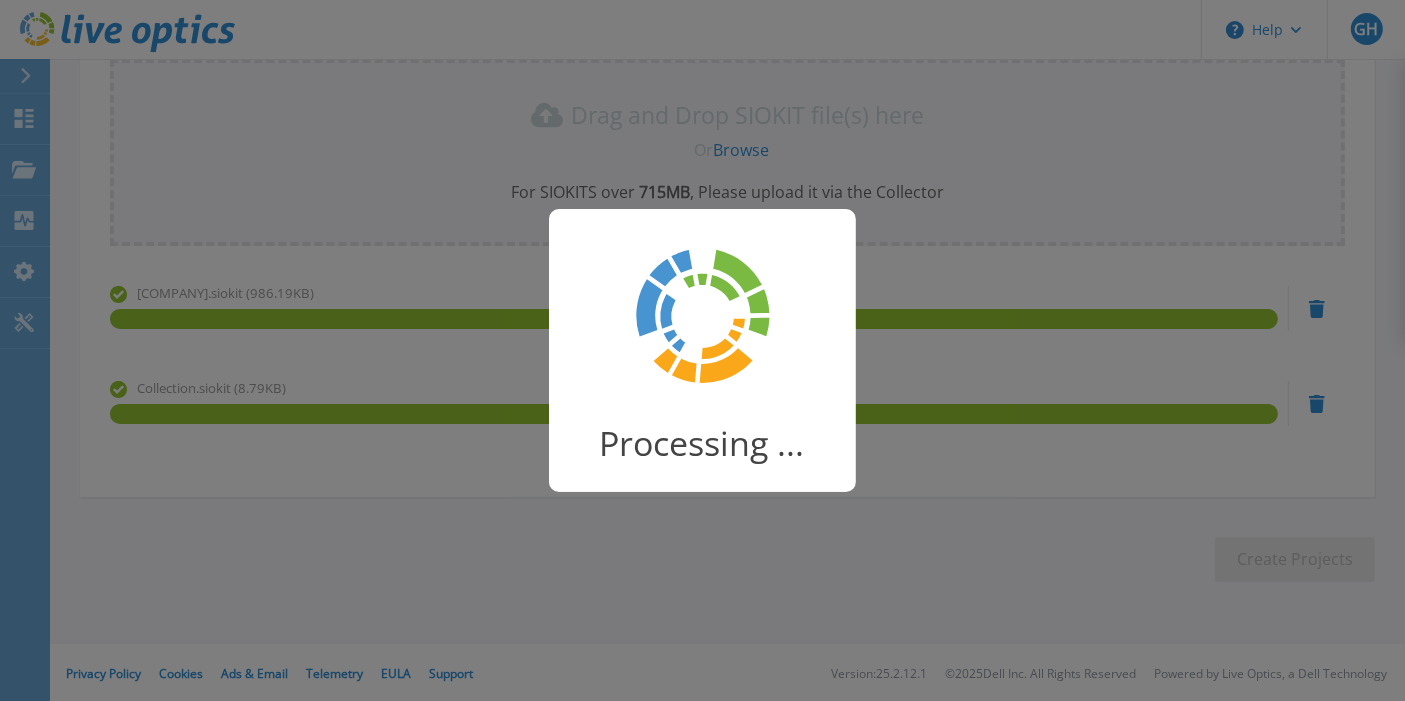 scroll, scrollTop: 248, scrollLeft: 0, axis: vertical 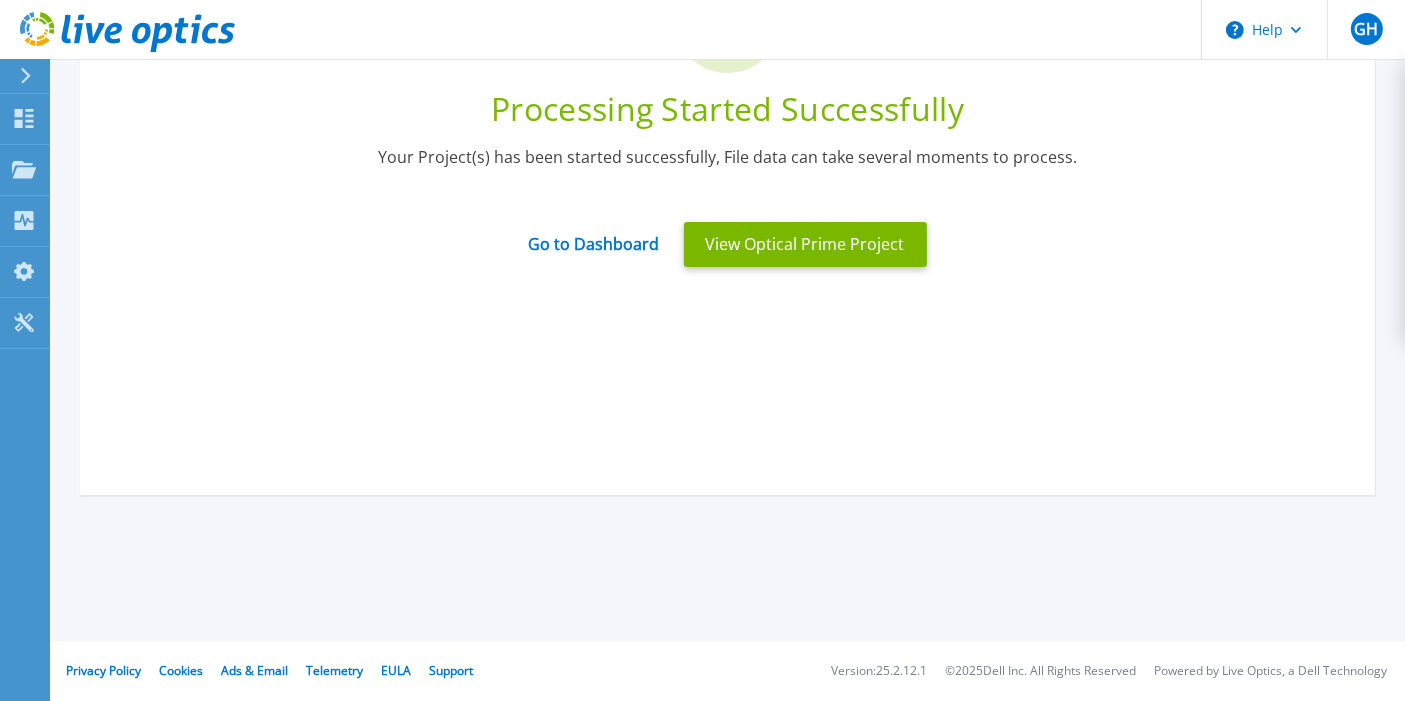 click on "Processing Started Successfully Your Project(s) has been started successfully, File data can take several moments to process. Go to Dashboard View Optical Prime Project" at bounding box center (727, 195) 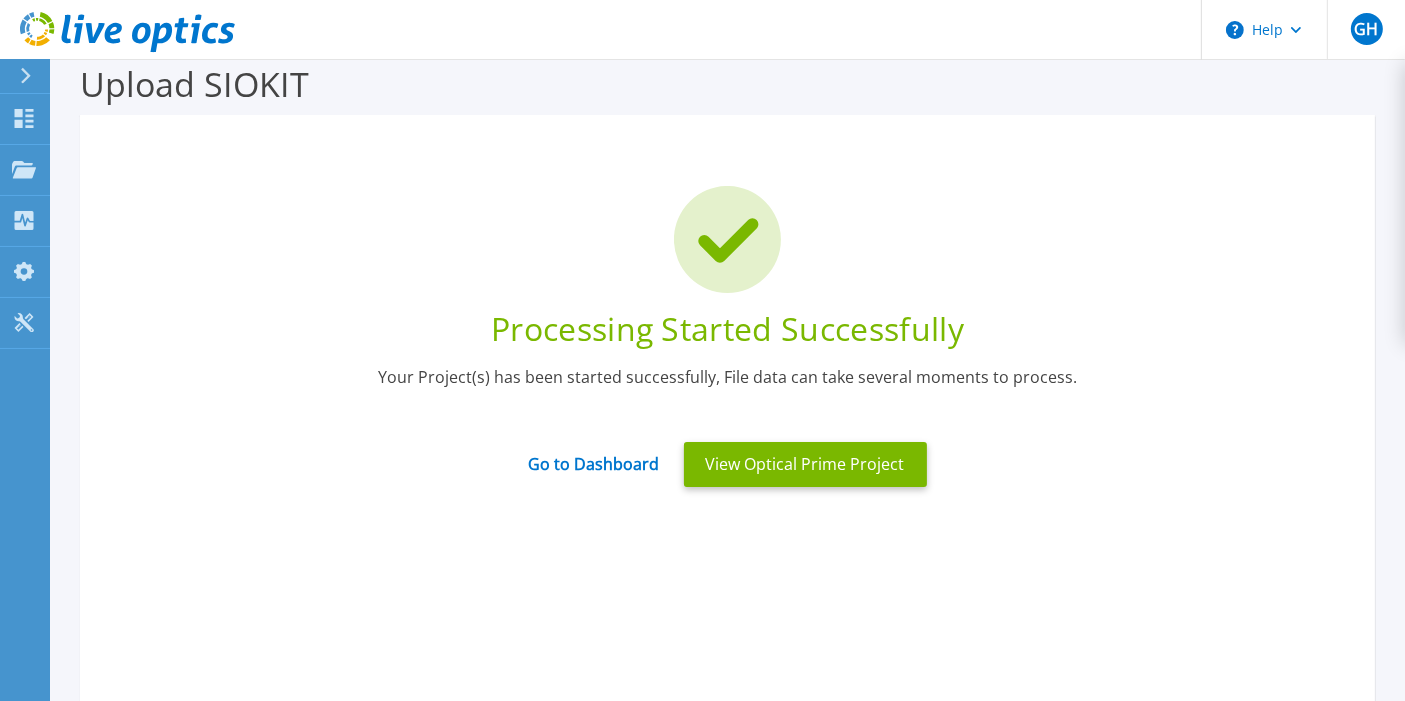 scroll, scrollTop: 0, scrollLeft: 0, axis: both 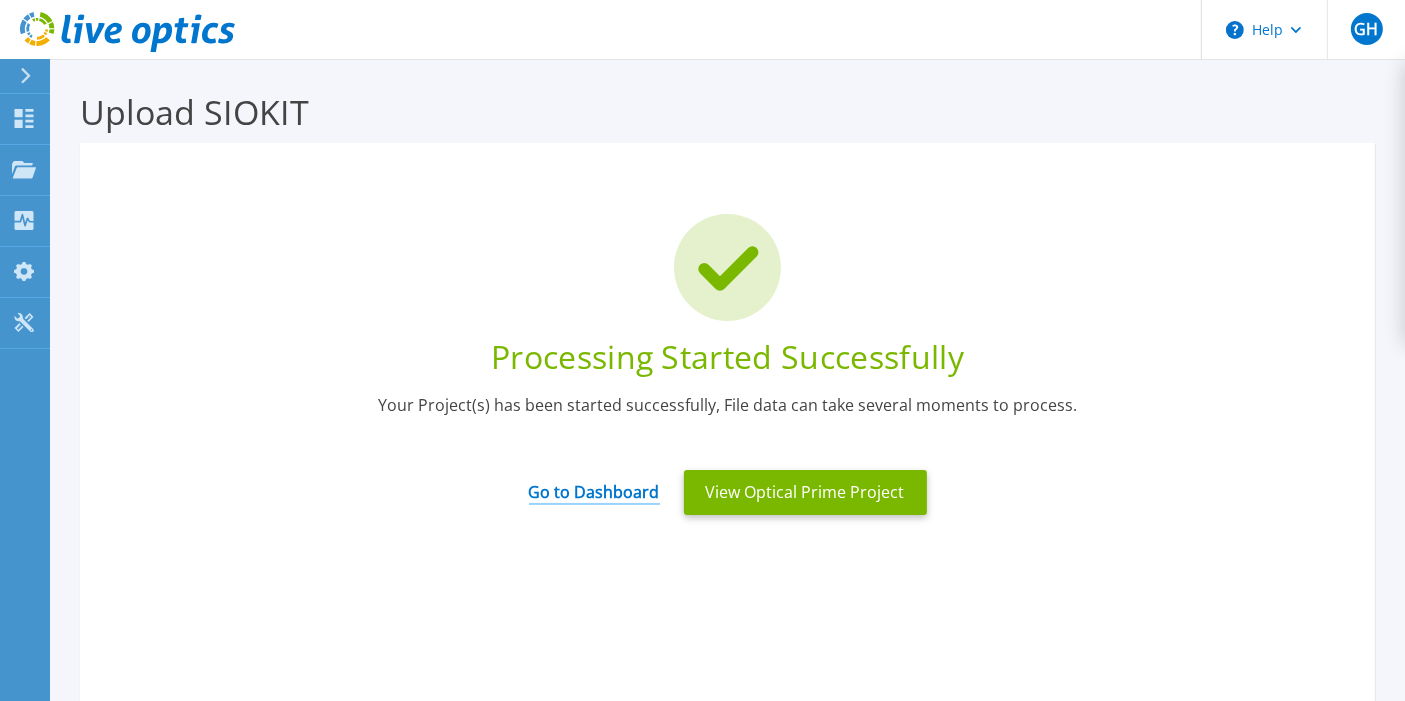 click on "Go to Dashboard" at bounding box center (594, 485) 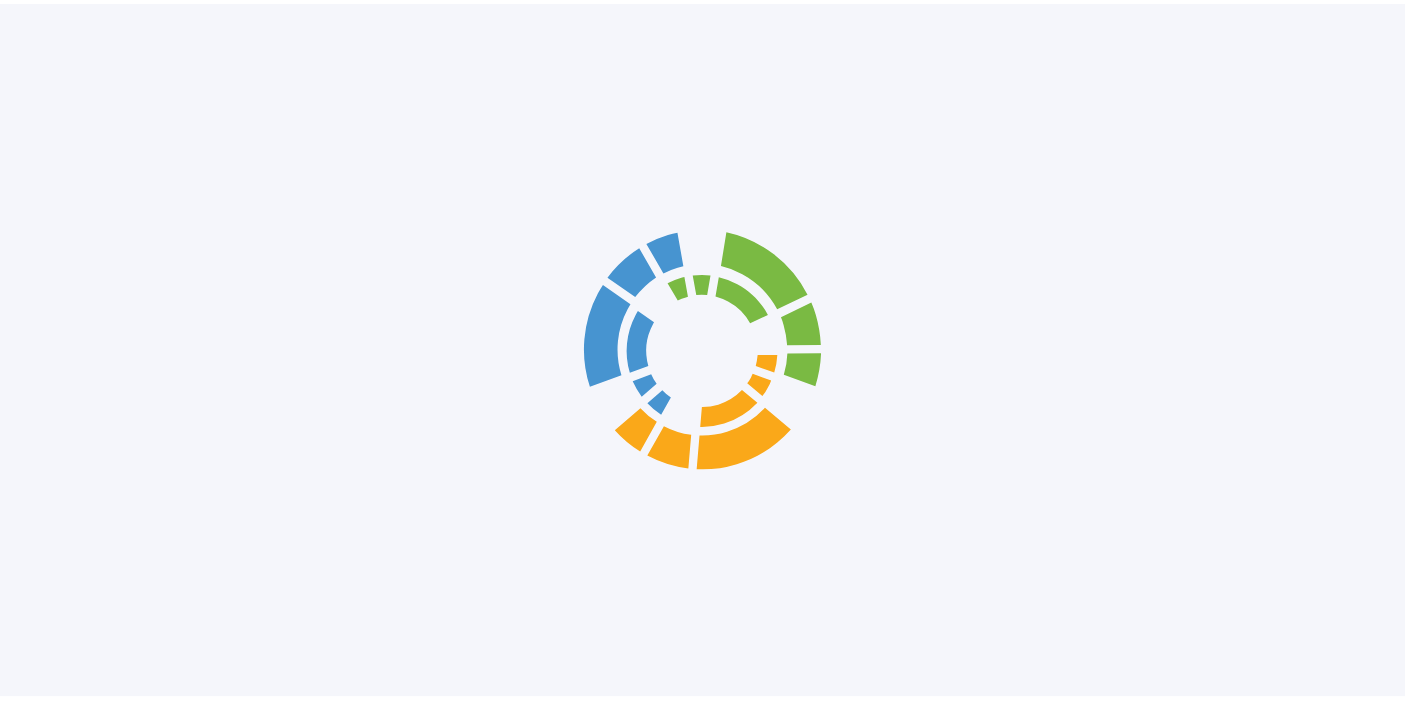 scroll, scrollTop: 0, scrollLeft: 0, axis: both 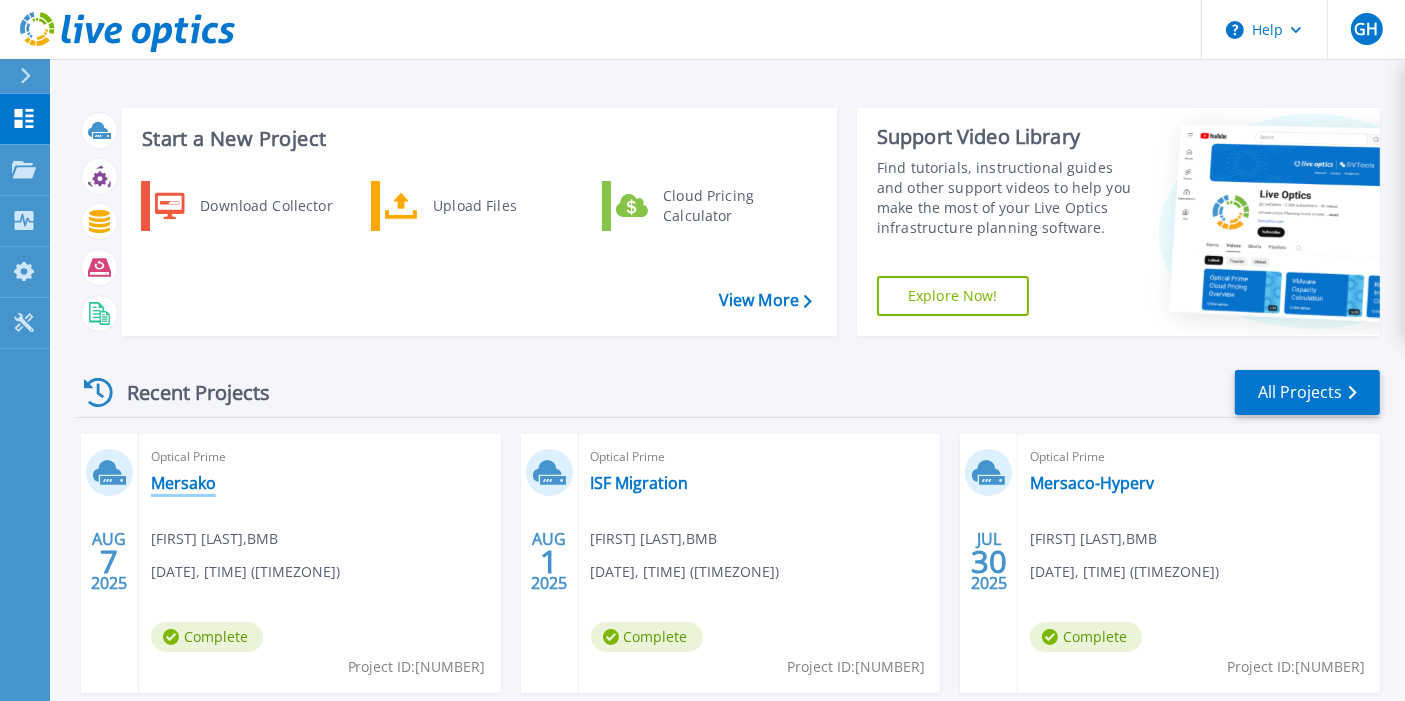 click on "Mersako" at bounding box center [183, 483] 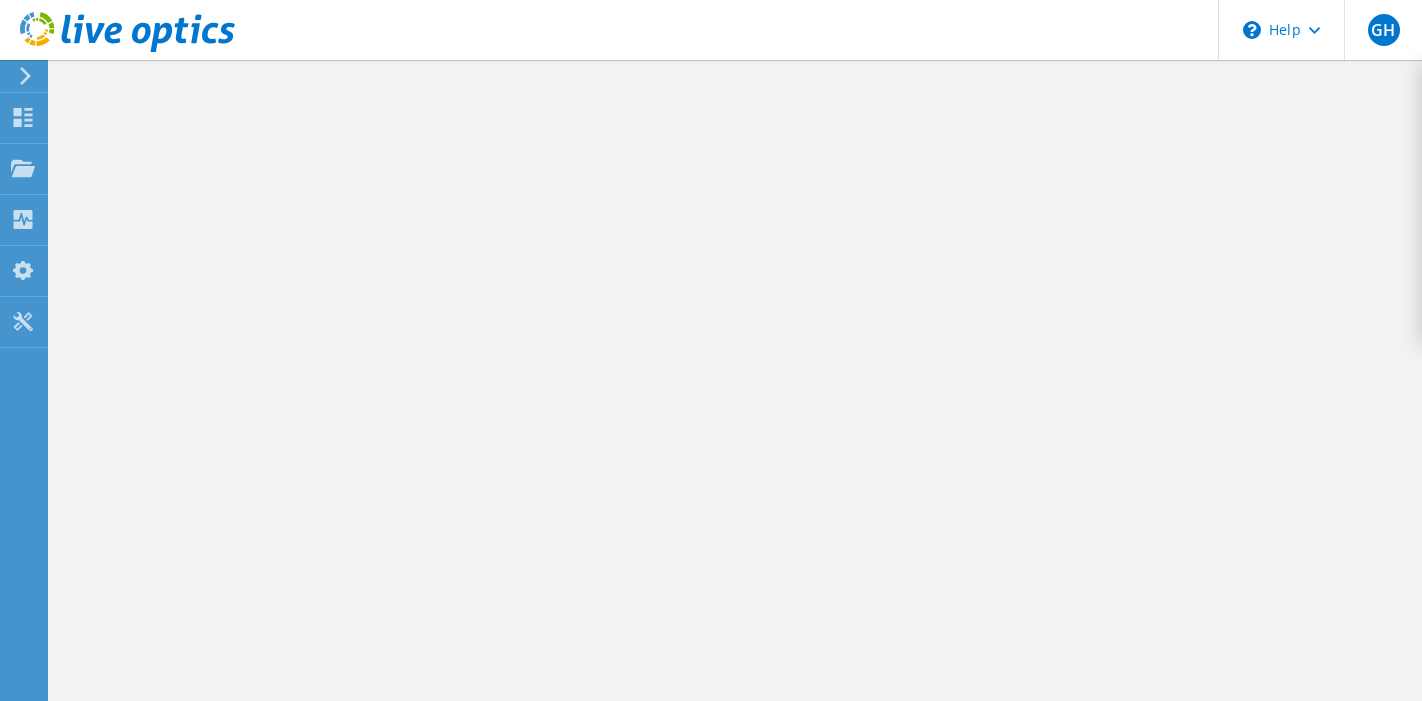 scroll, scrollTop: 0, scrollLeft: 0, axis: both 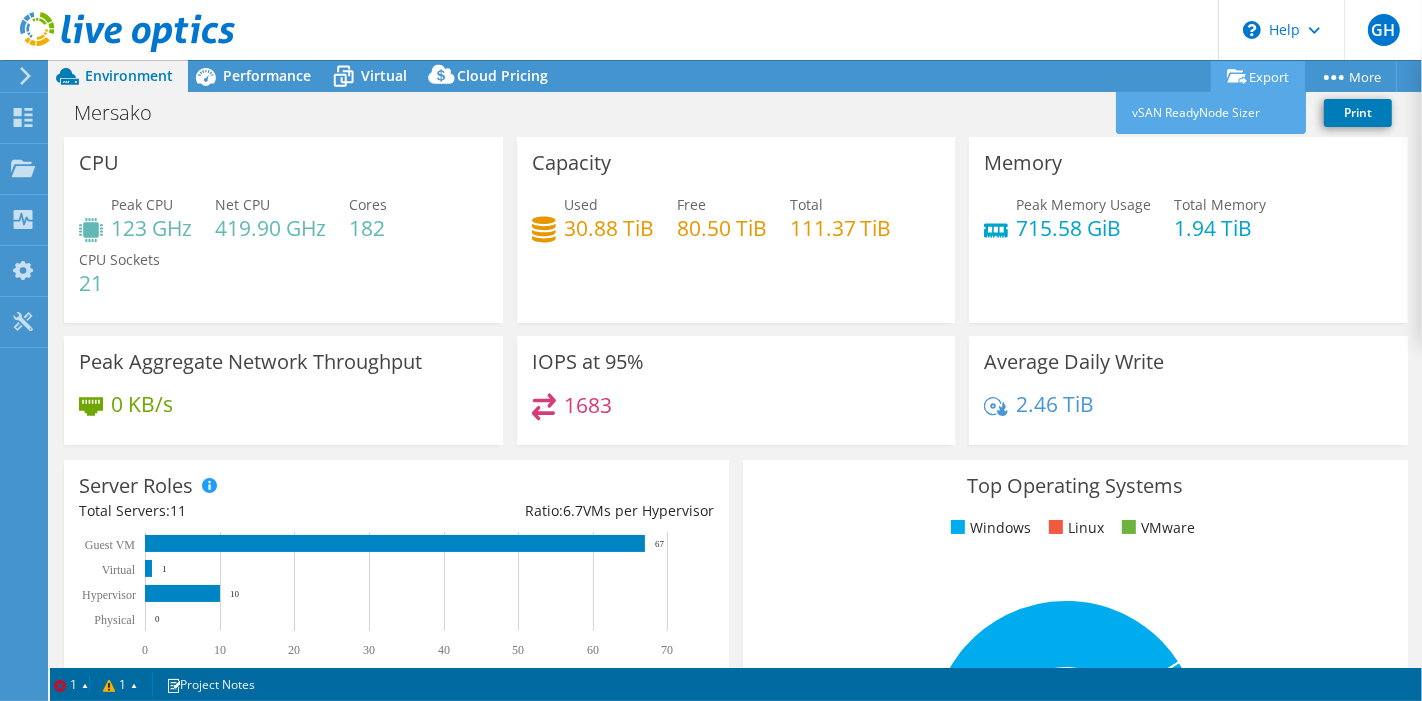 click on "Export" at bounding box center (1258, 76) 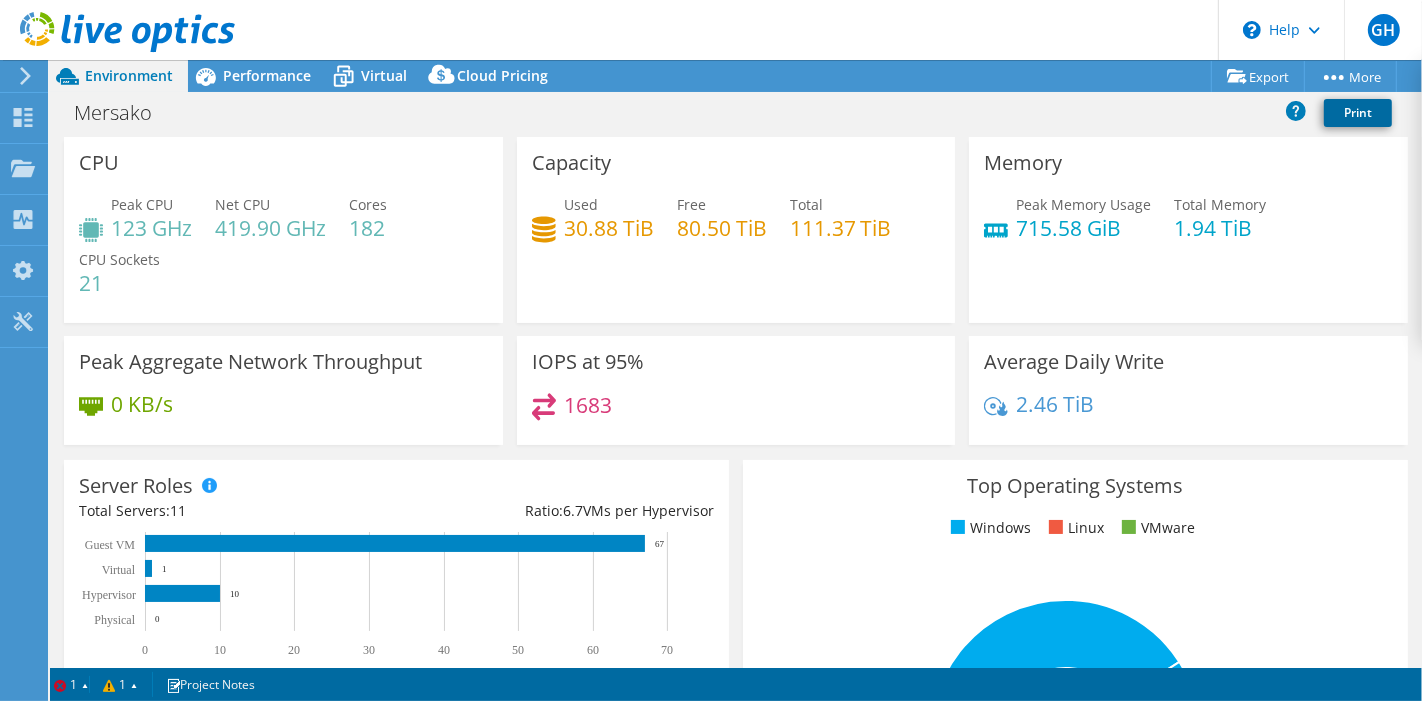 click on "Print" at bounding box center (1358, 113) 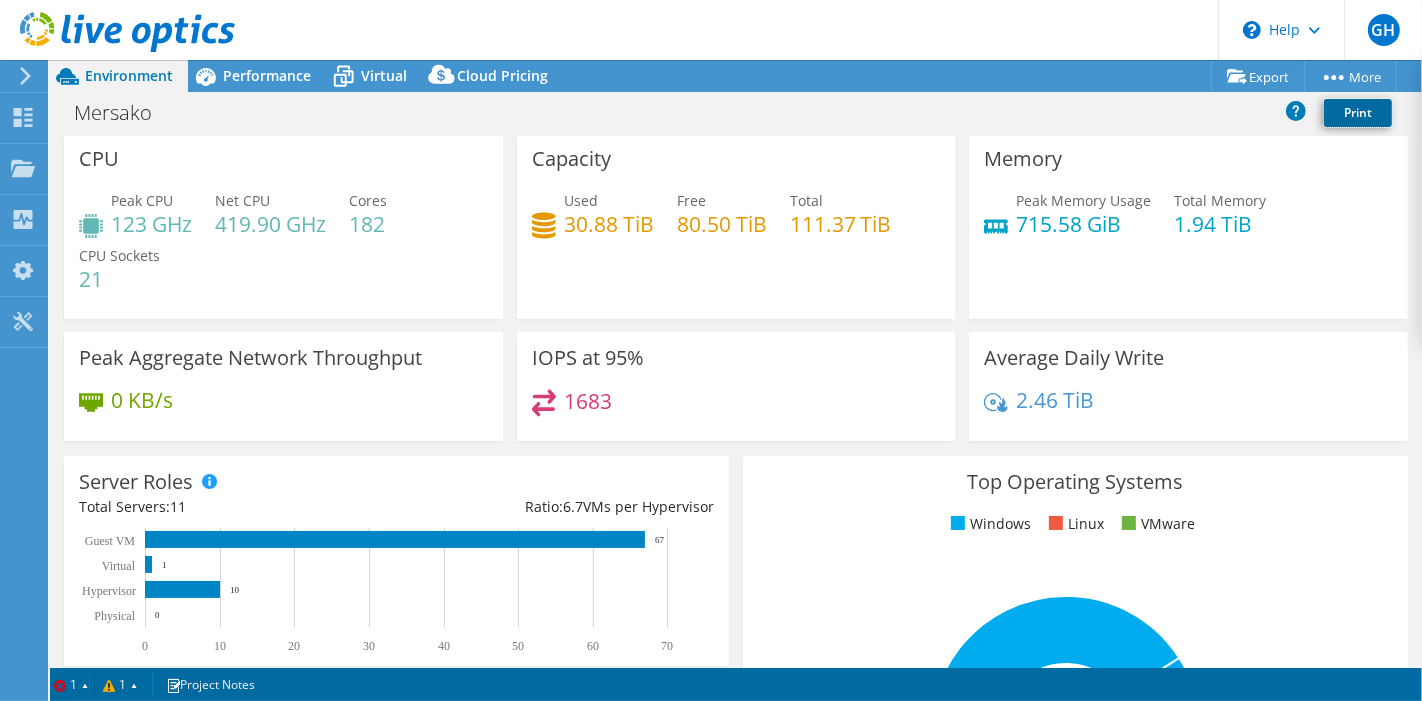 scroll, scrollTop: 0, scrollLeft: 0, axis: both 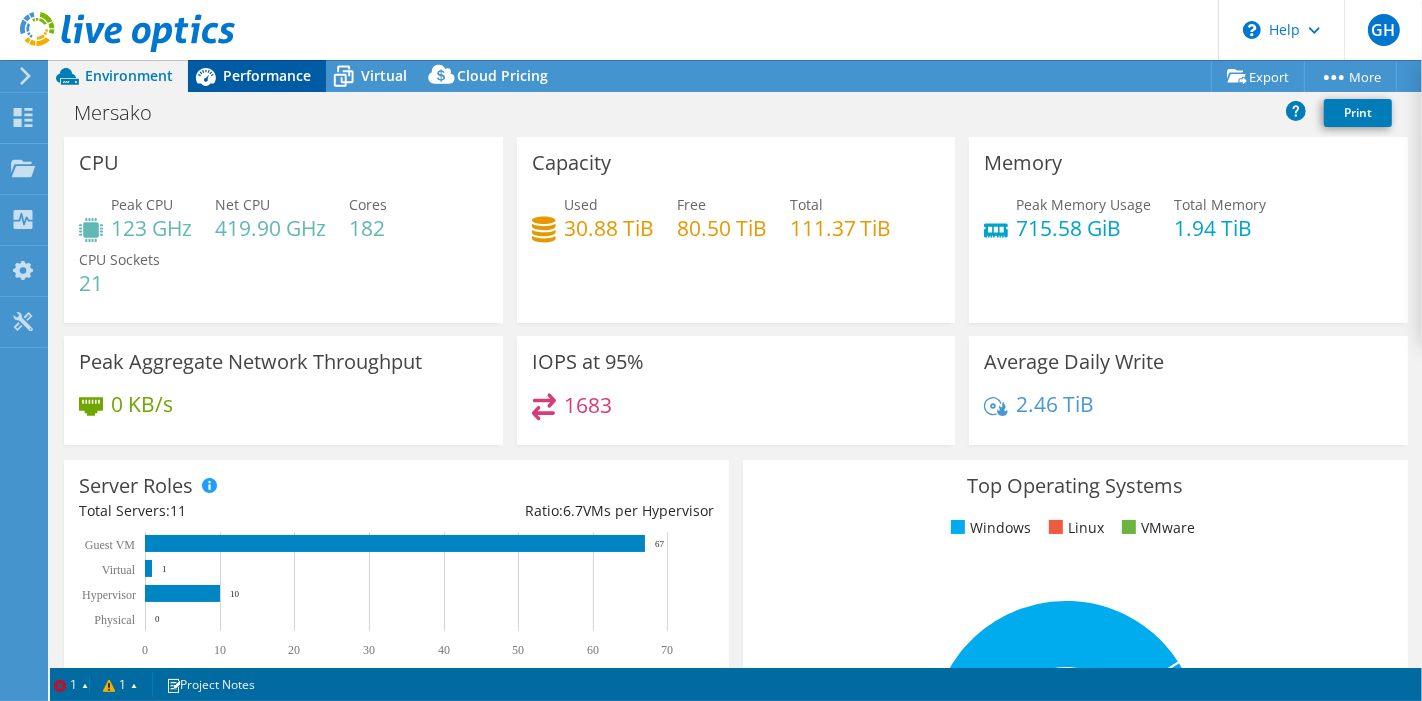 click on "Performance" at bounding box center [257, 76] 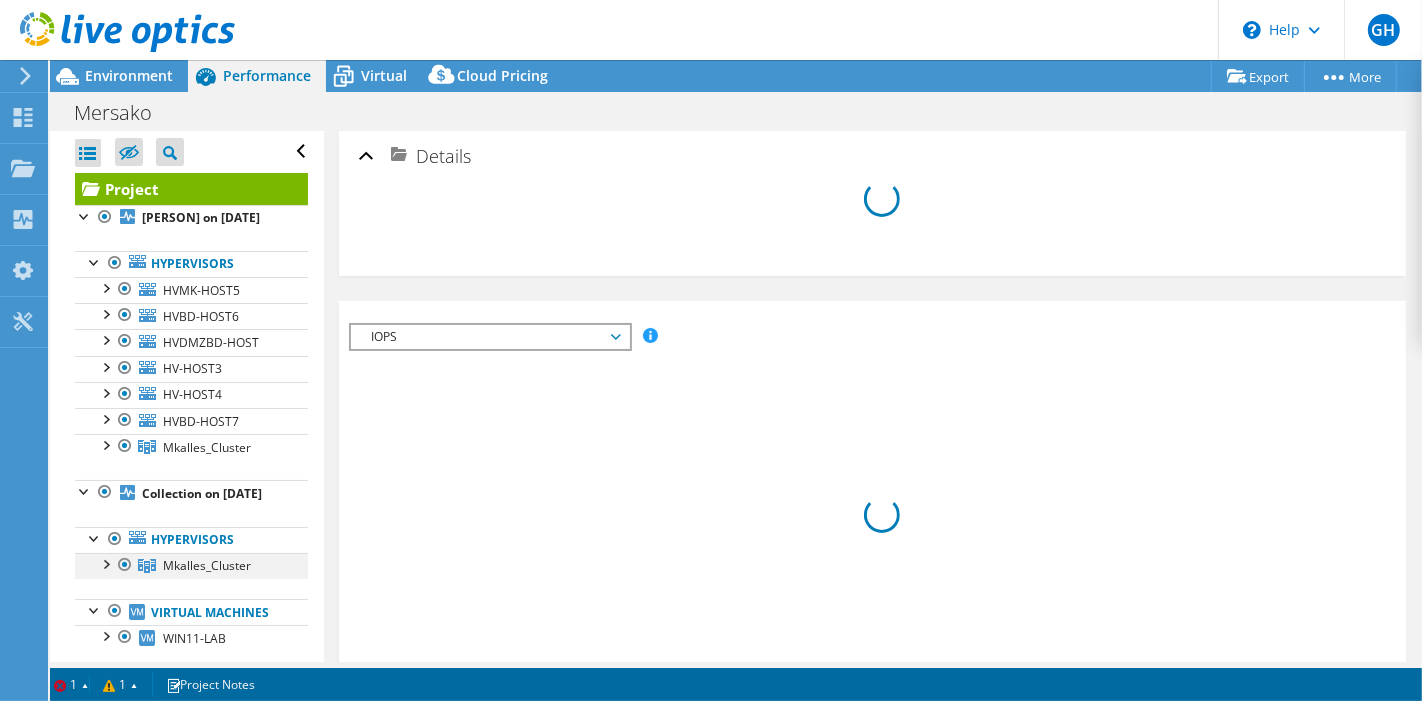 click at bounding box center (105, 563) 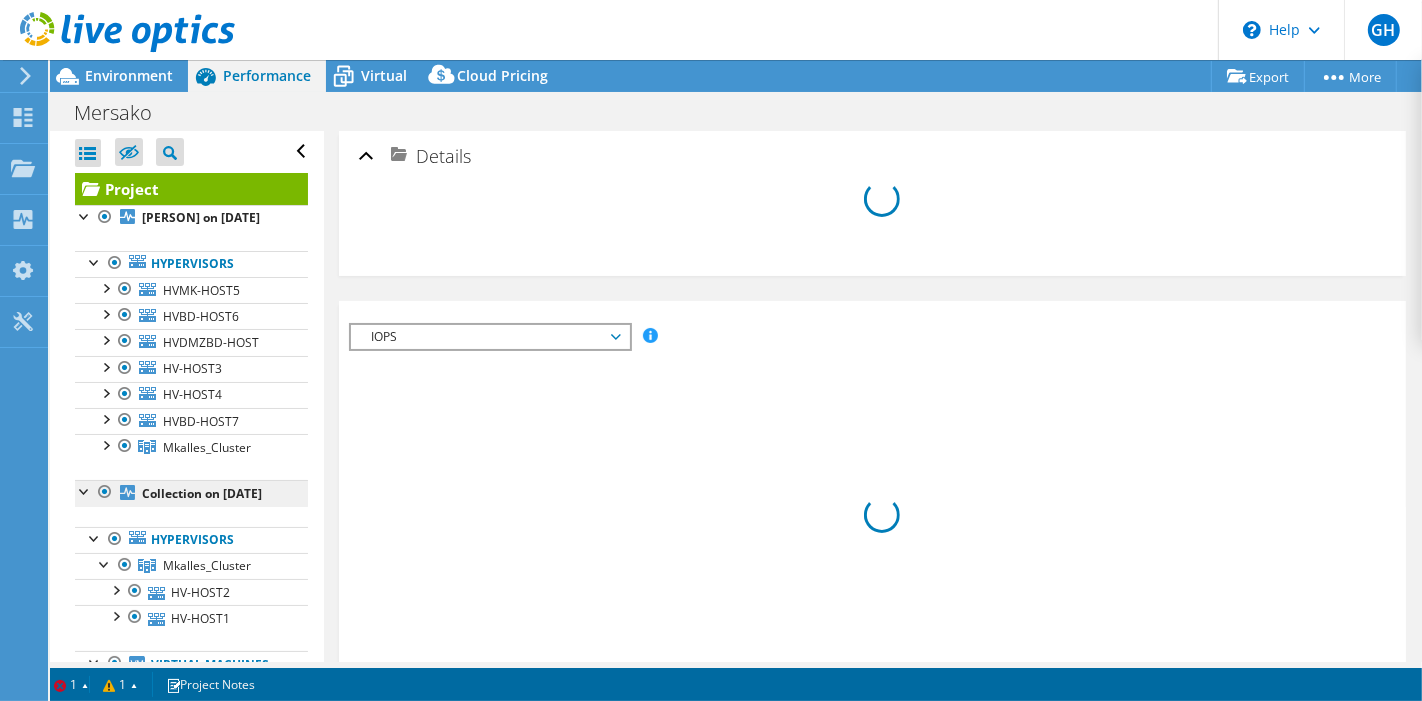 scroll, scrollTop: 111, scrollLeft: 0, axis: vertical 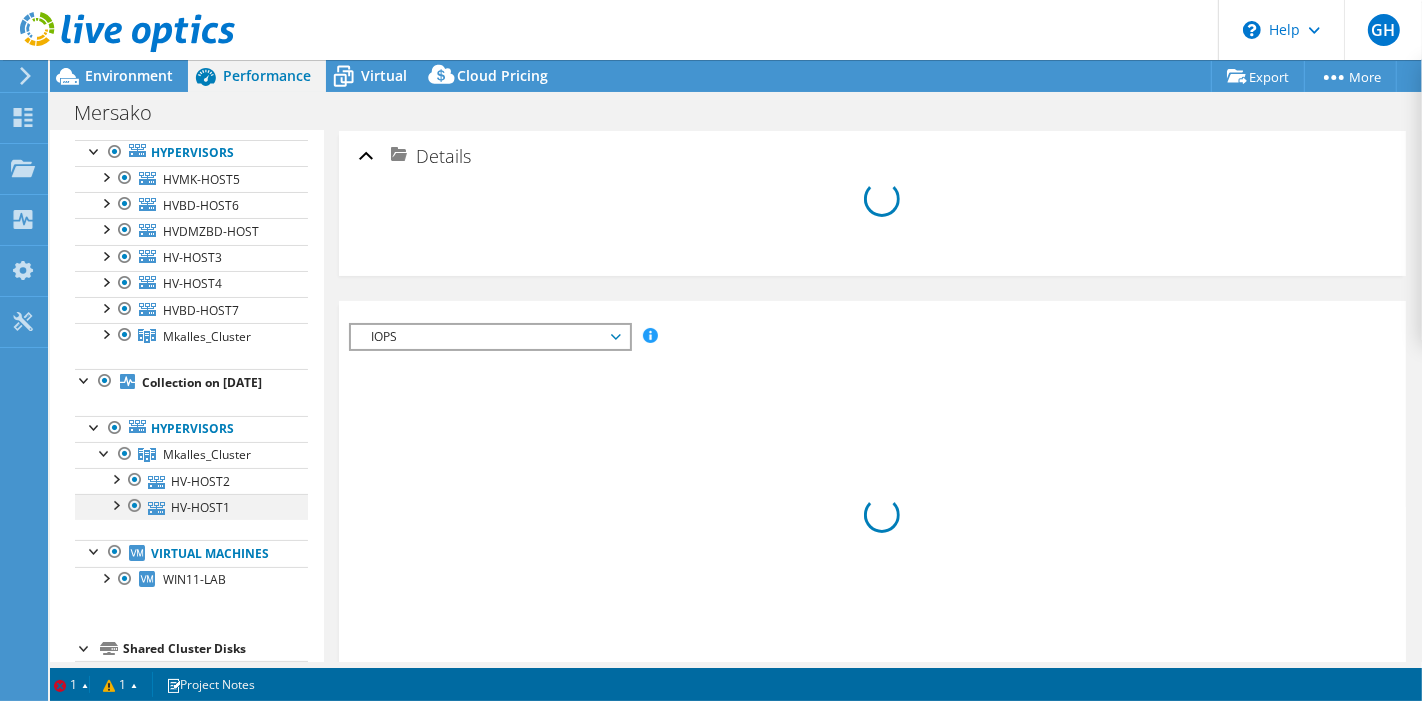 click at bounding box center [115, 504] 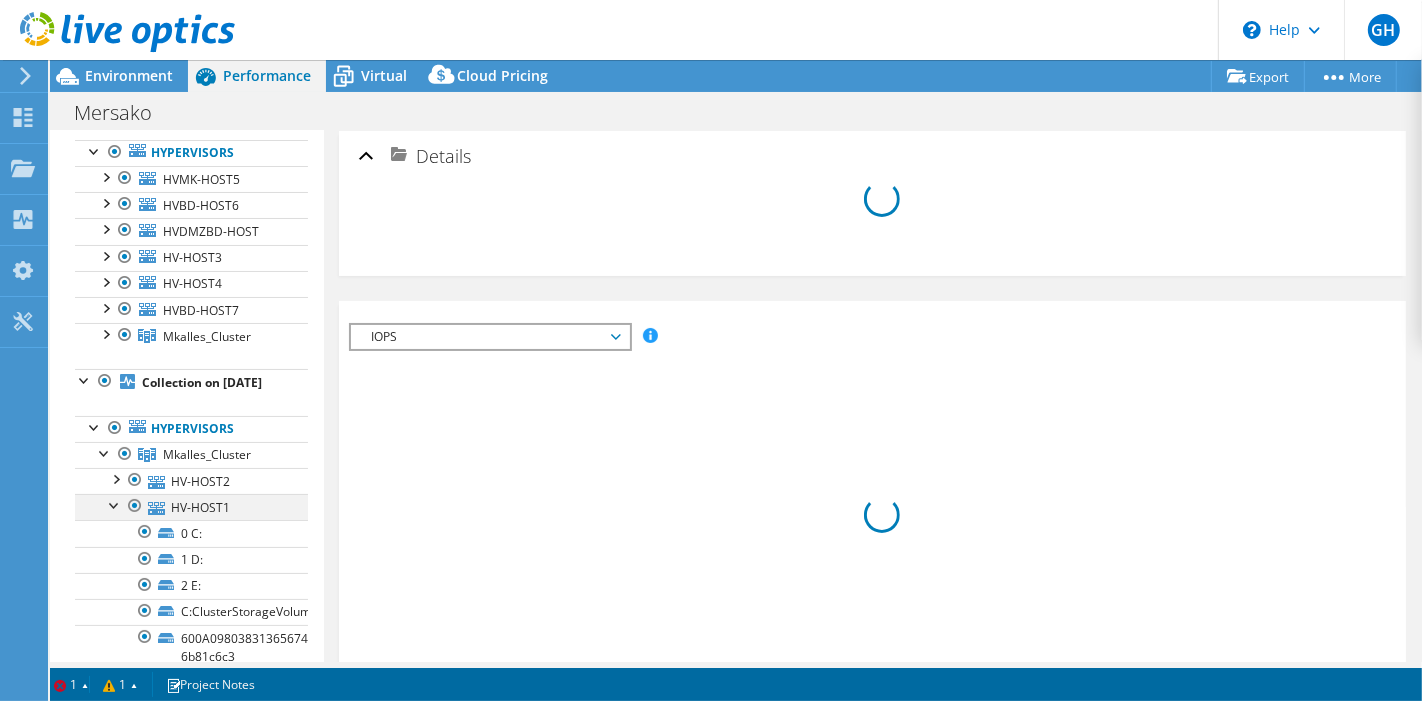 click at bounding box center (115, 504) 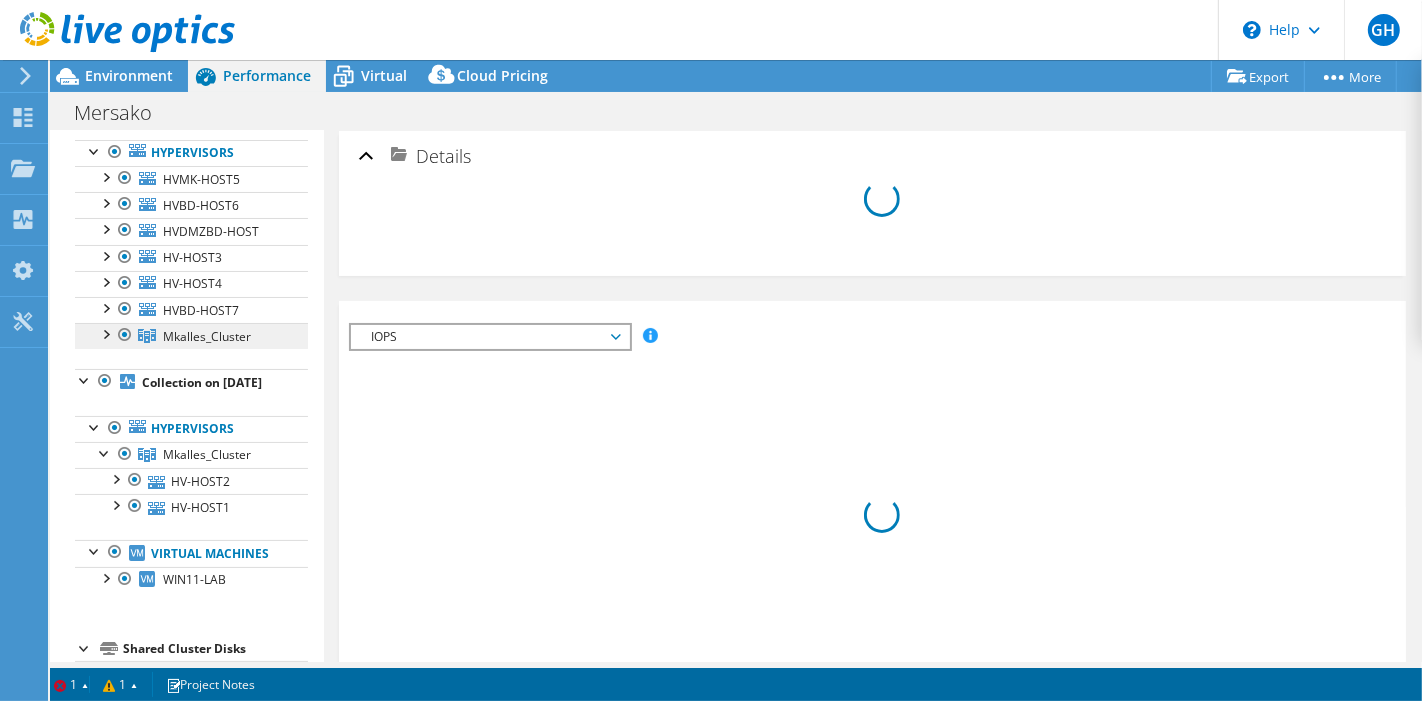 scroll, scrollTop: 0, scrollLeft: 0, axis: both 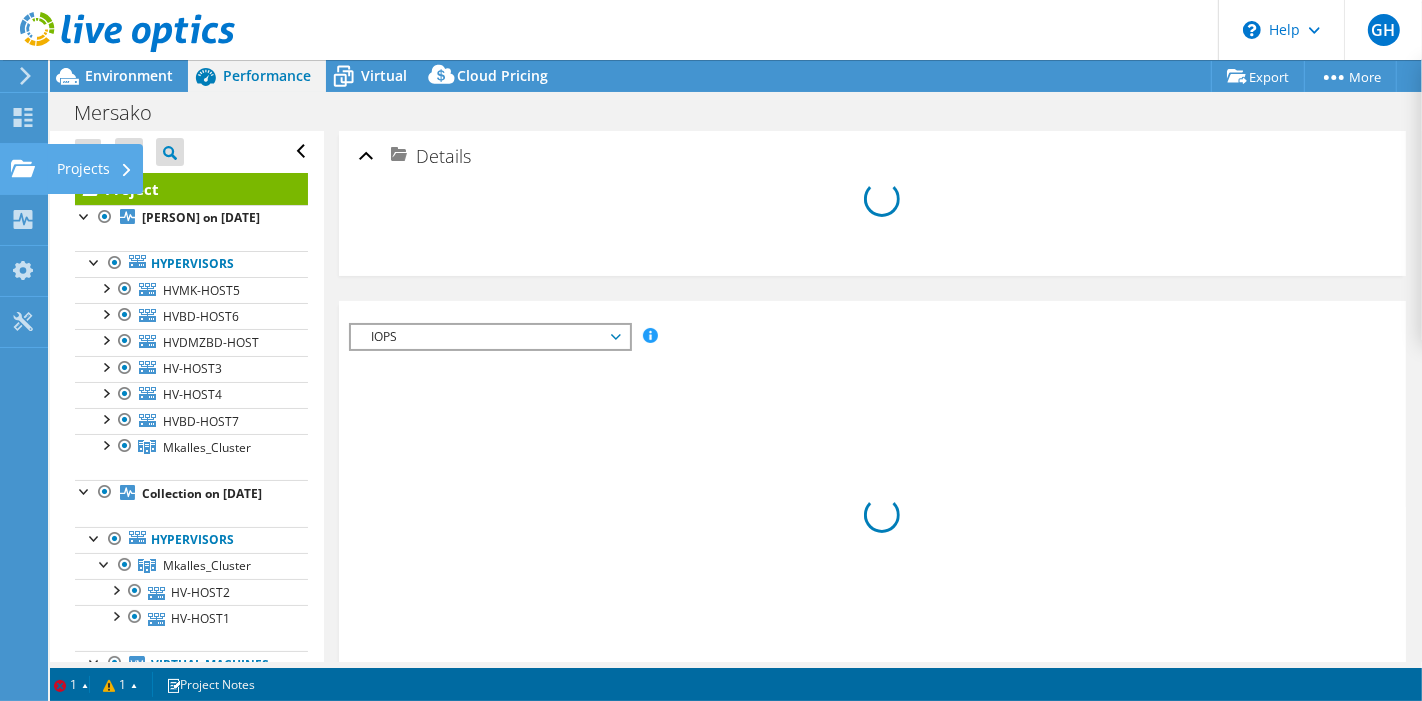 click 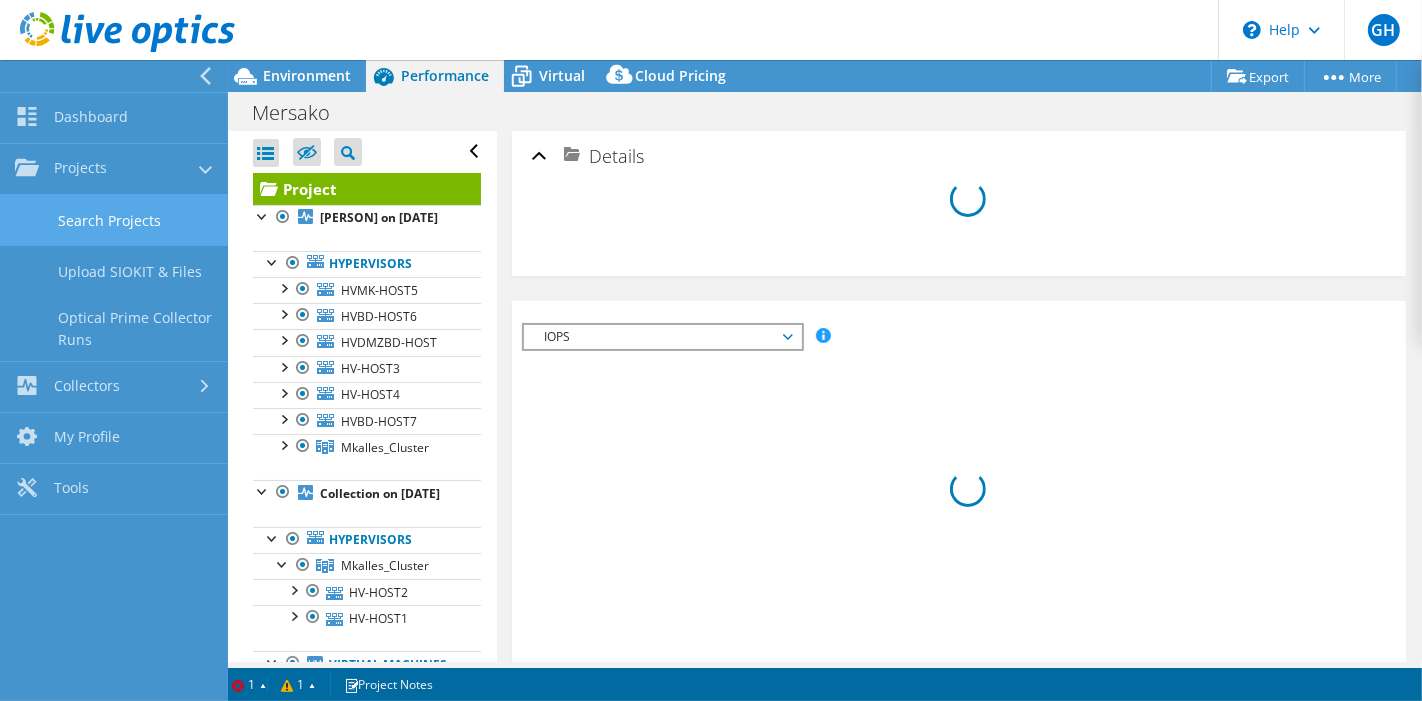 click on "Search Projects" at bounding box center (114, 220) 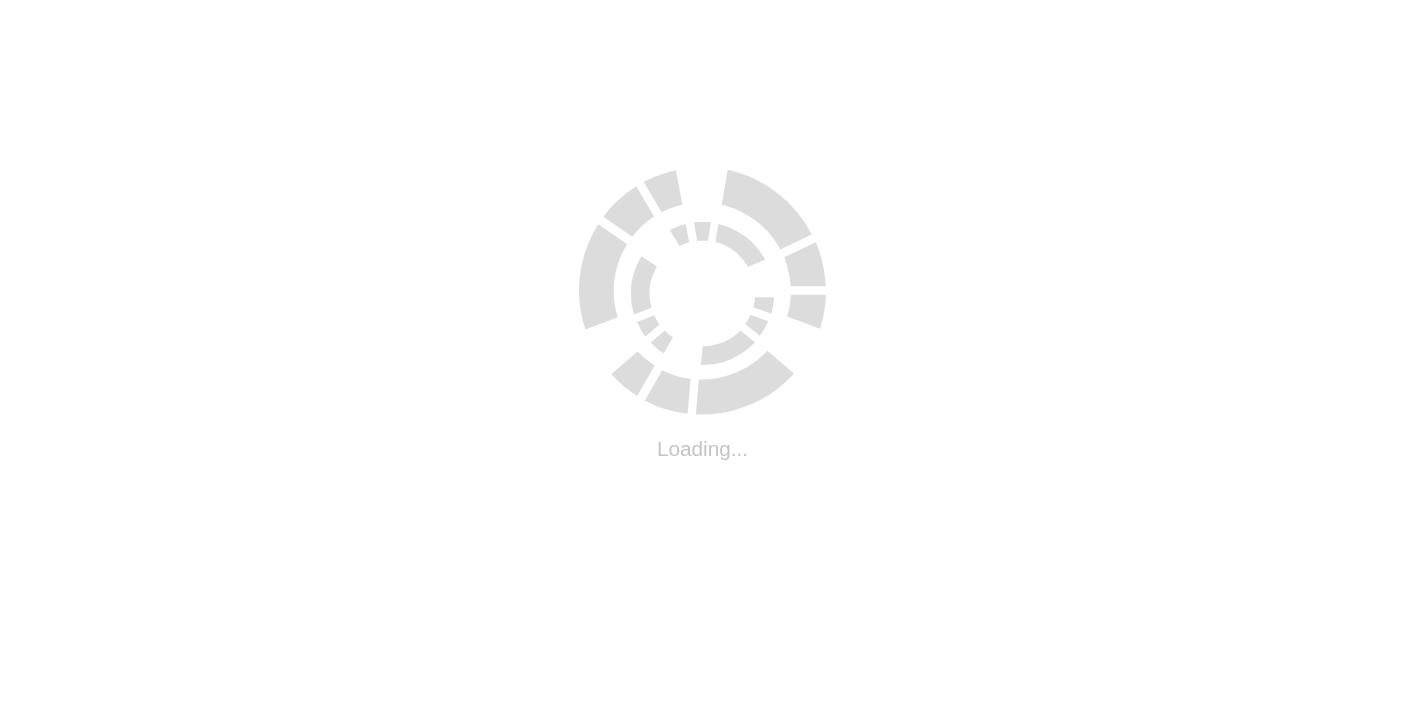 scroll, scrollTop: 0, scrollLeft: 0, axis: both 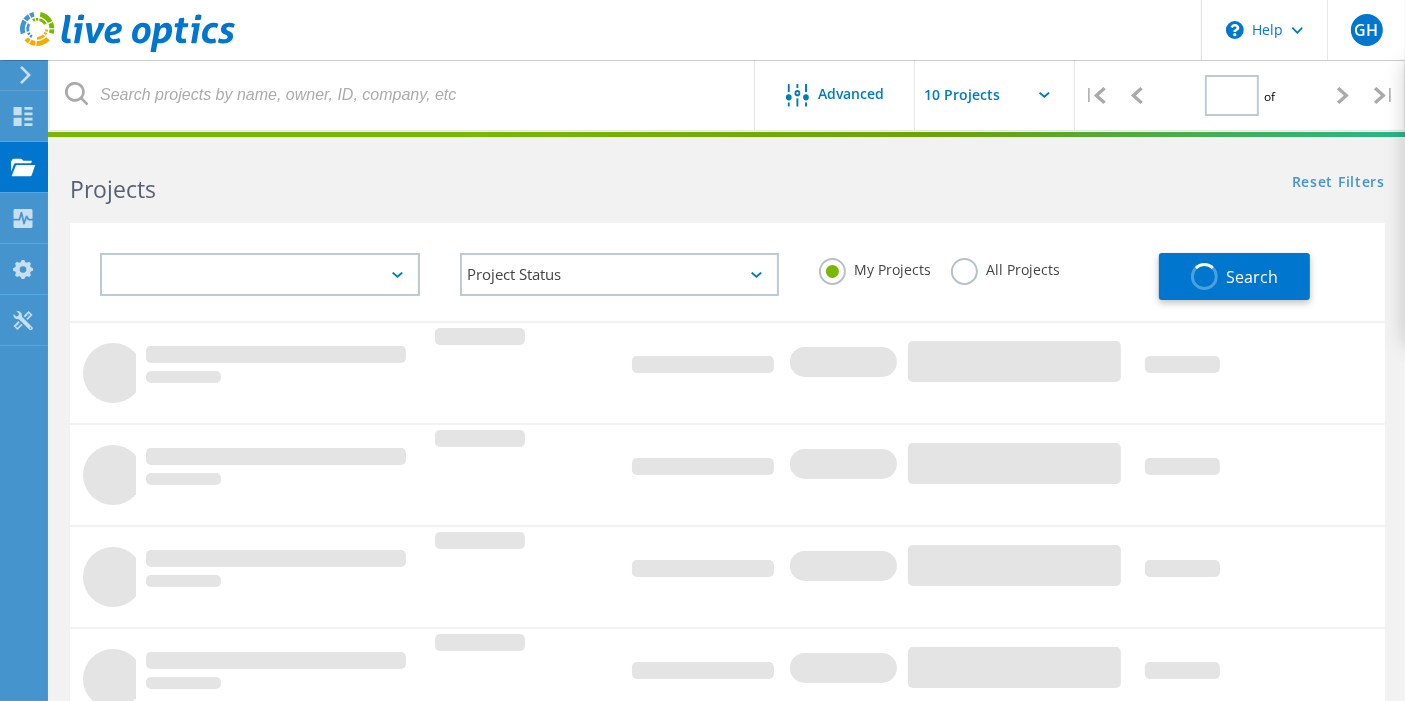 type on "1" 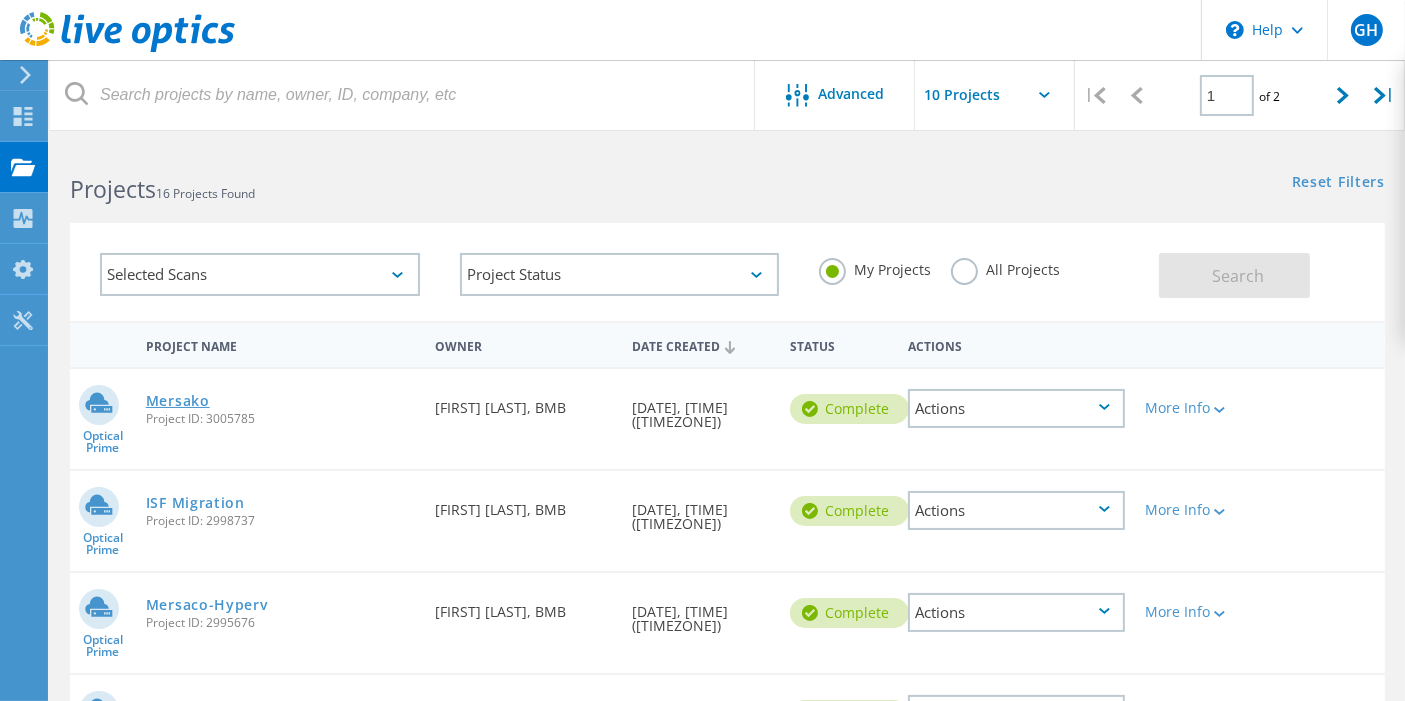 click on "Mersako" 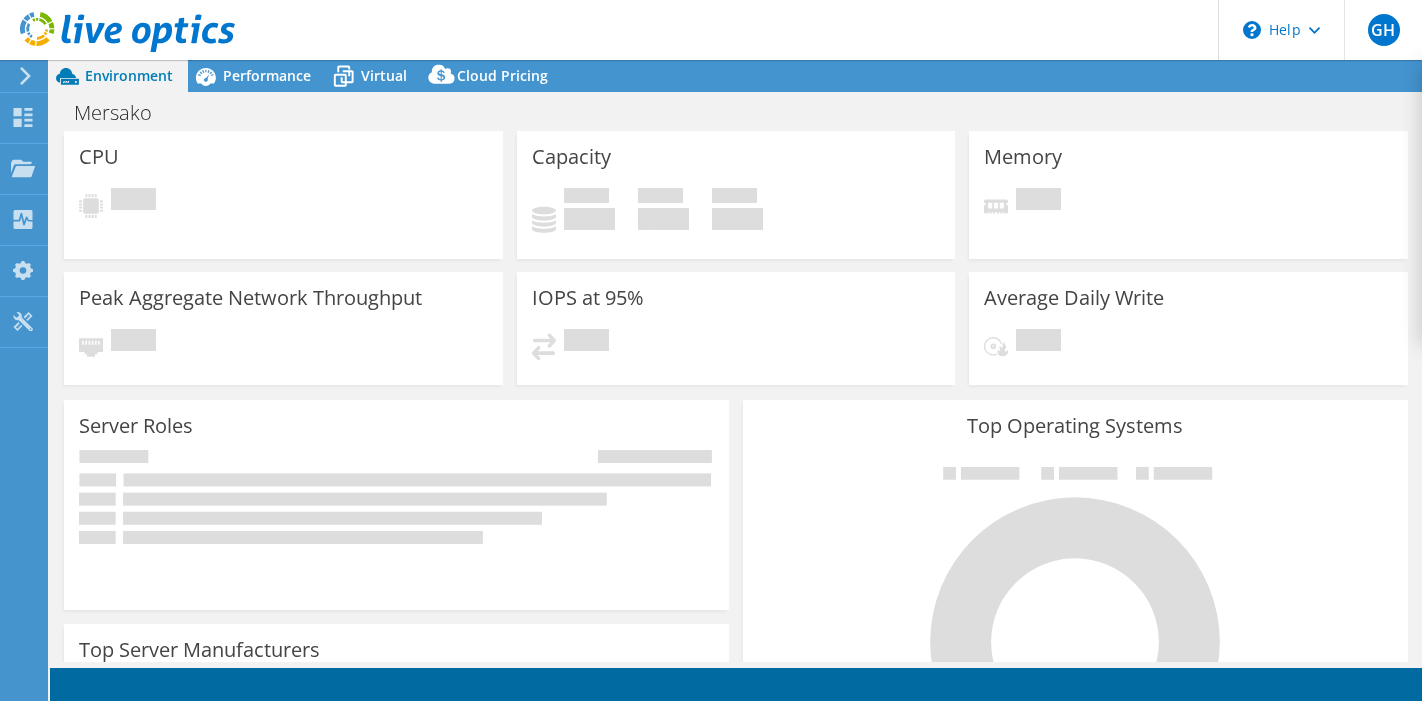 scroll, scrollTop: 0, scrollLeft: 0, axis: both 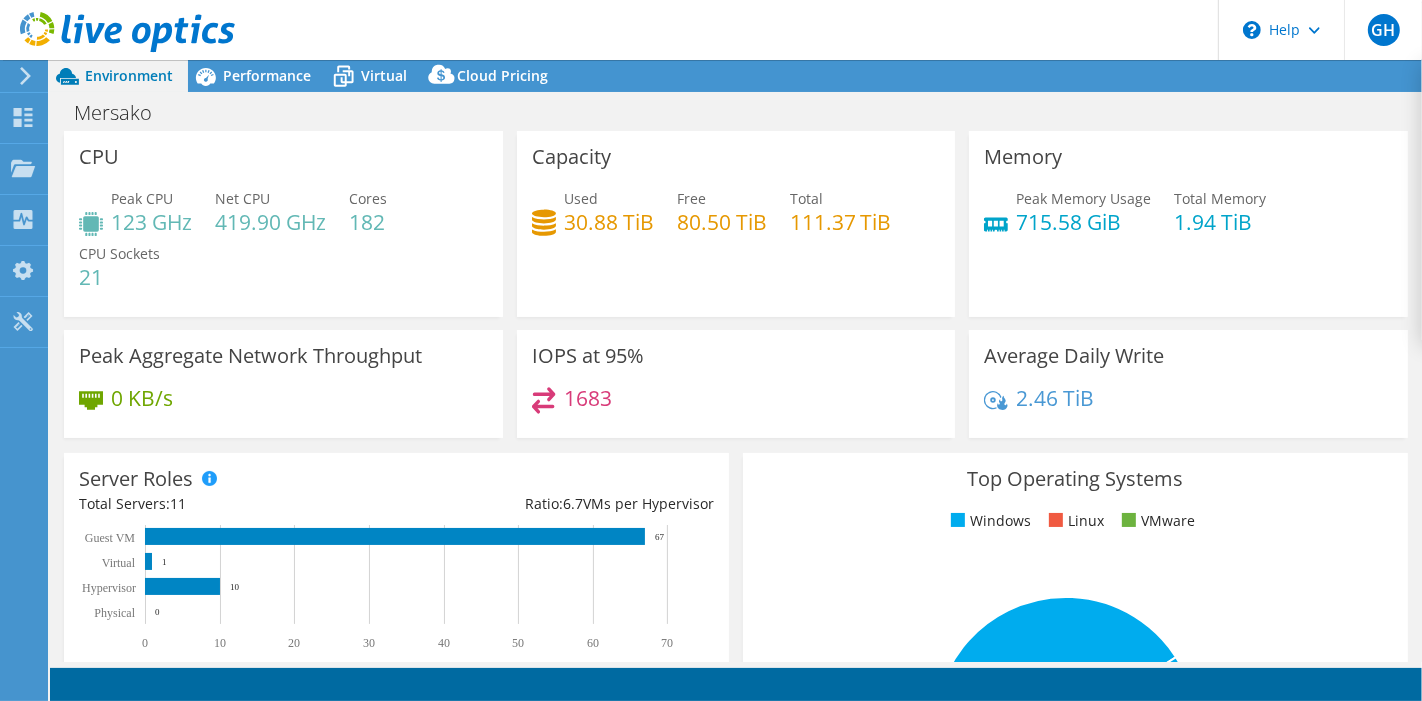 select on "USD" 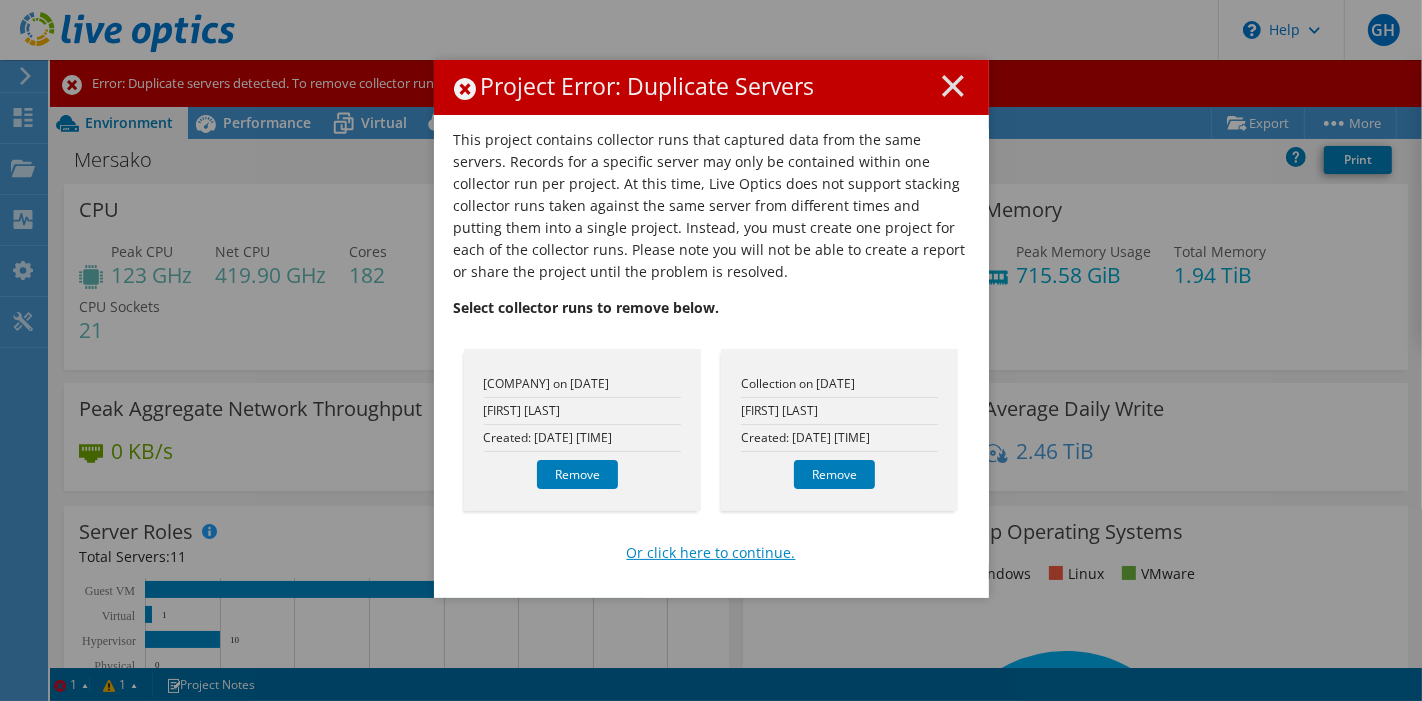 click on "Or click here to continue." at bounding box center [711, 553] 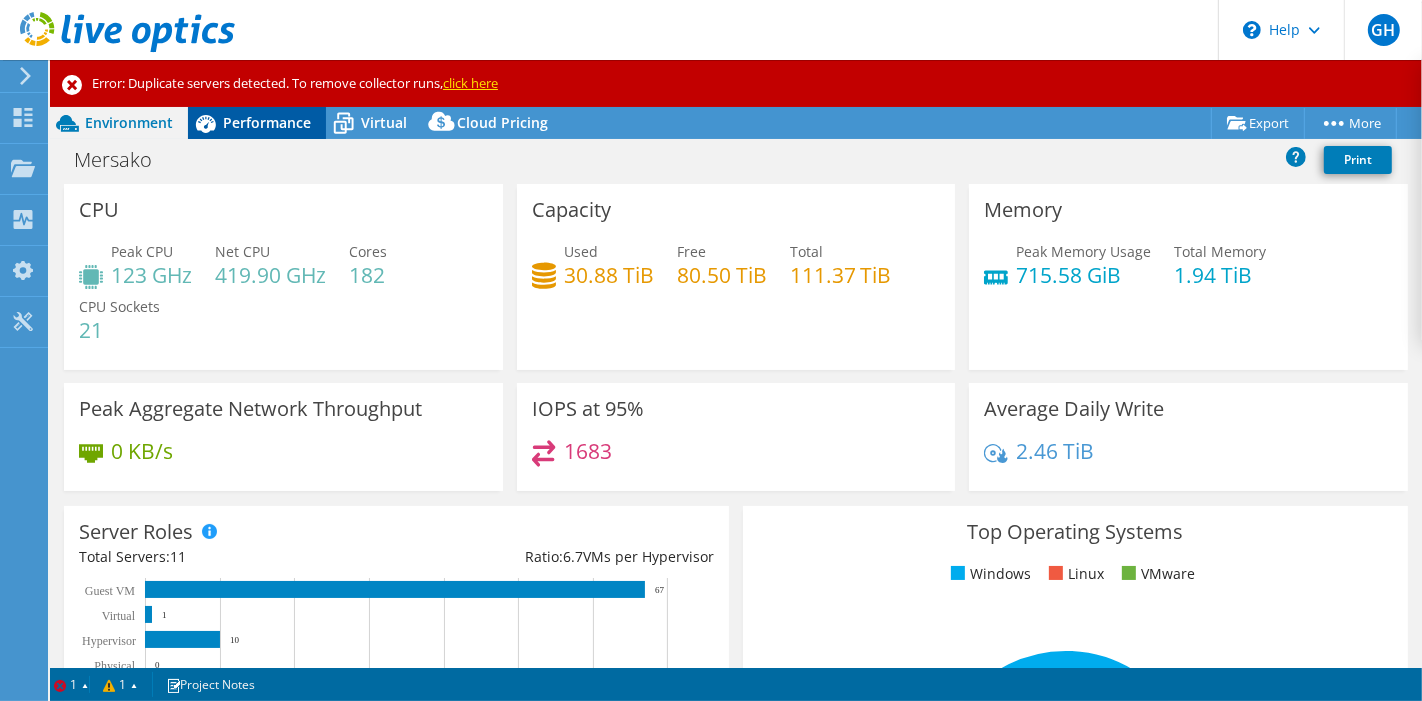 click on "Performance" at bounding box center [267, 122] 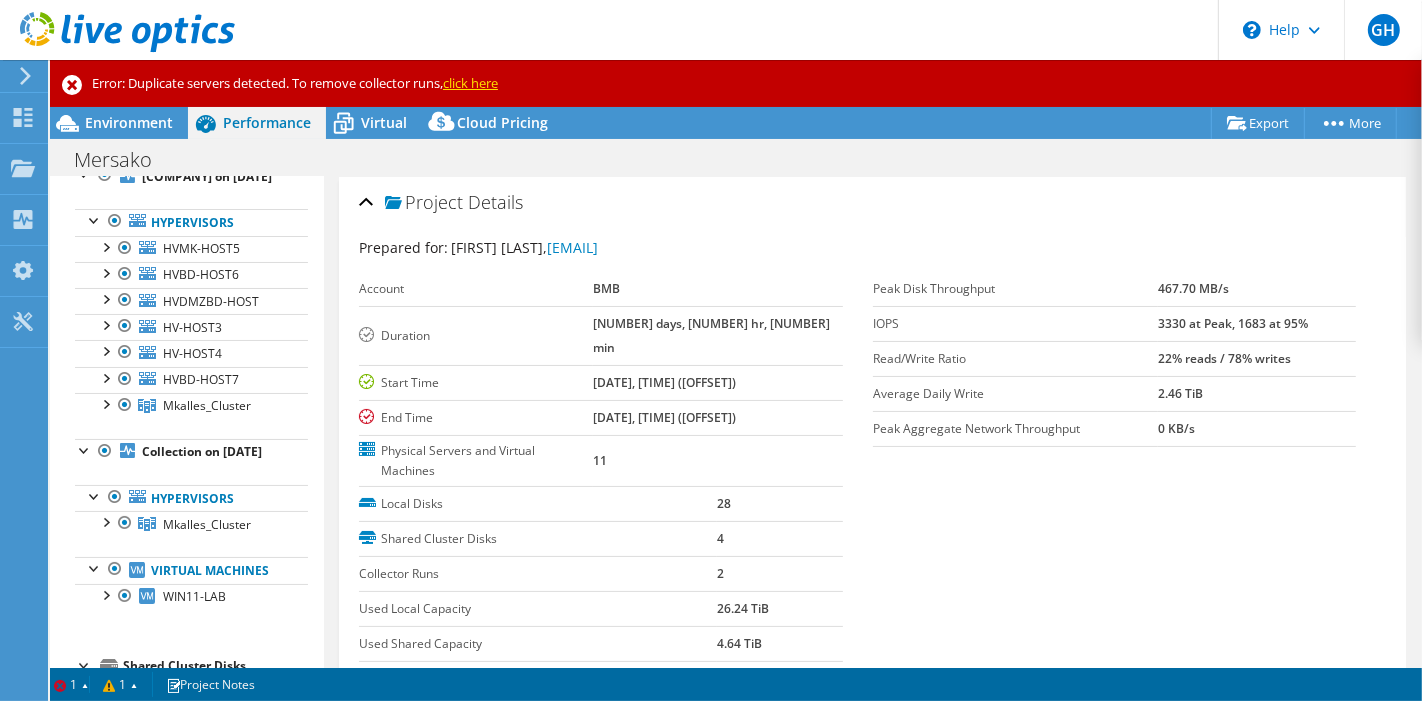 scroll, scrollTop: 0, scrollLeft: 0, axis: both 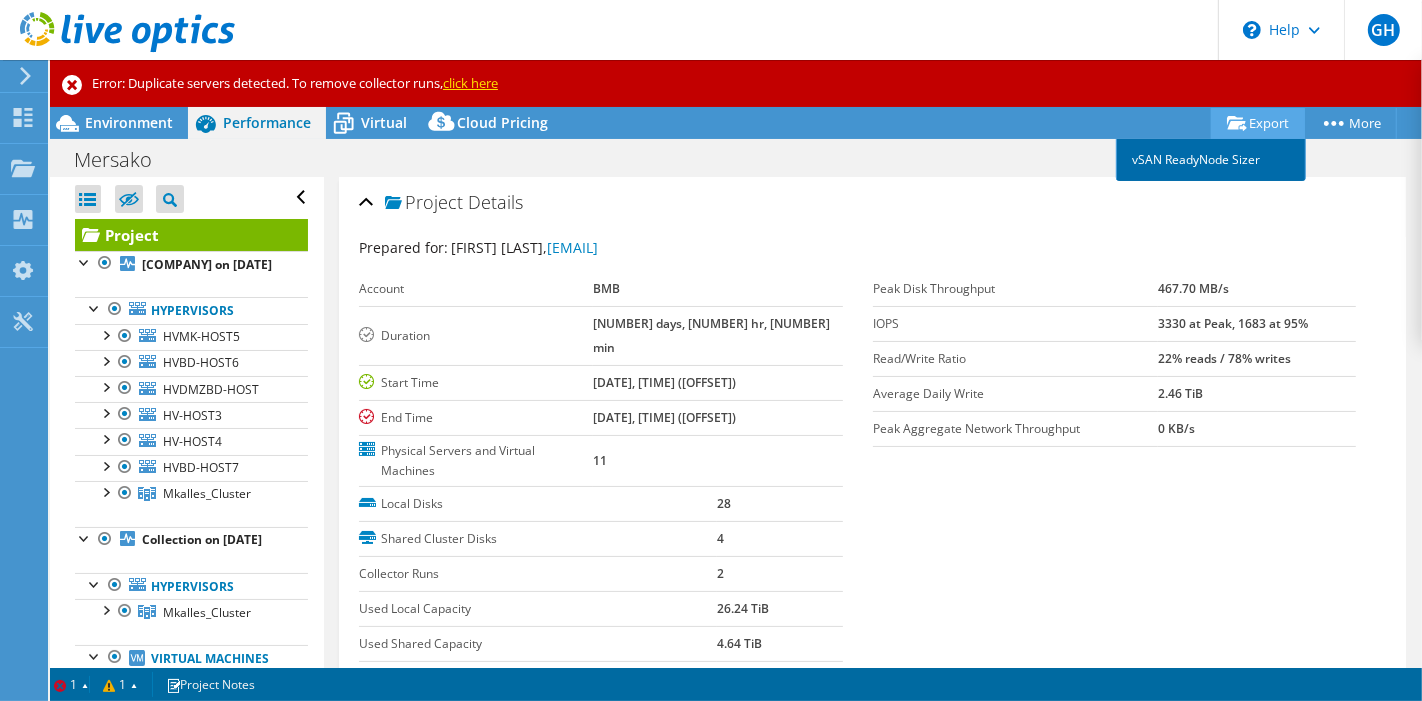 click on "vSAN ReadyNode Sizer" at bounding box center [1211, 160] 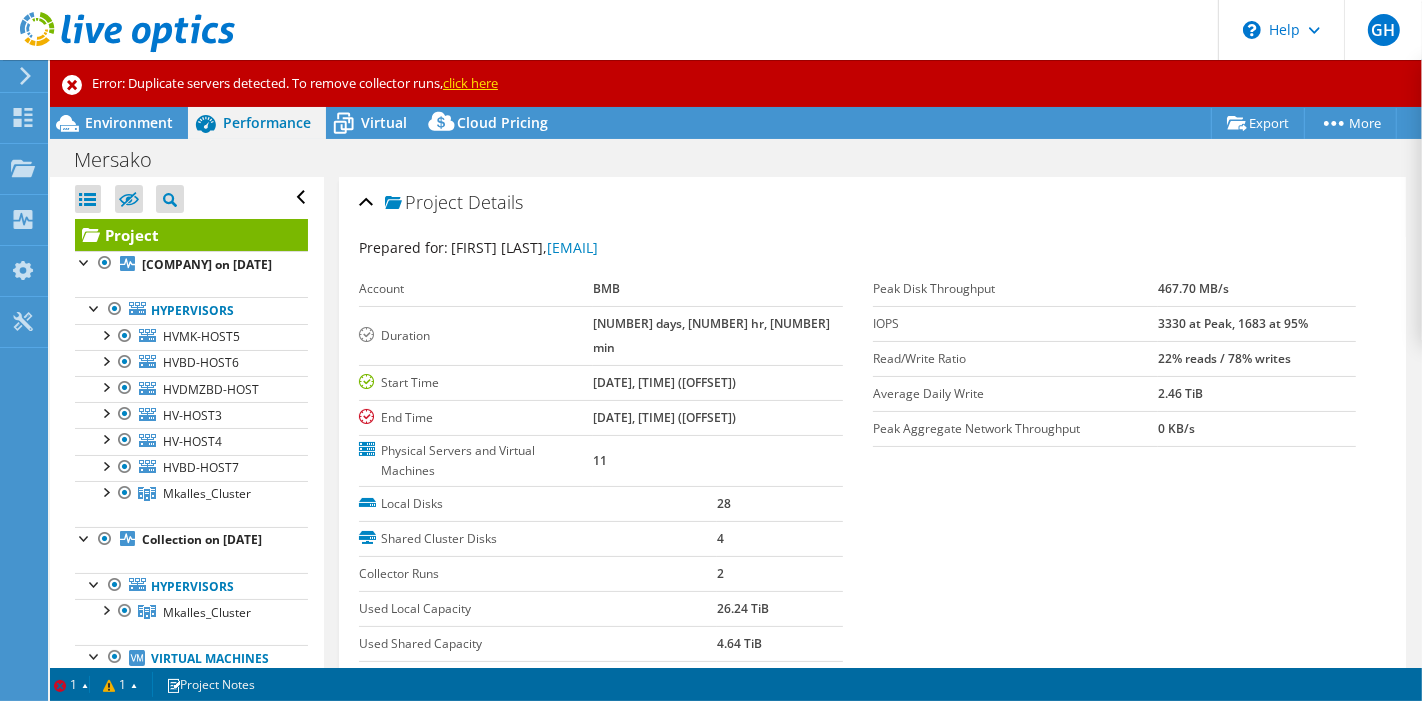 click on "click here" at bounding box center [470, 83] 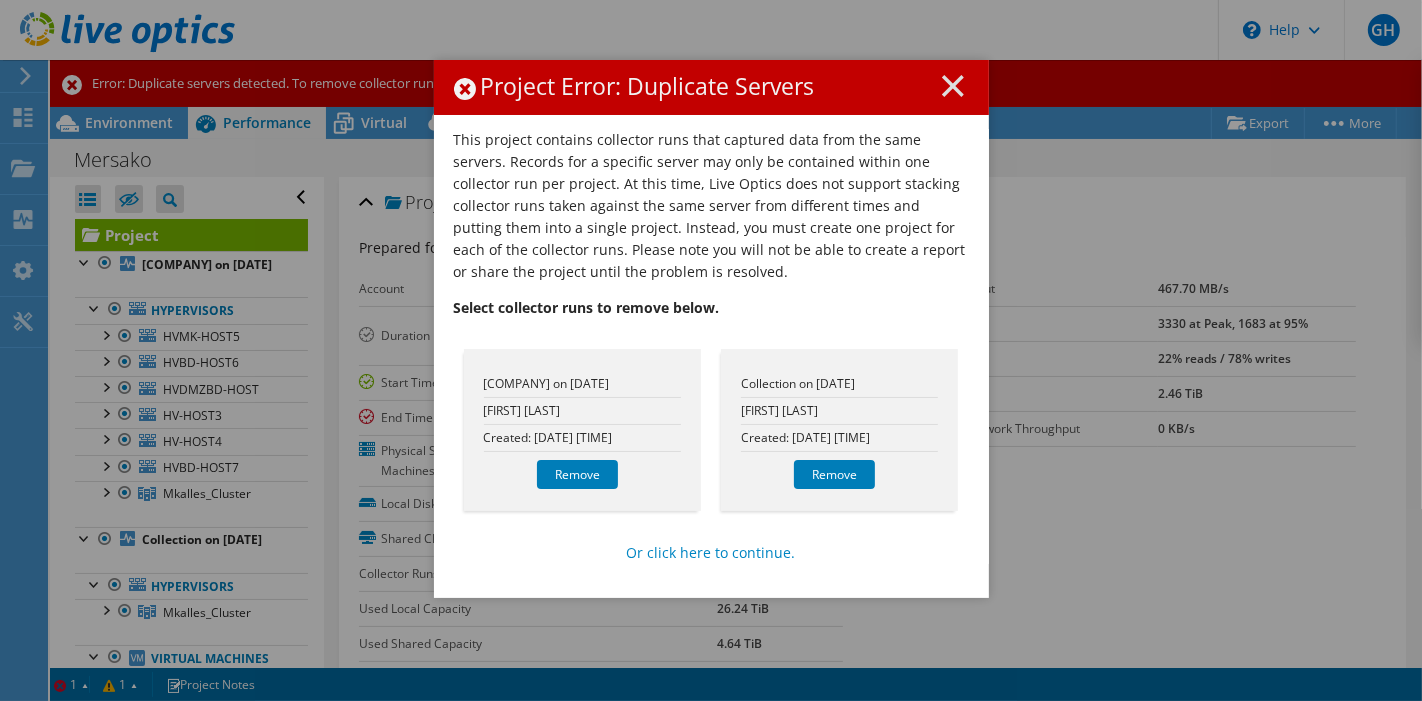 click 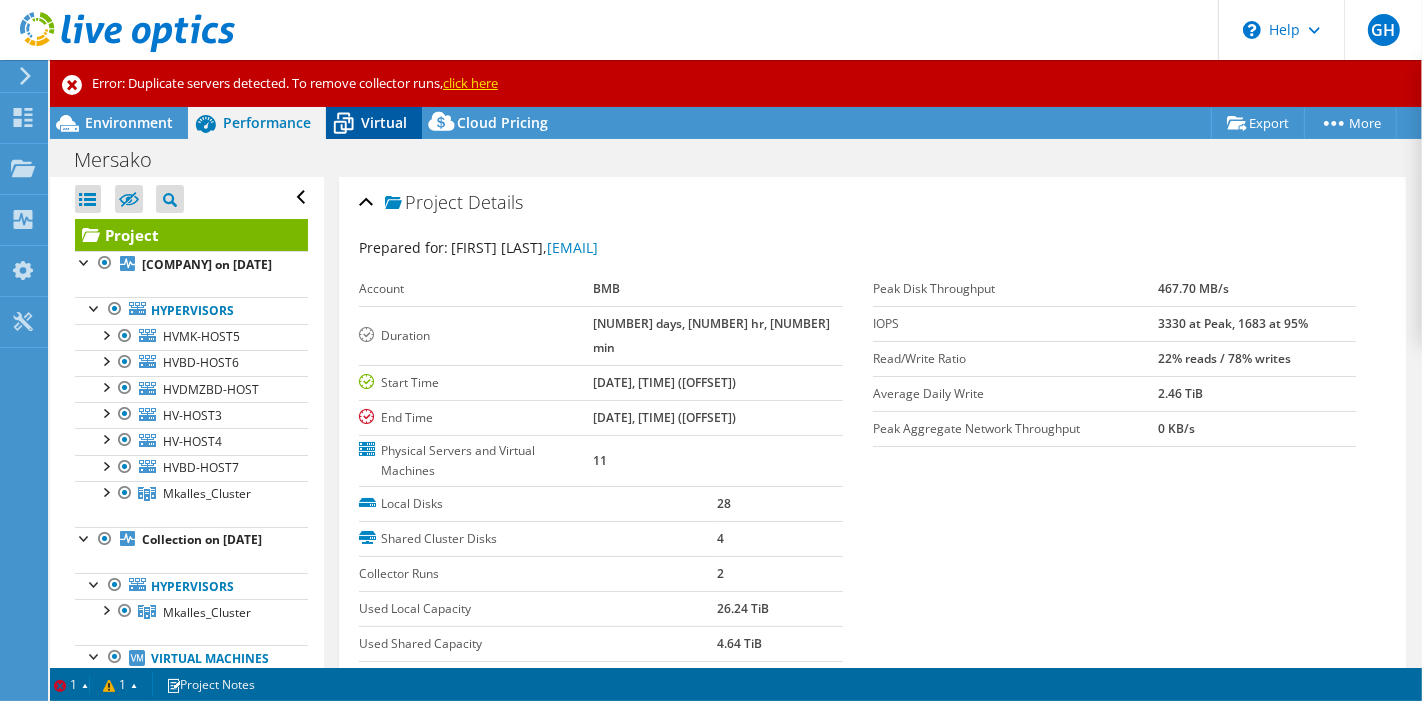 click on "Virtual" at bounding box center (384, 122) 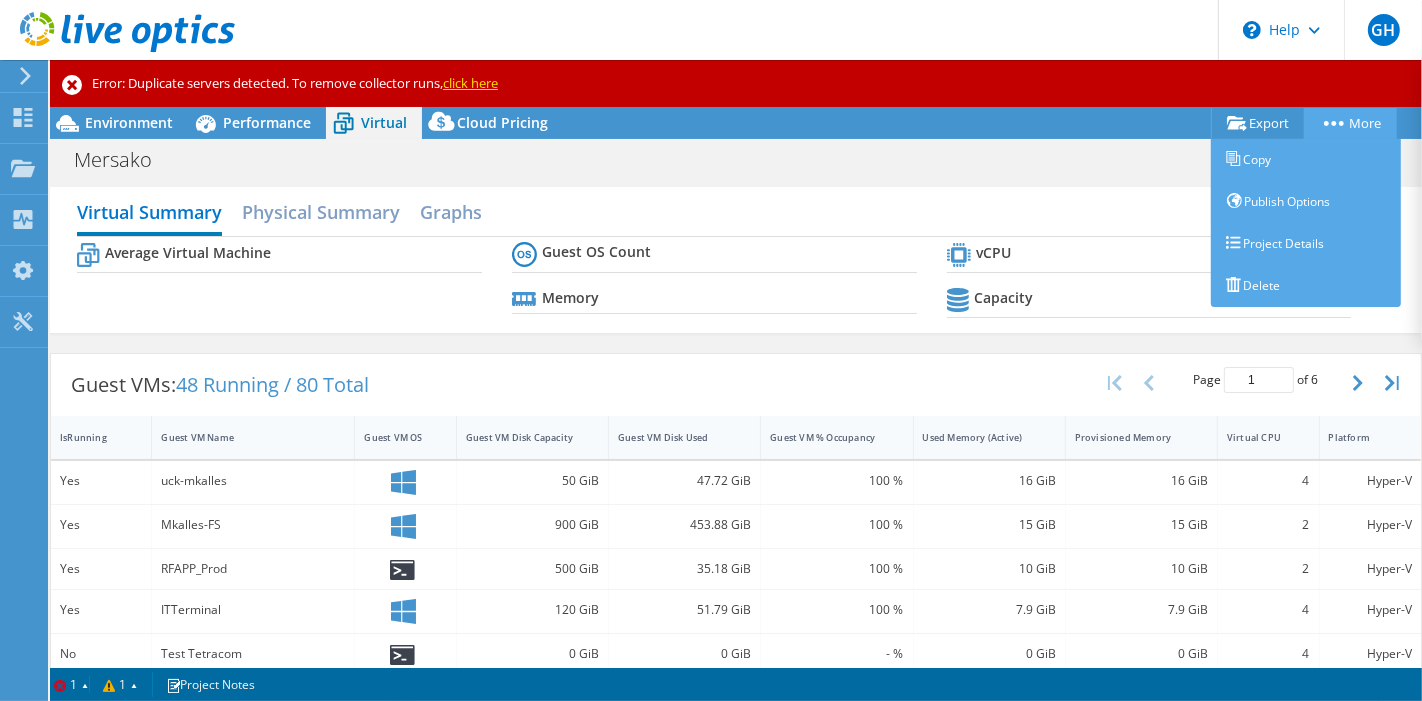 click on "More" at bounding box center (1350, 123) 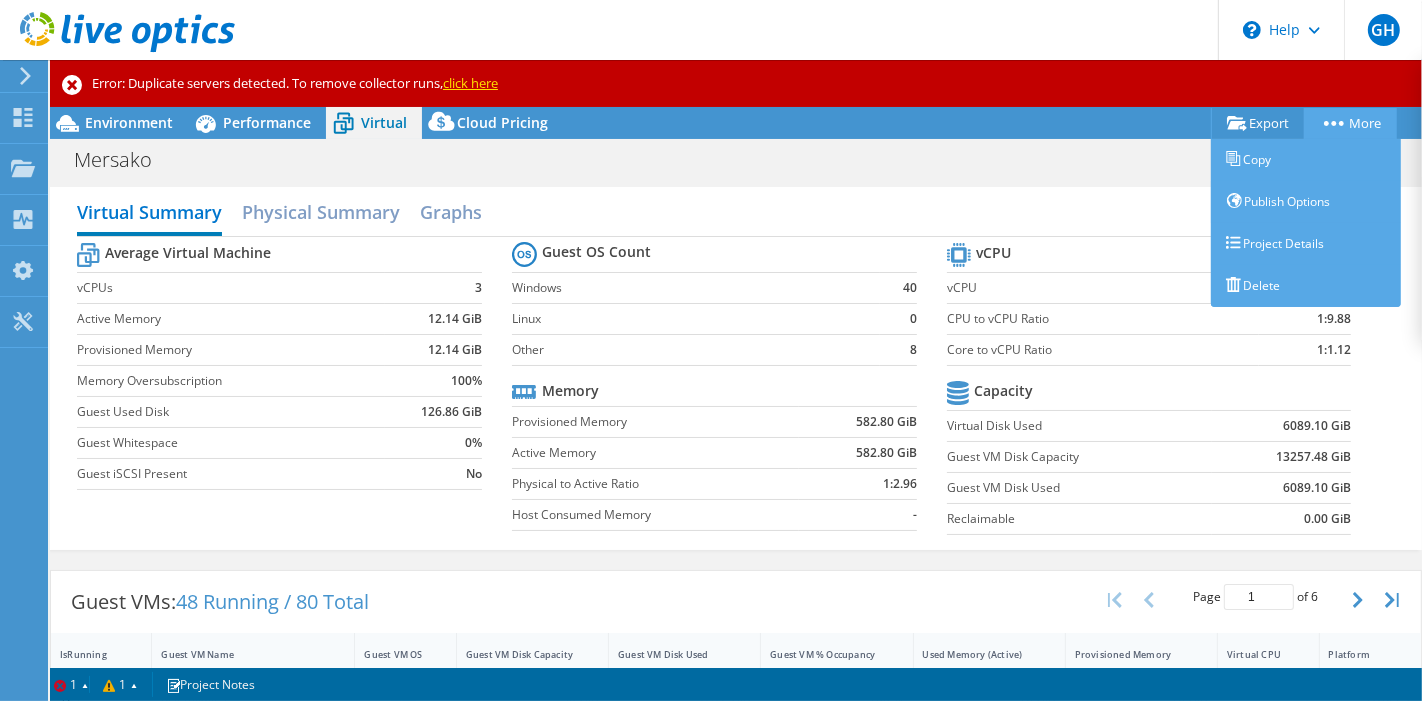 click on "More" at bounding box center [1350, 123] 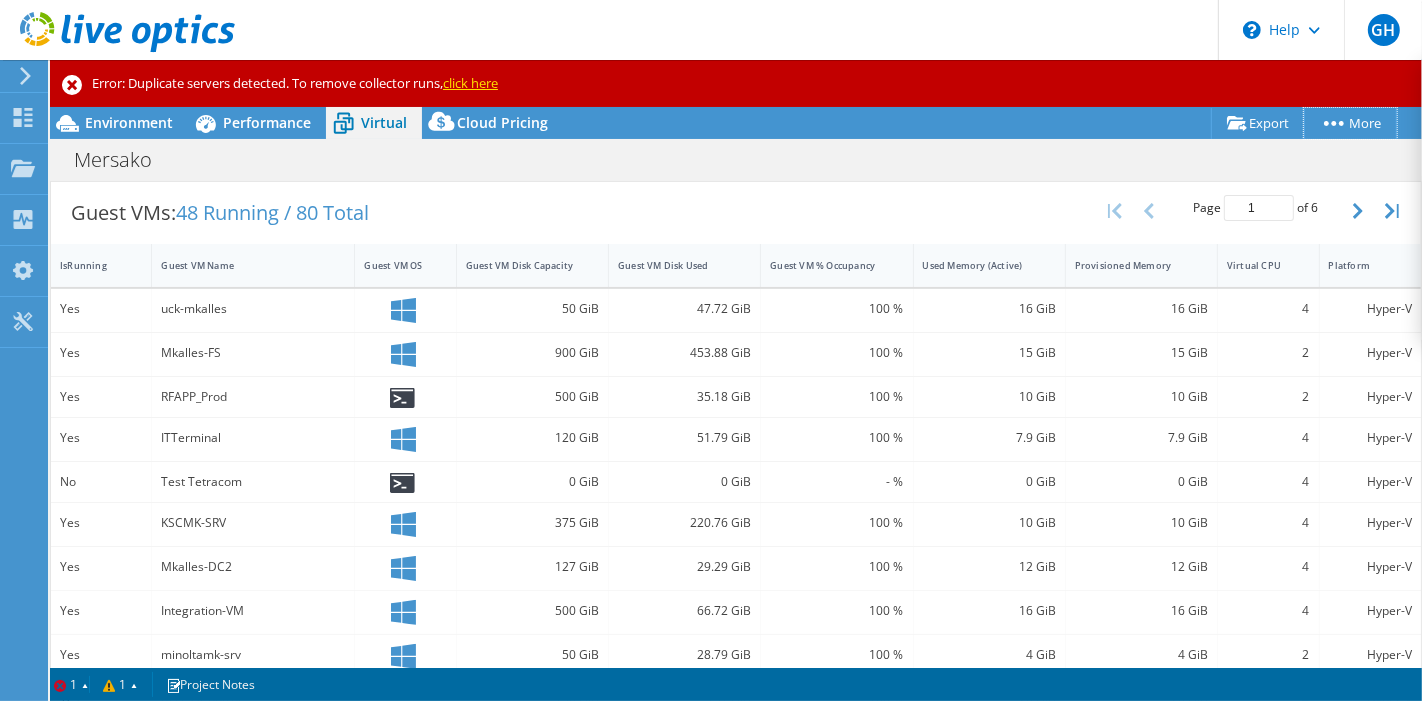 scroll, scrollTop: 0, scrollLeft: 0, axis: both 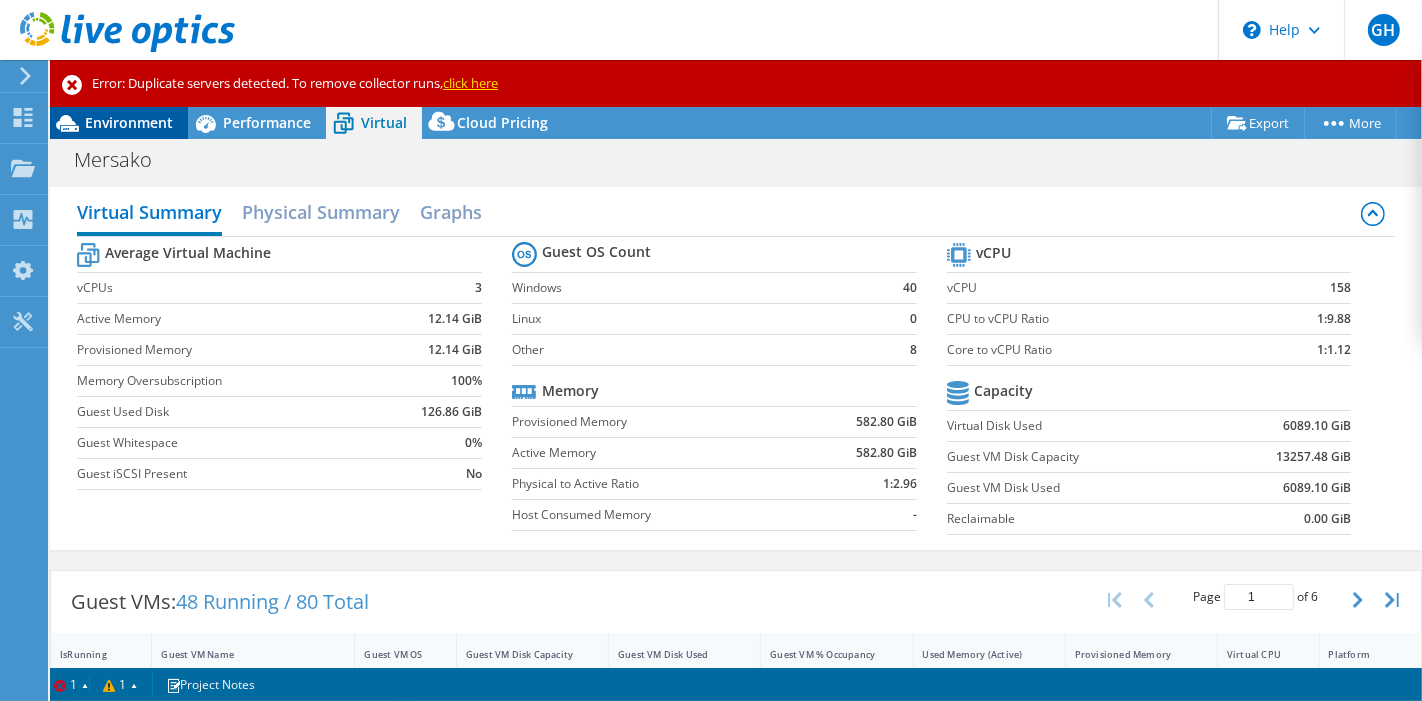 click on "Environment" at bounding box center [129, 122] 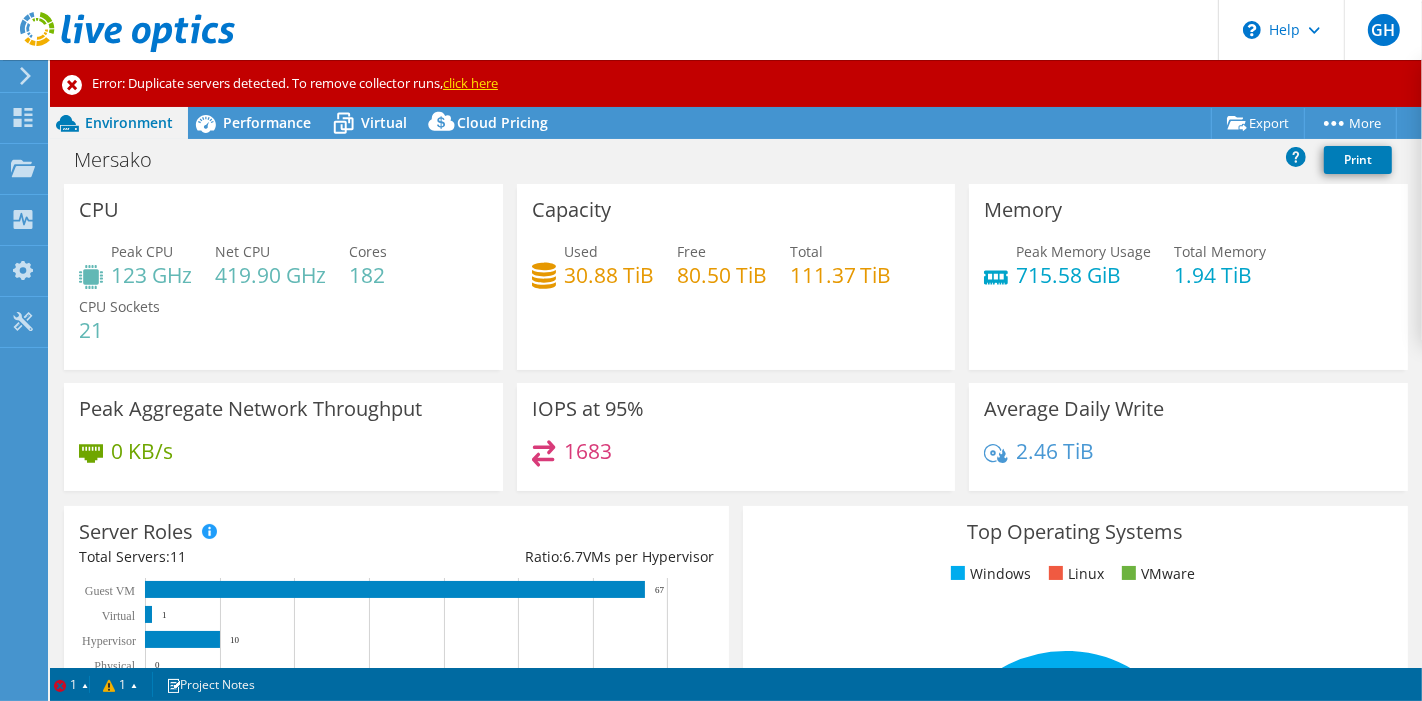 click 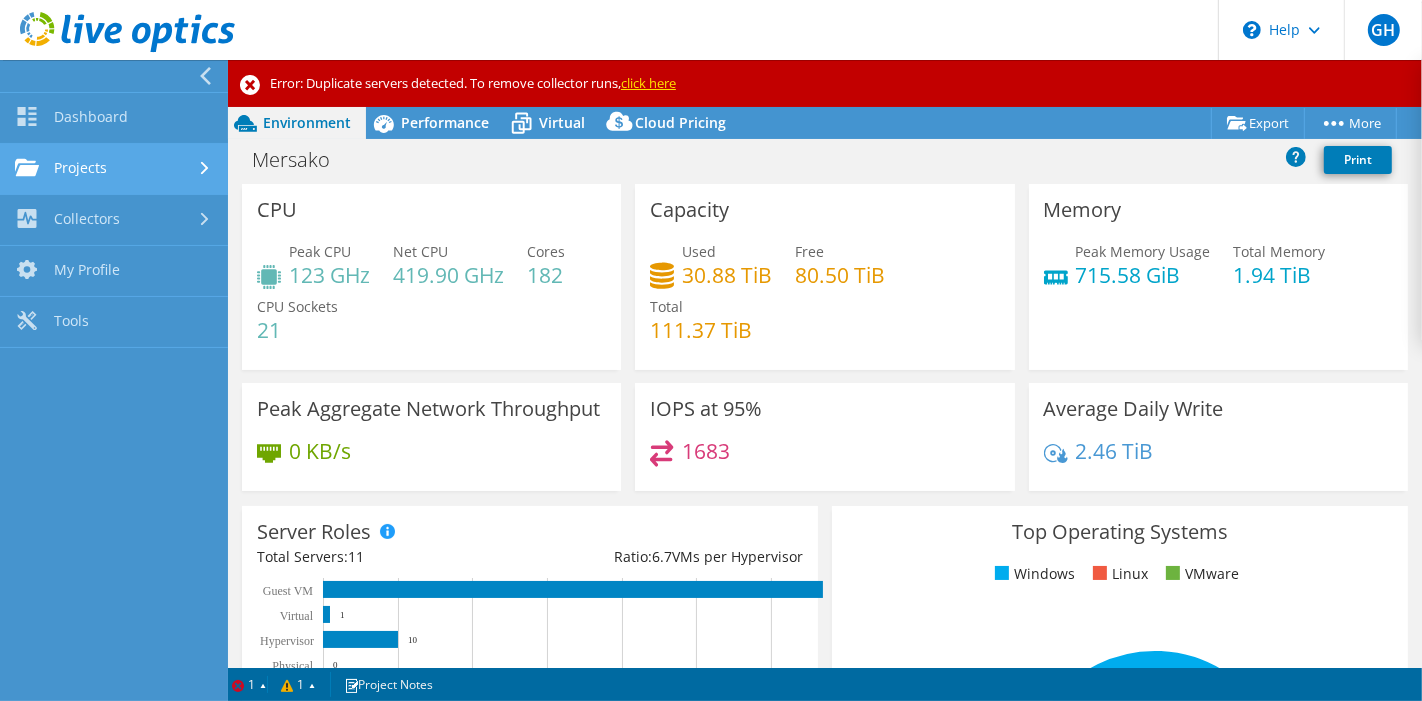 click on "Projects" at bounding box center (114, 169) 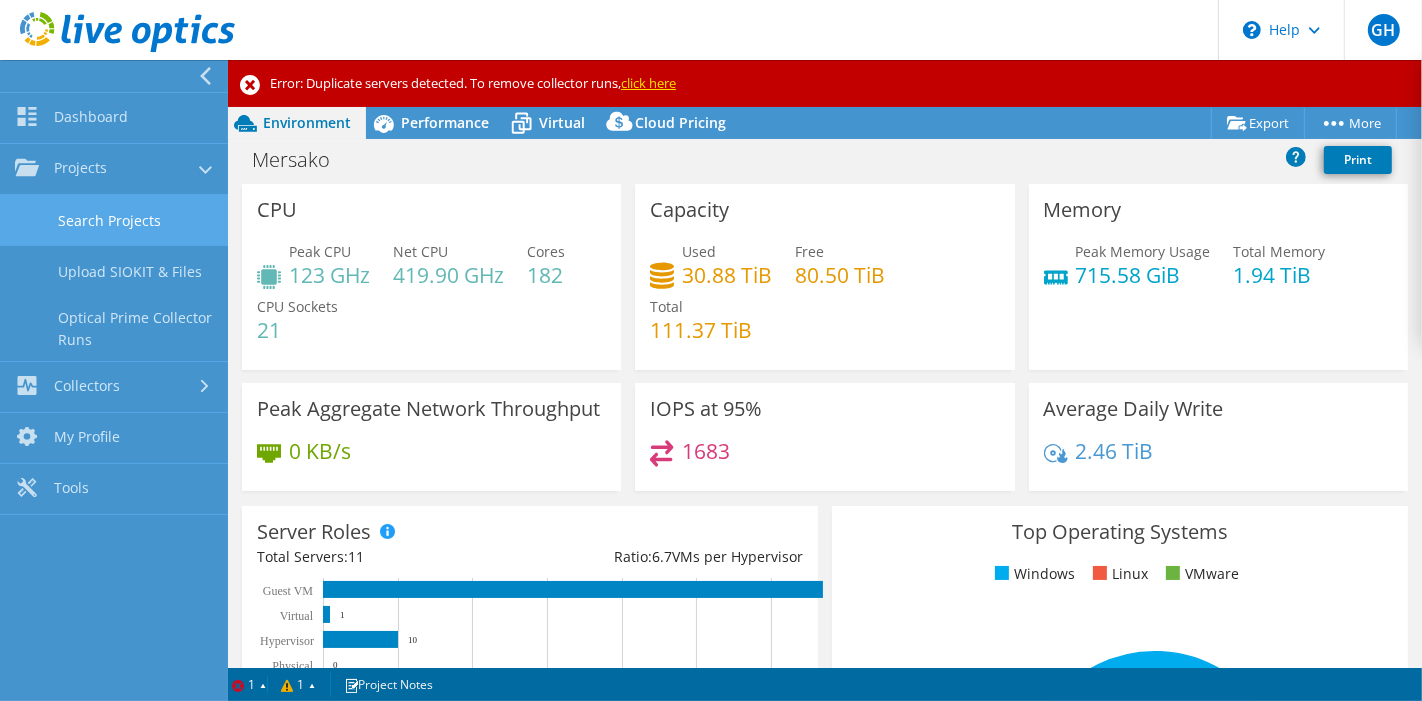 click on "Search Projects" at bounding box center (114, 220) 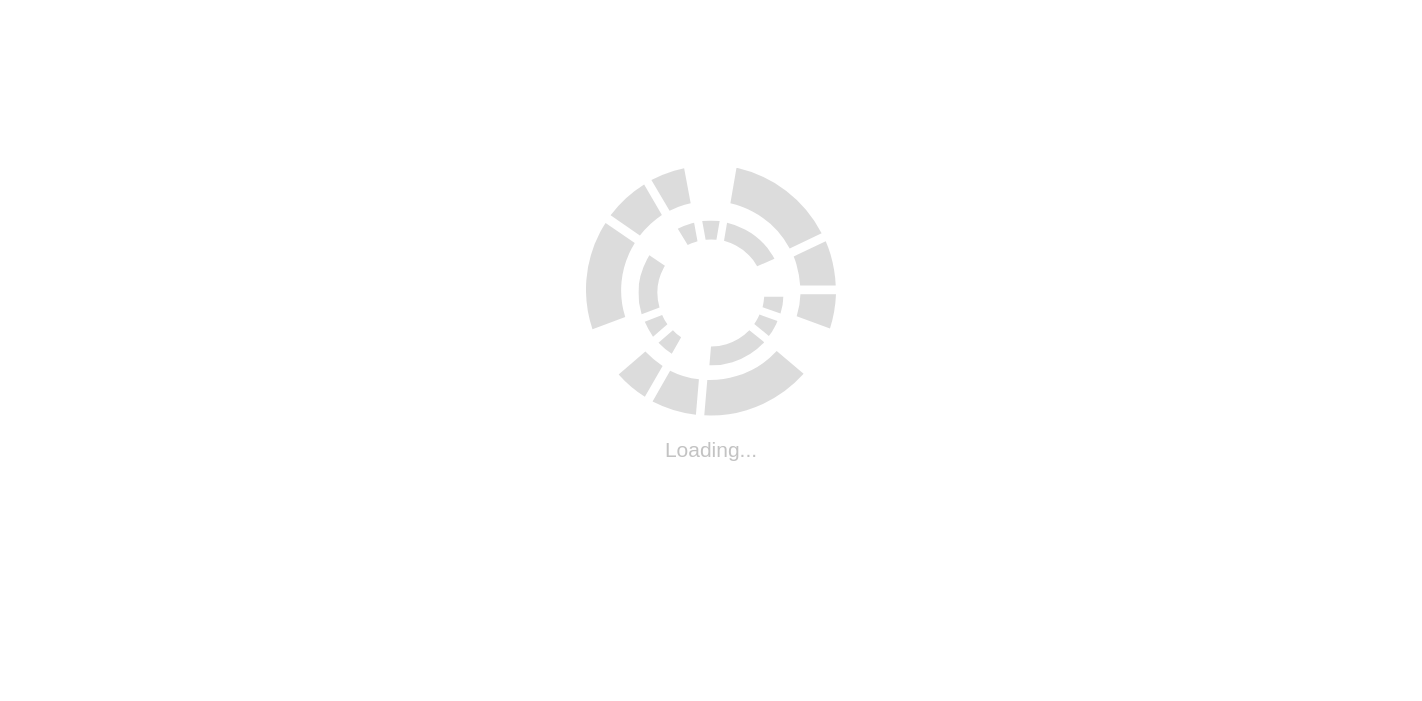 scroll, scrollTop: 0, scrollLeft: 0, axis: both 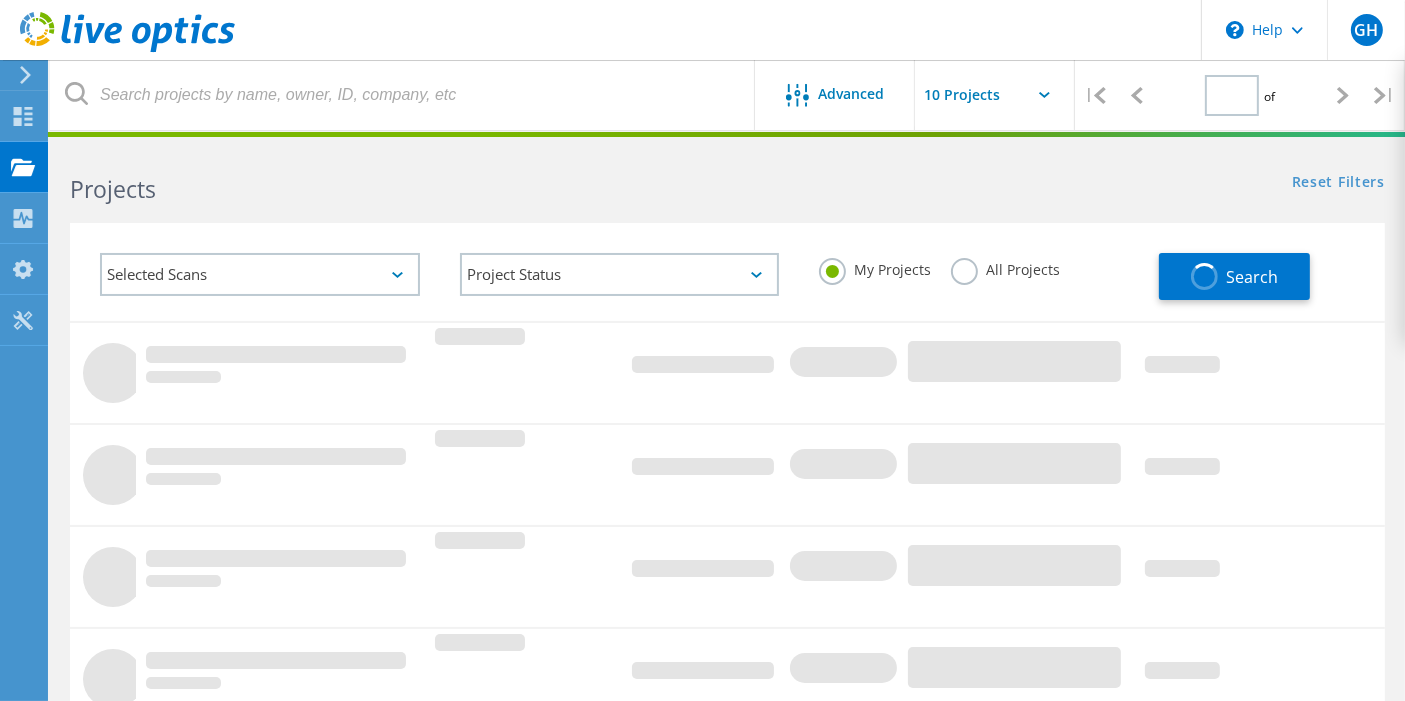 type on "1" 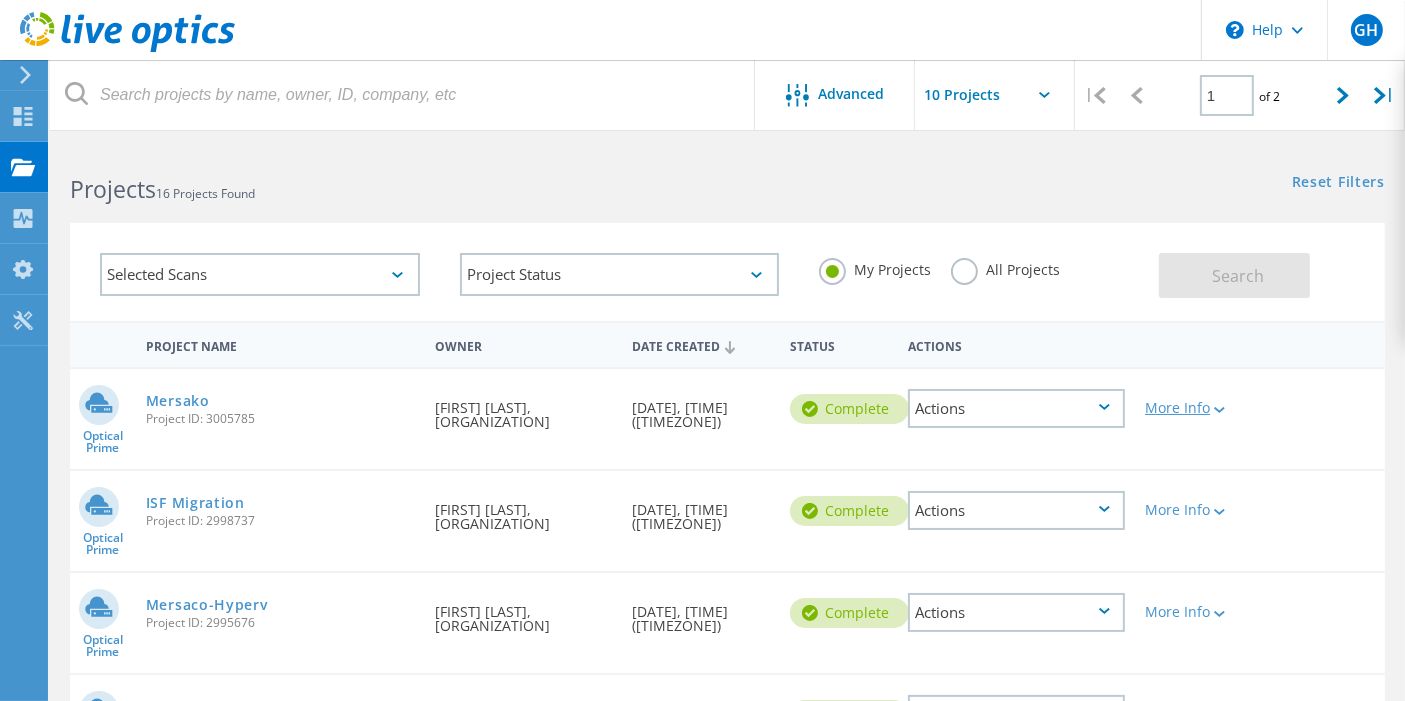 click 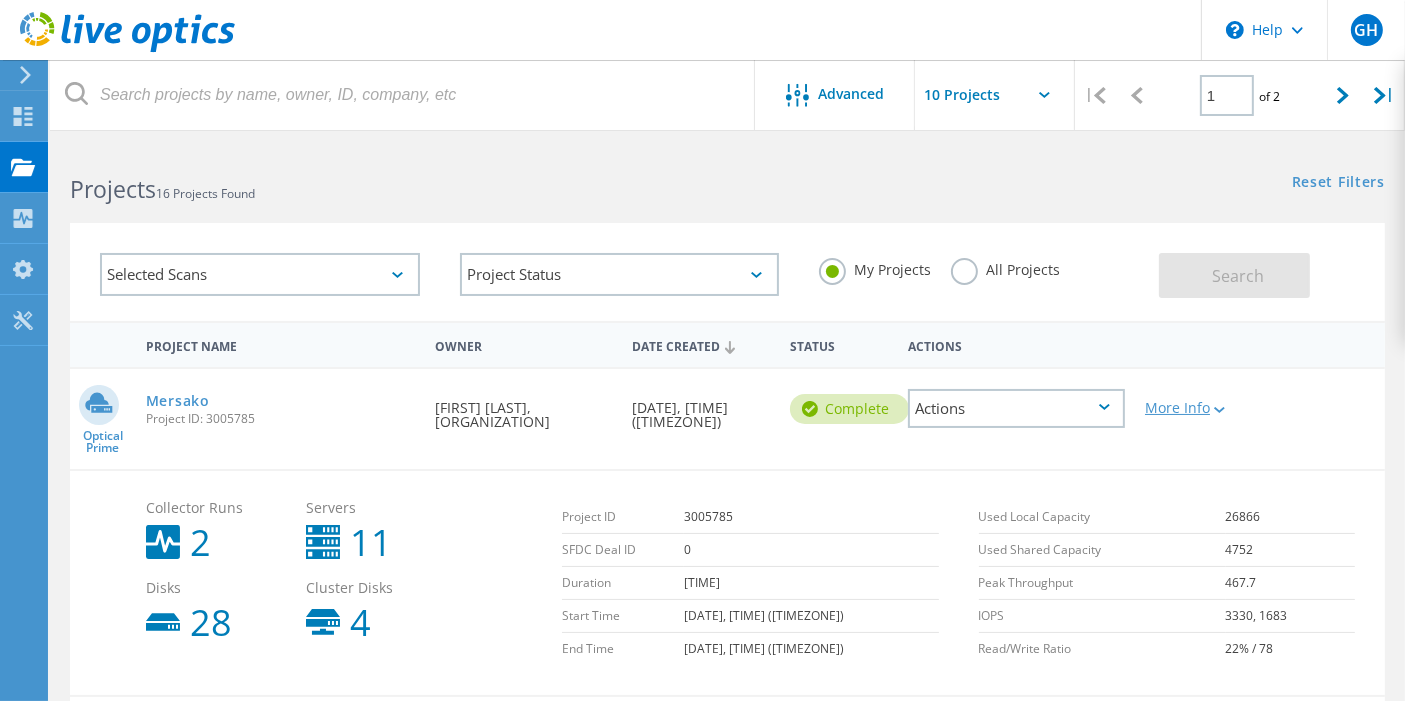 click 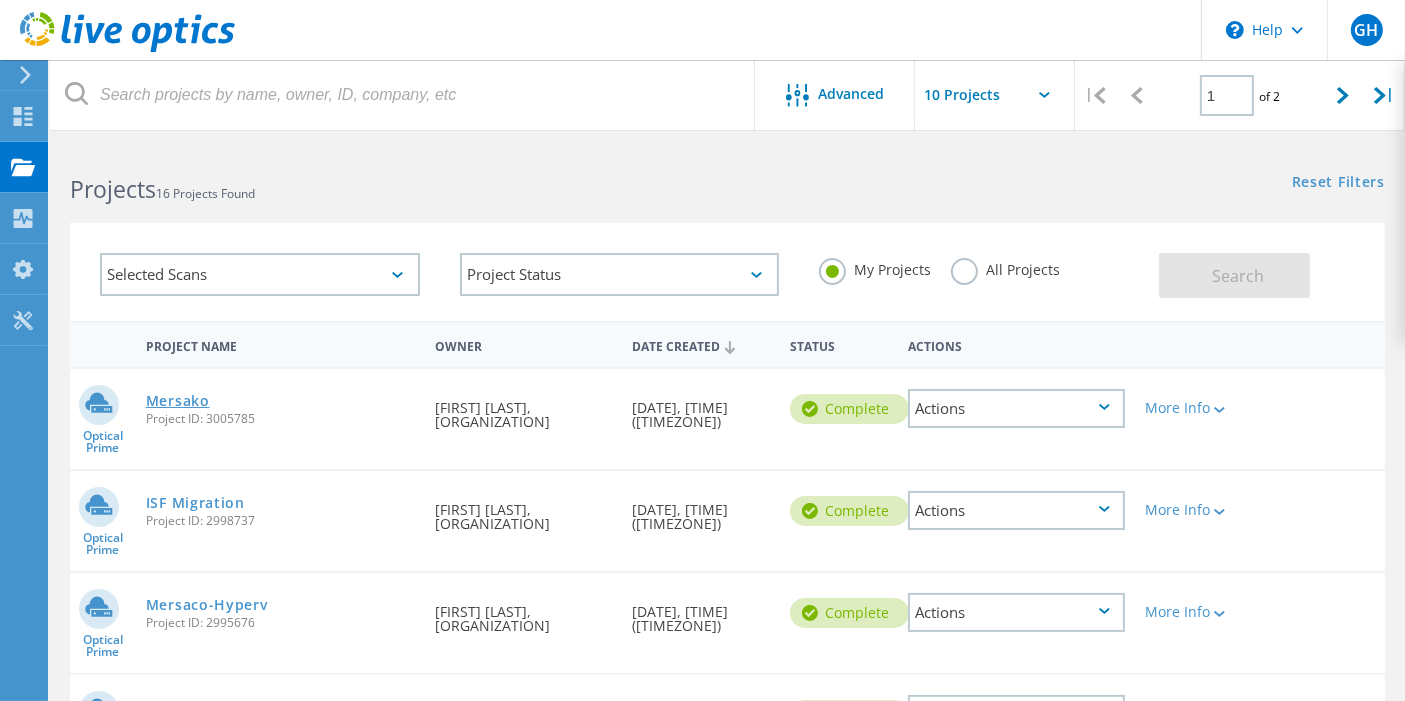 click on "Mersako" 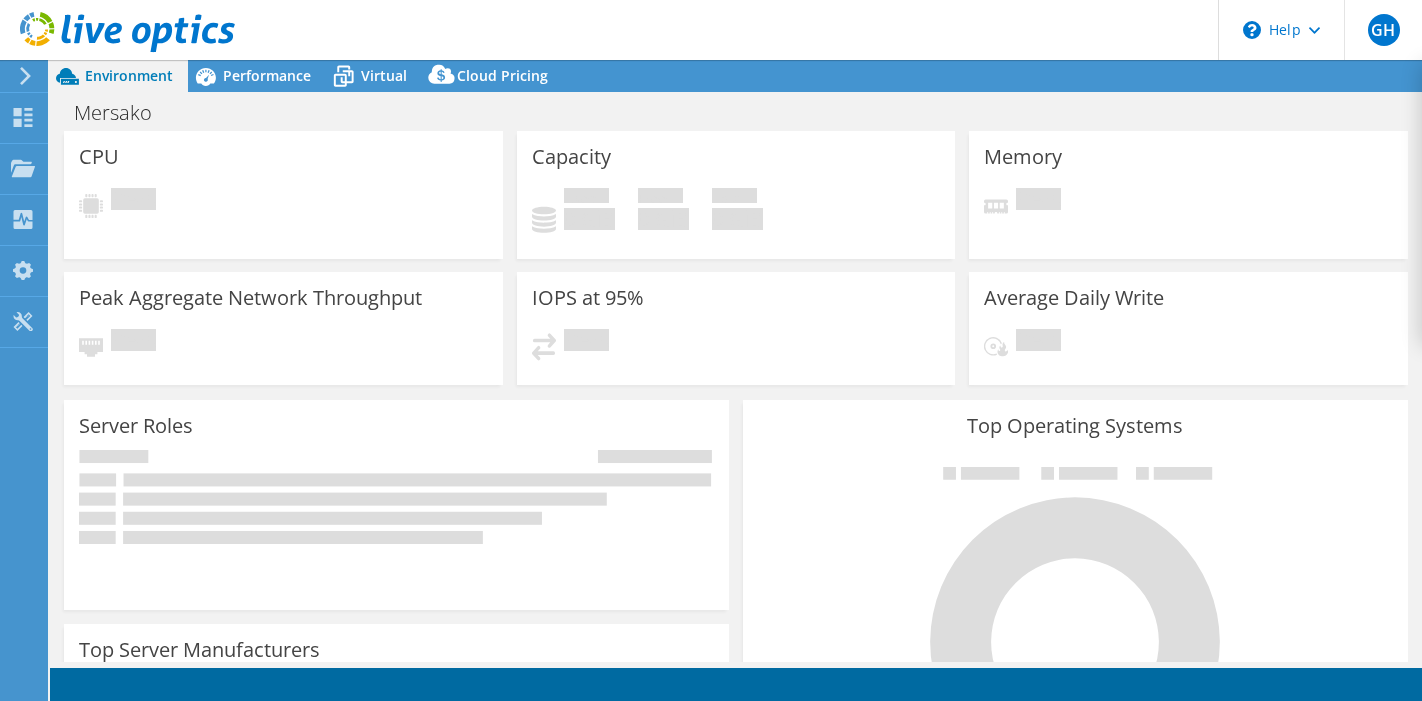 scroll, scrollTop: 0, scrollLeft: 0, axis: both 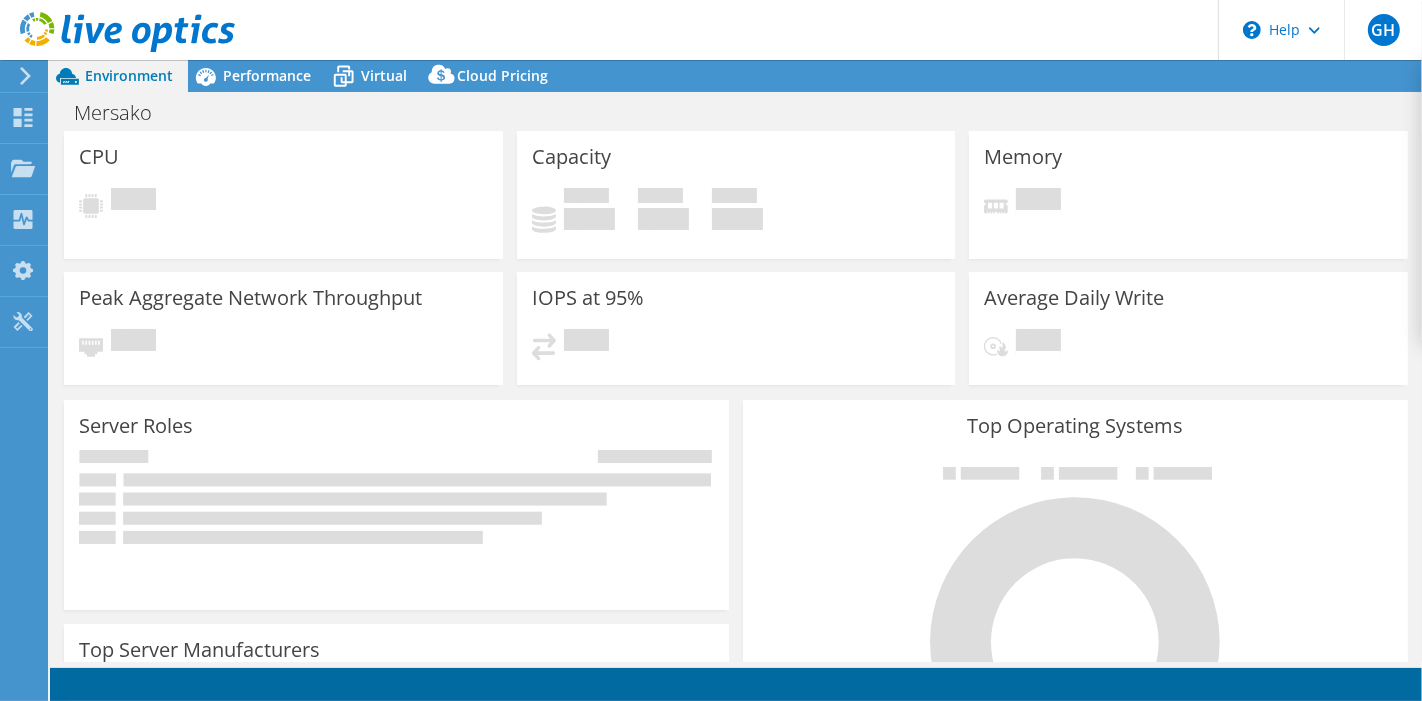 select on "USD" 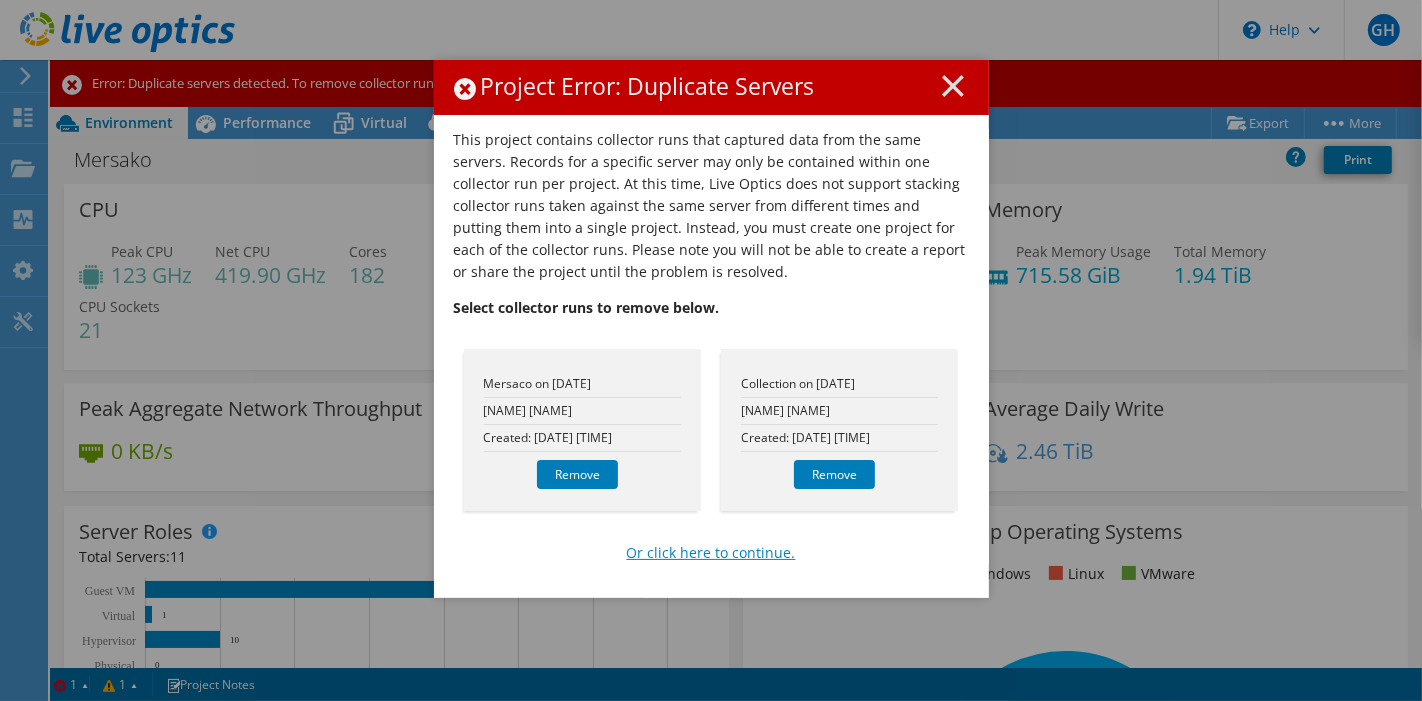 click on "Or click here to continue." at bounding box center [711, 553] 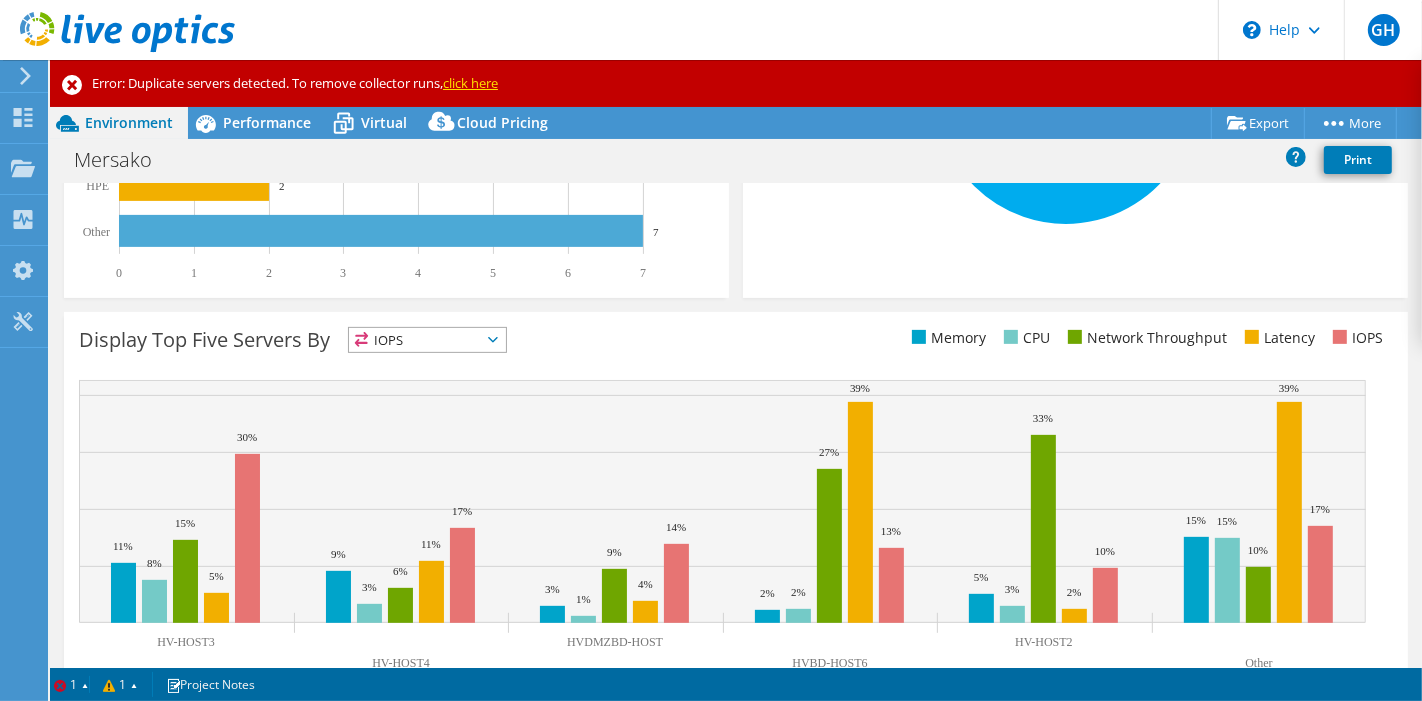 scroll, scrollTop: 0, scrollLeft: 0, axis: both 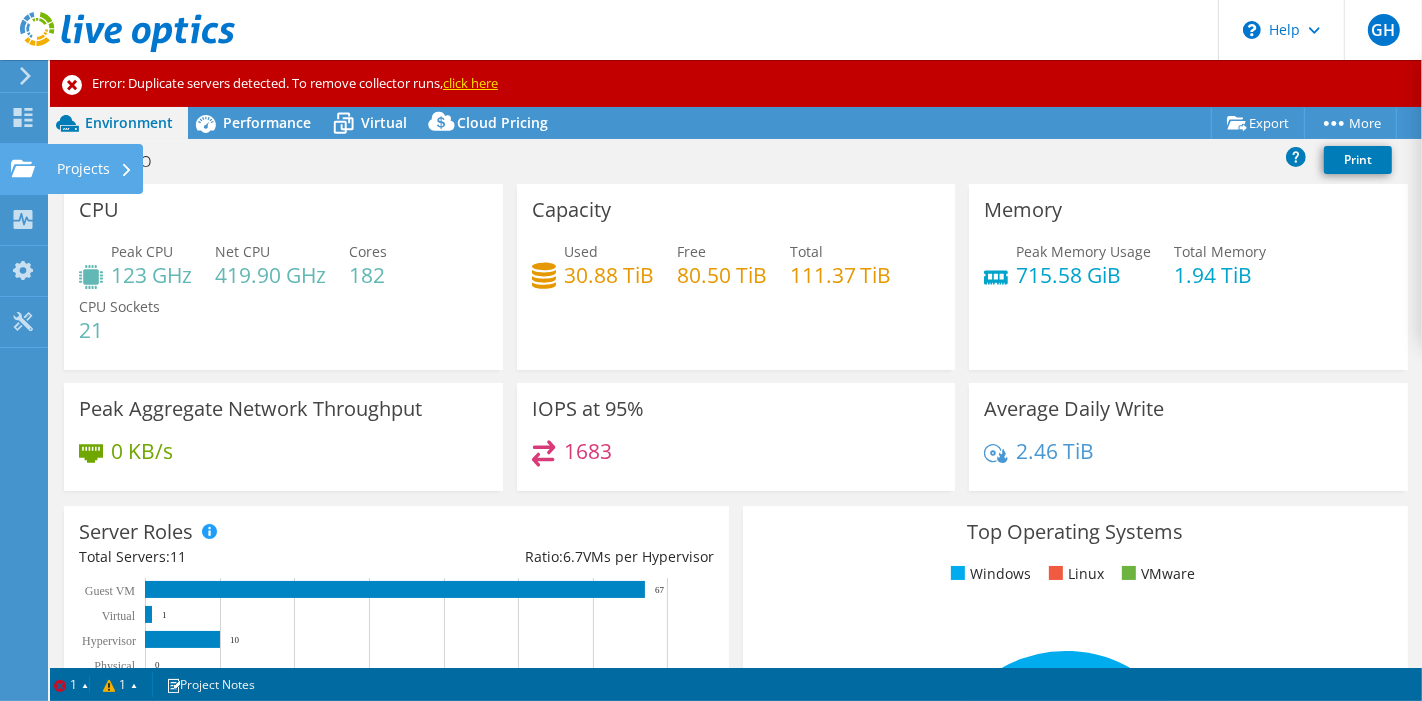 click 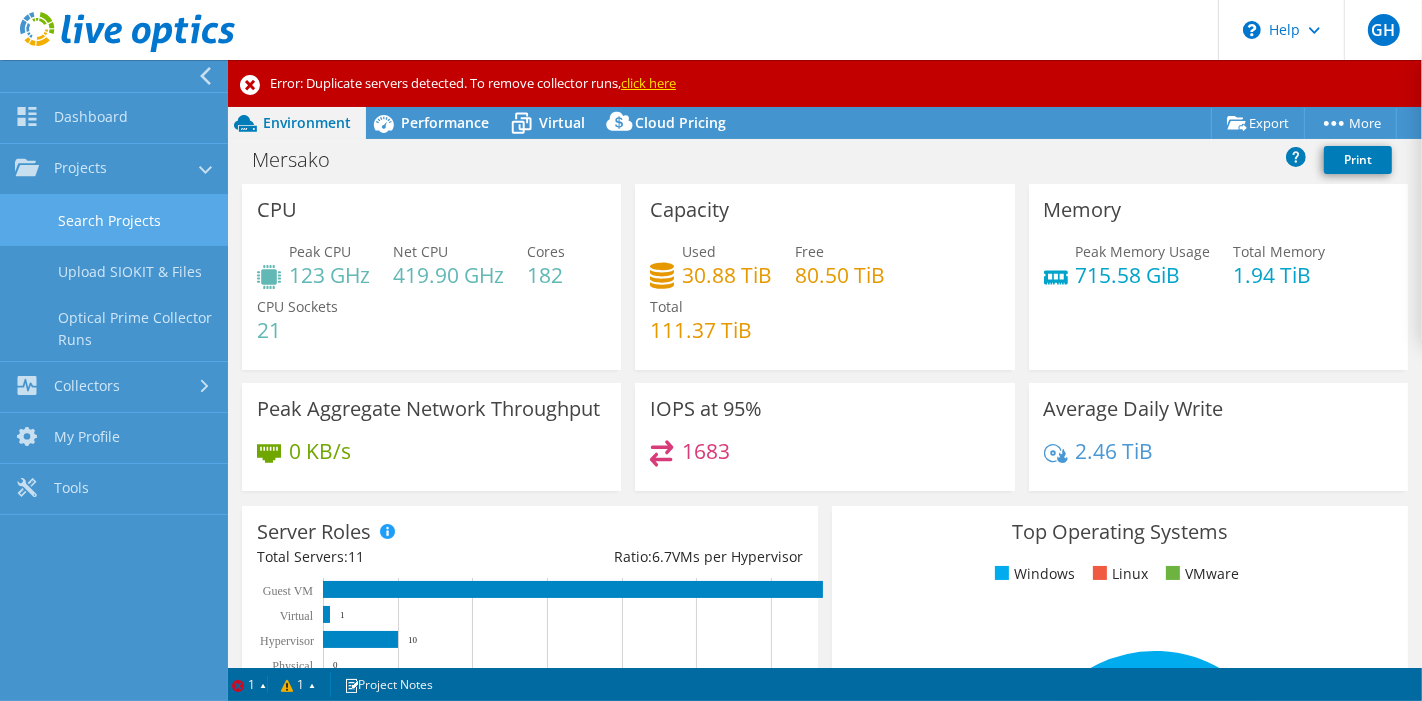click on "Search Projects" at bounding box center (114, 220) 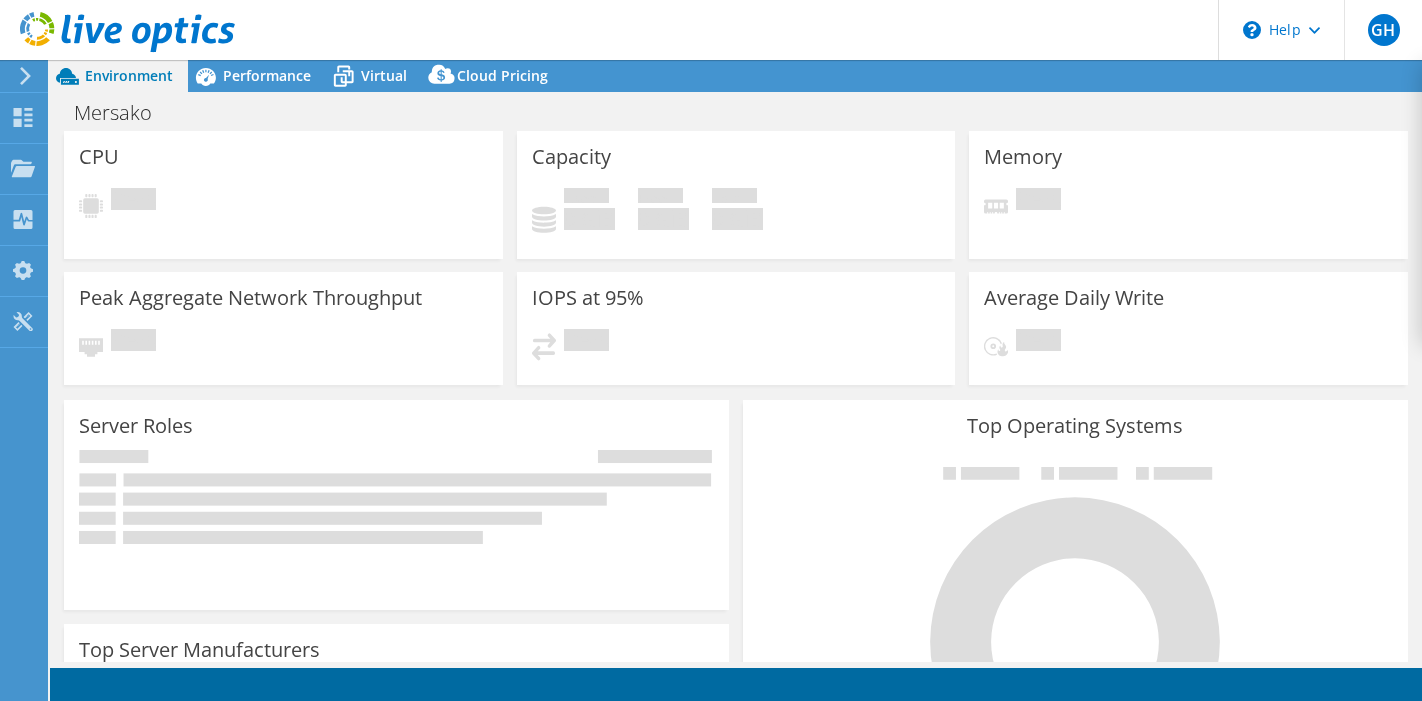 scroll, scrollTop: 0, scrollLeft: 0, axis: both 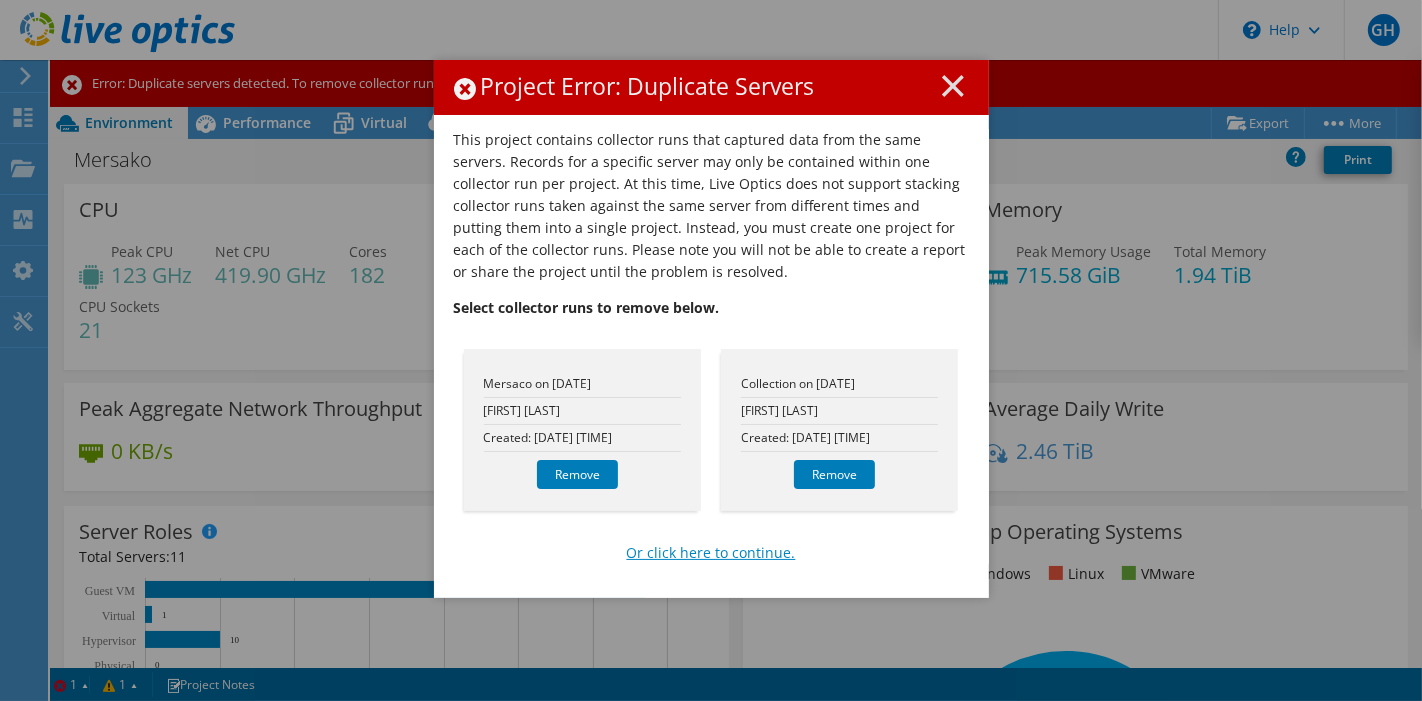 click on "Or click here to continue." at bounding box center [711, 553] 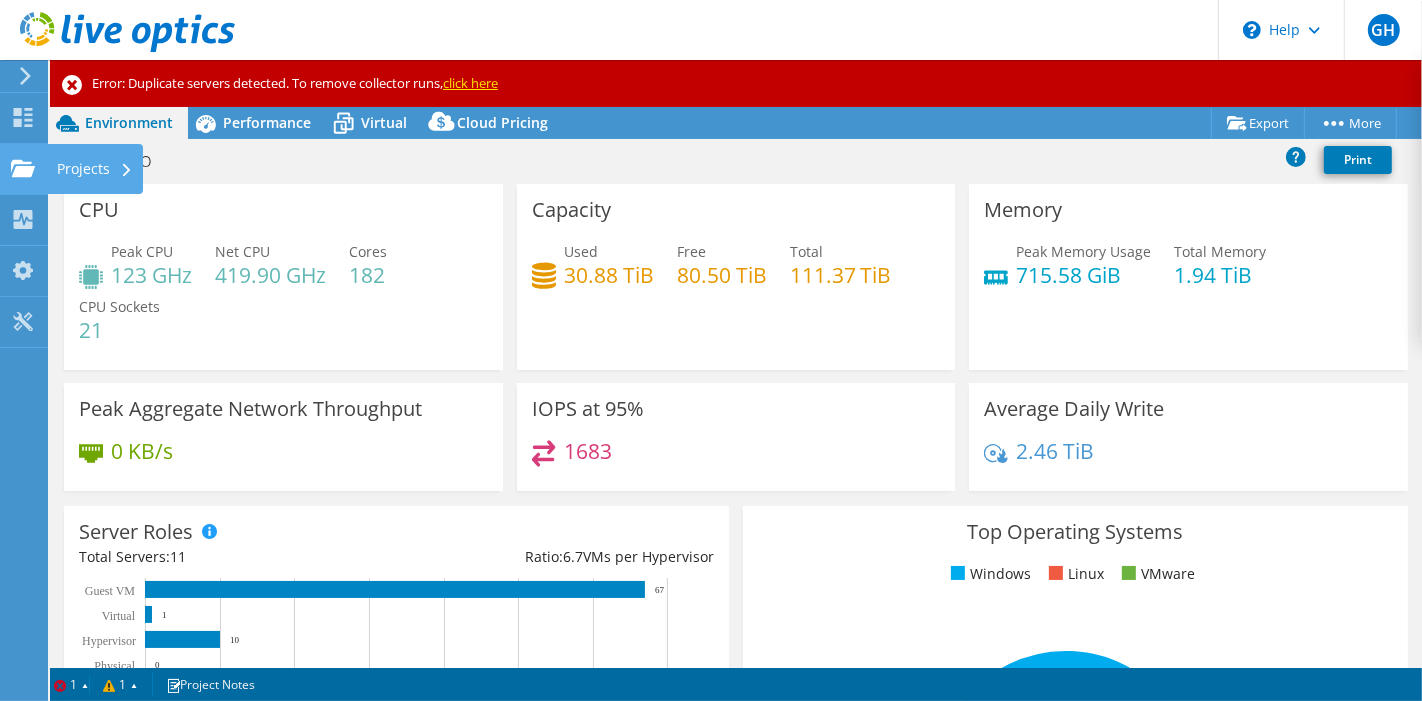 click 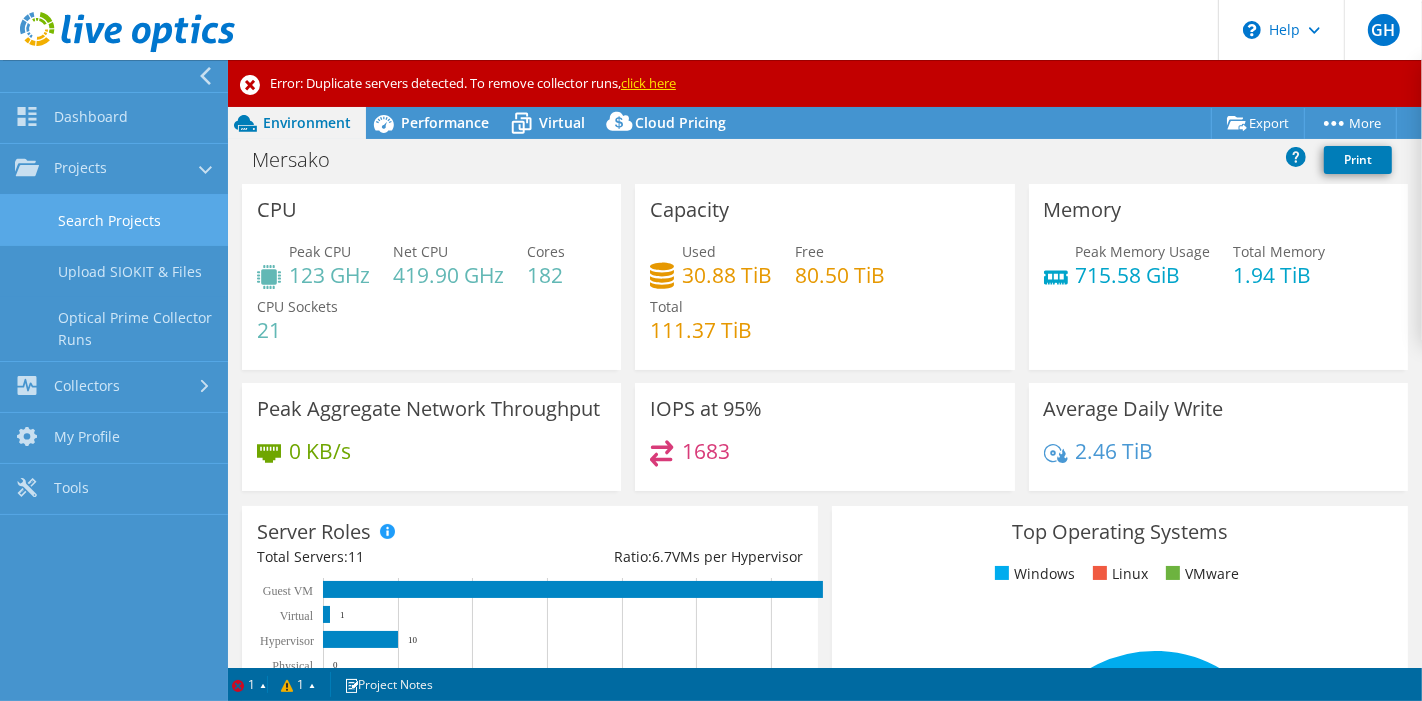 click on "Search Projects" at bounding box center (114, 220) 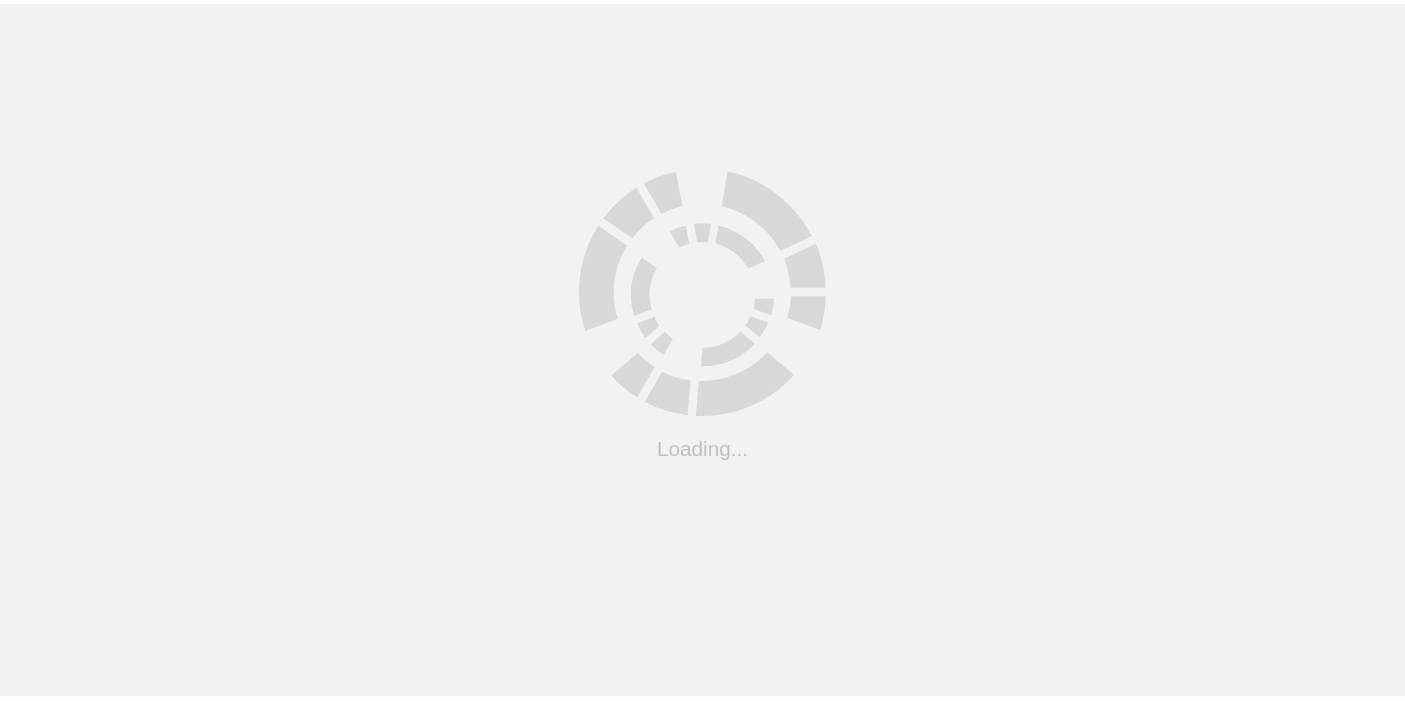 scroll, scrollTop: 0, scrollLeft: 0, axis: both 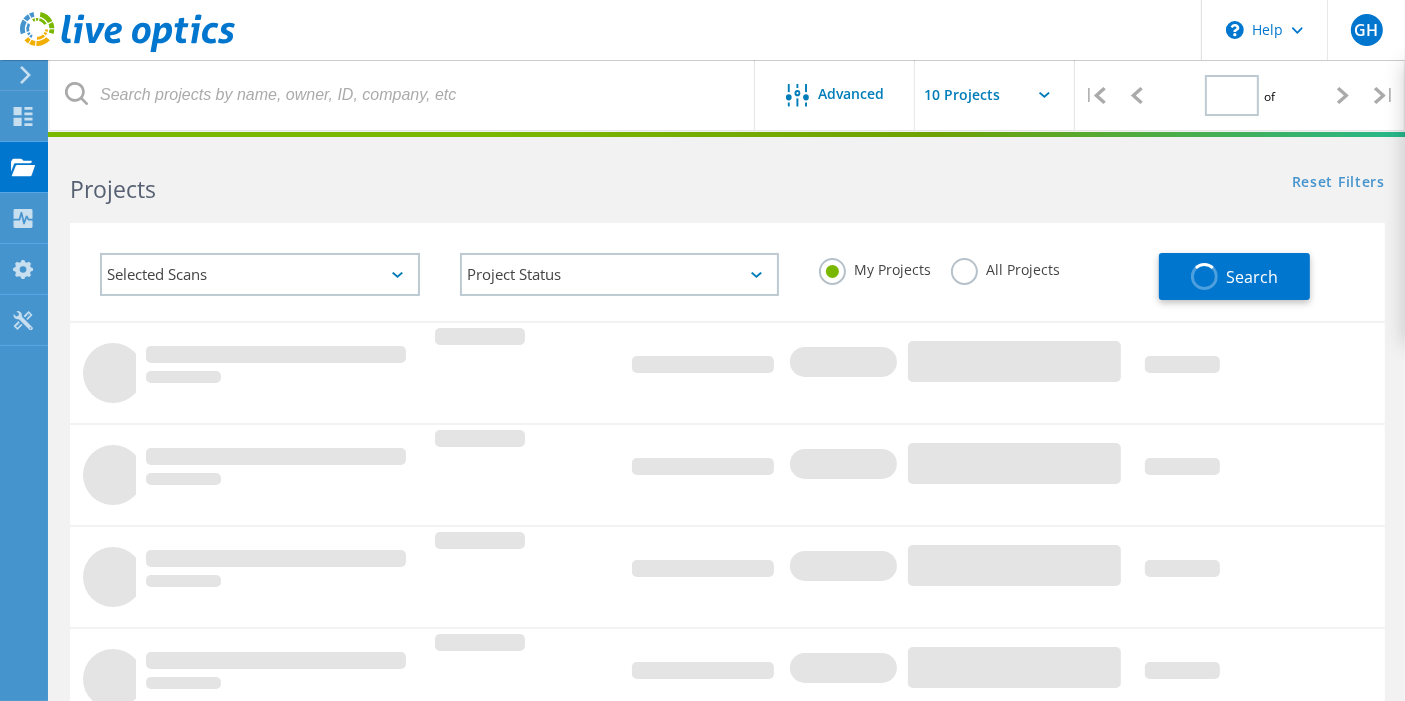 type on "1" 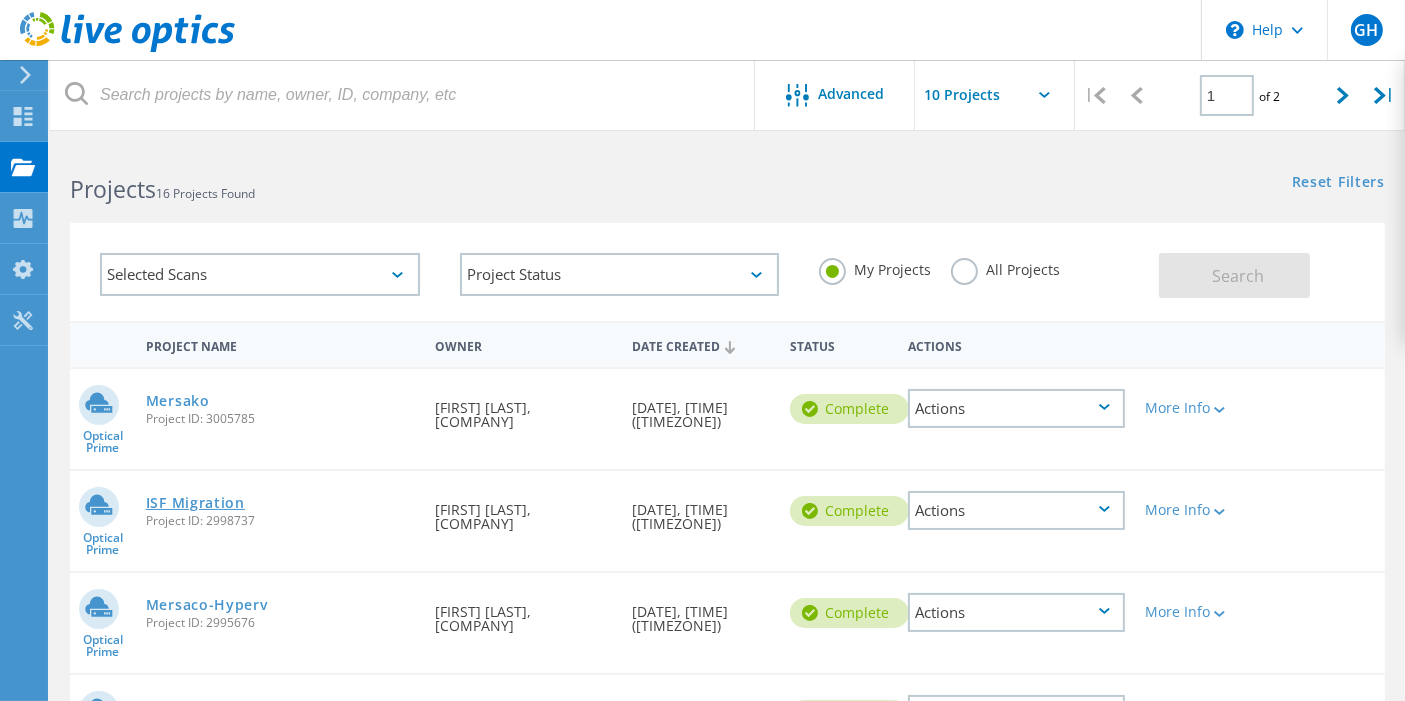 click on "ISF Migration" 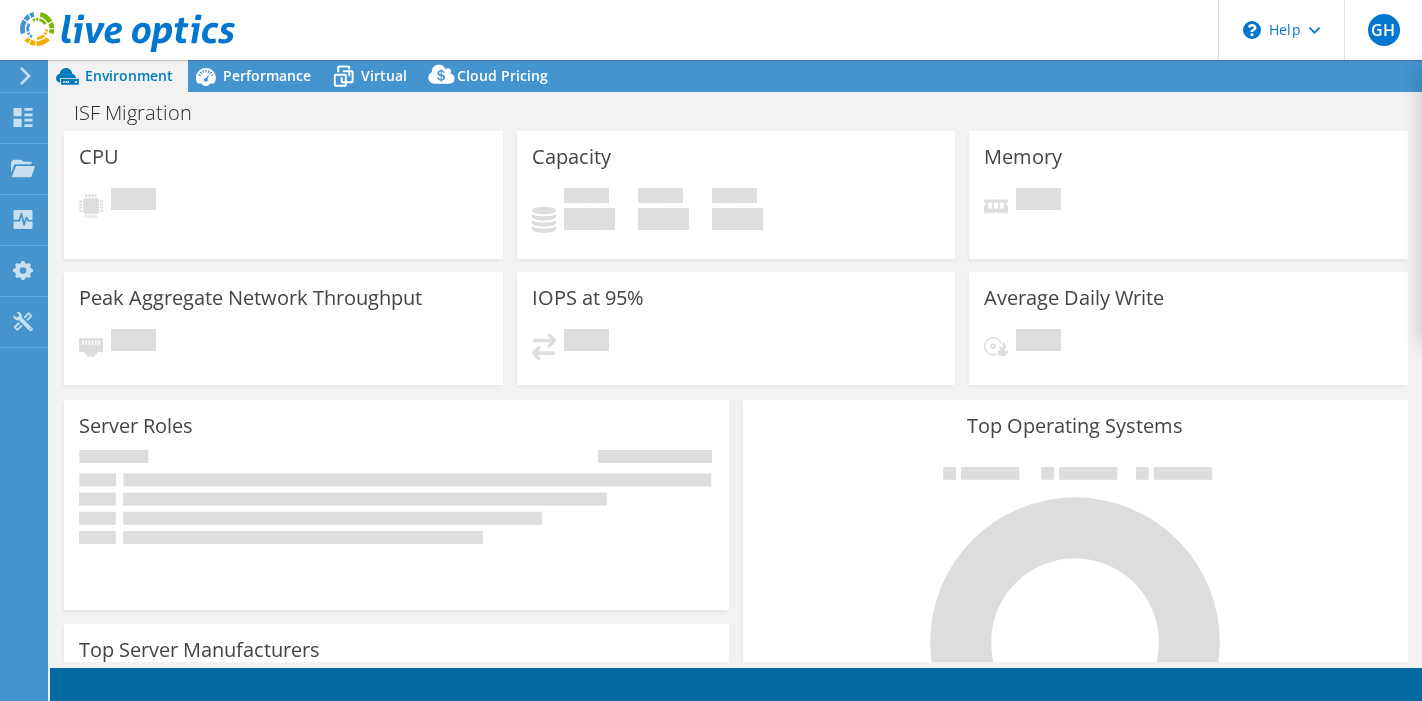 scroll, scrollTop: 0, scrollLeft: 0, axis: both 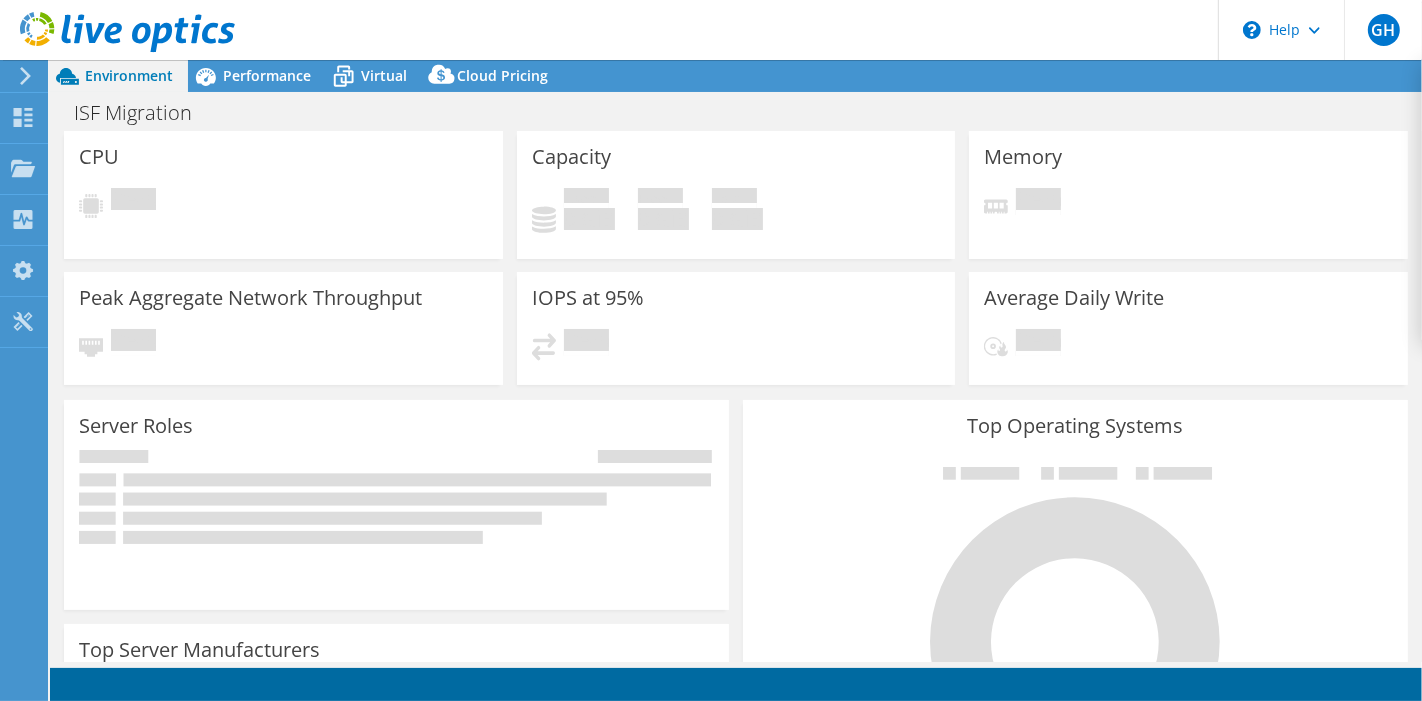 select on "USD" 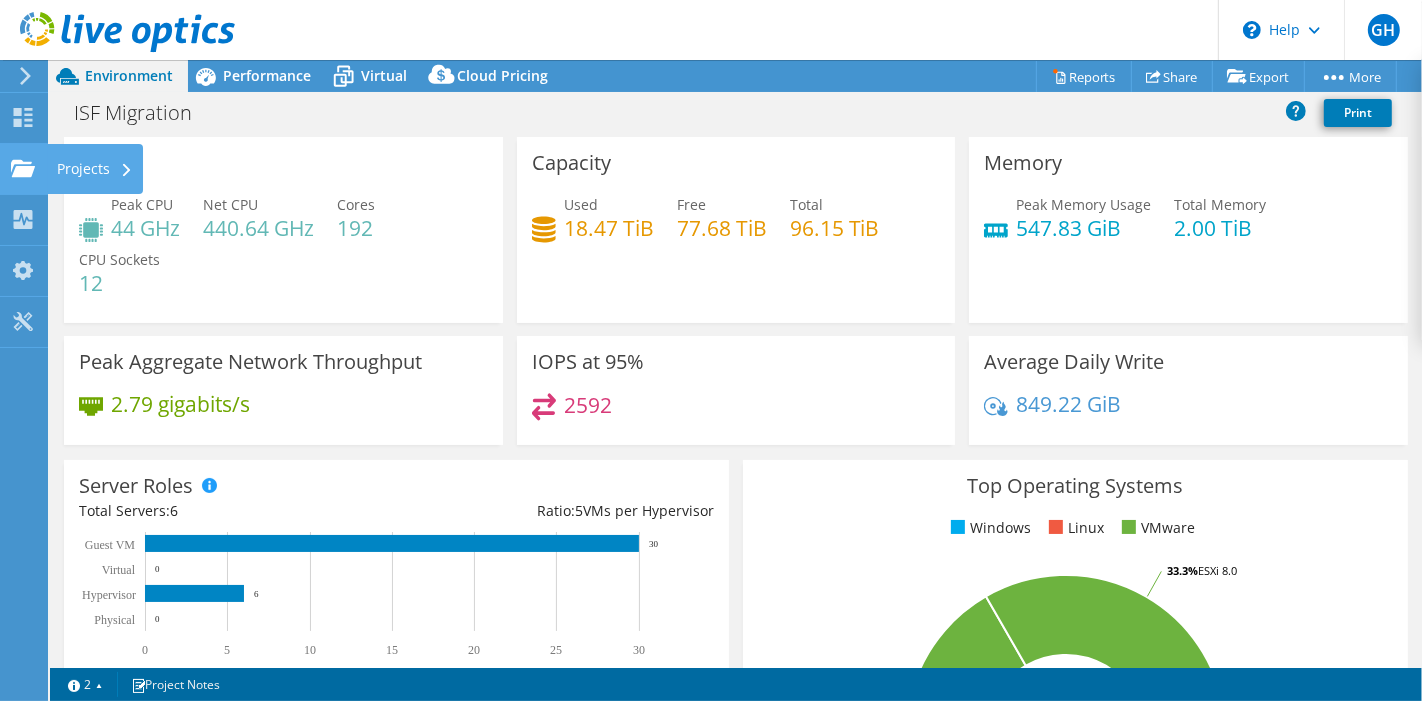click 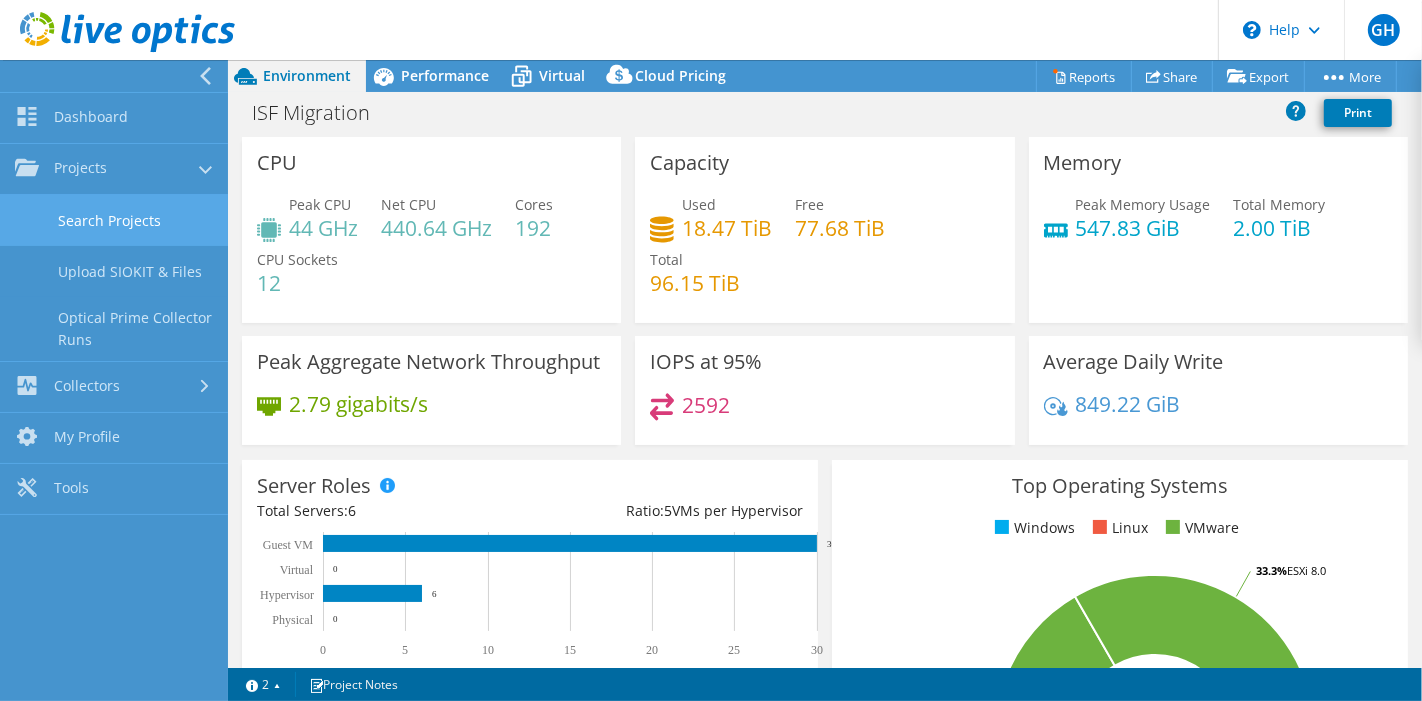 click on "Search Projects" at bounding box center (114, 220) 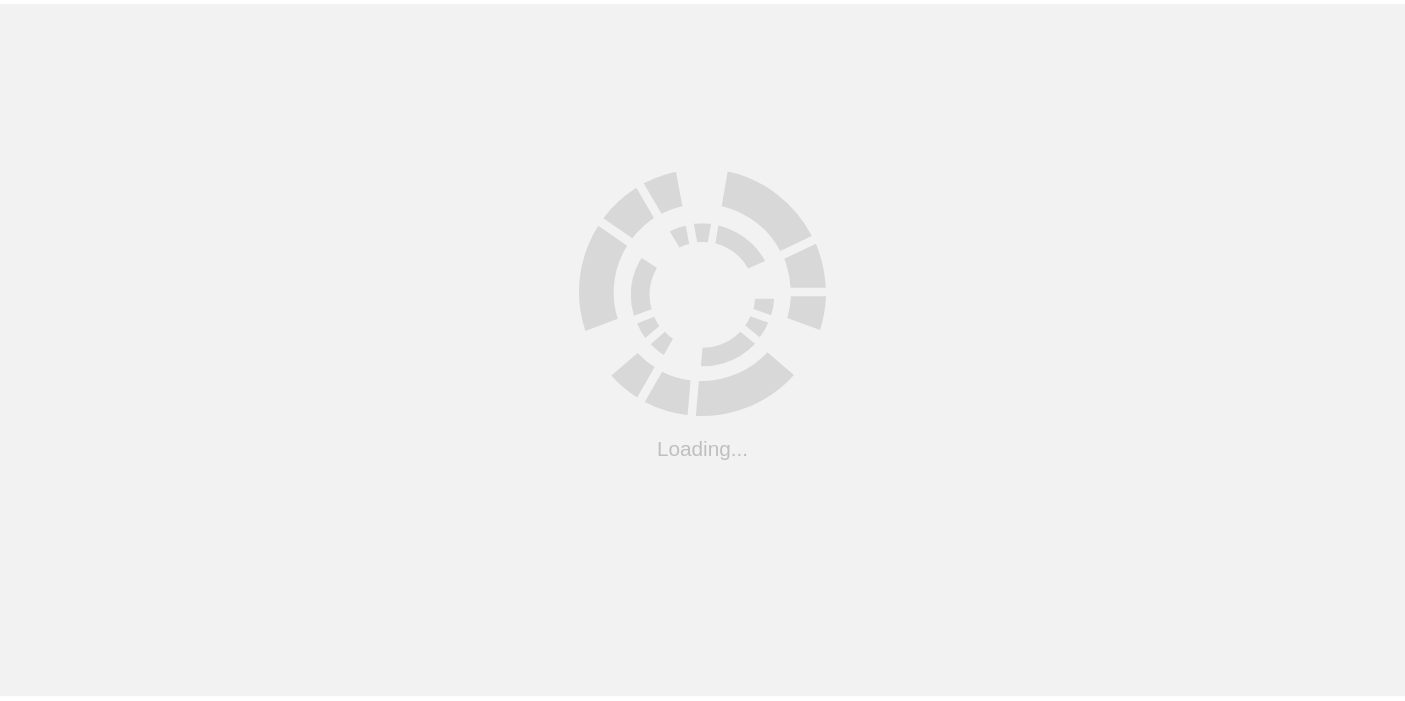 scroll, scrollTop: 0, scrollLeft: 0, axis: both 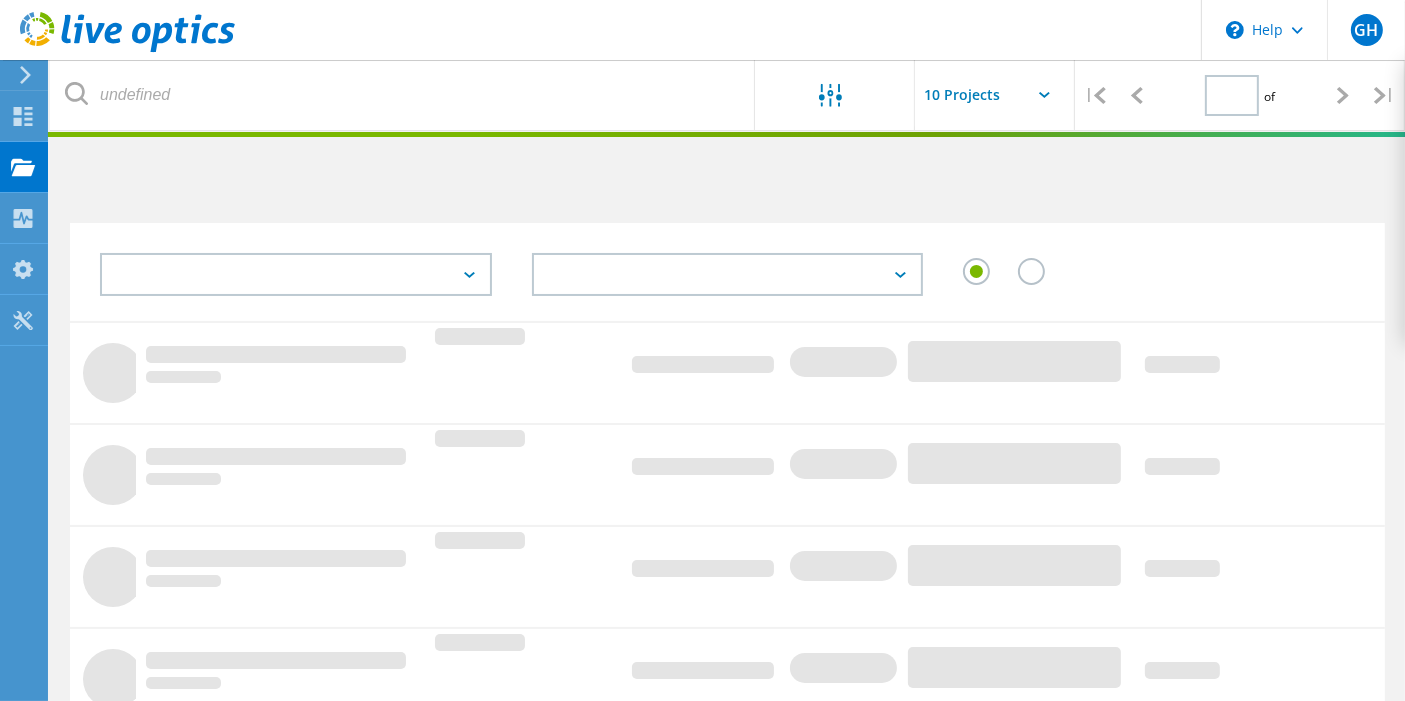 type on "1" 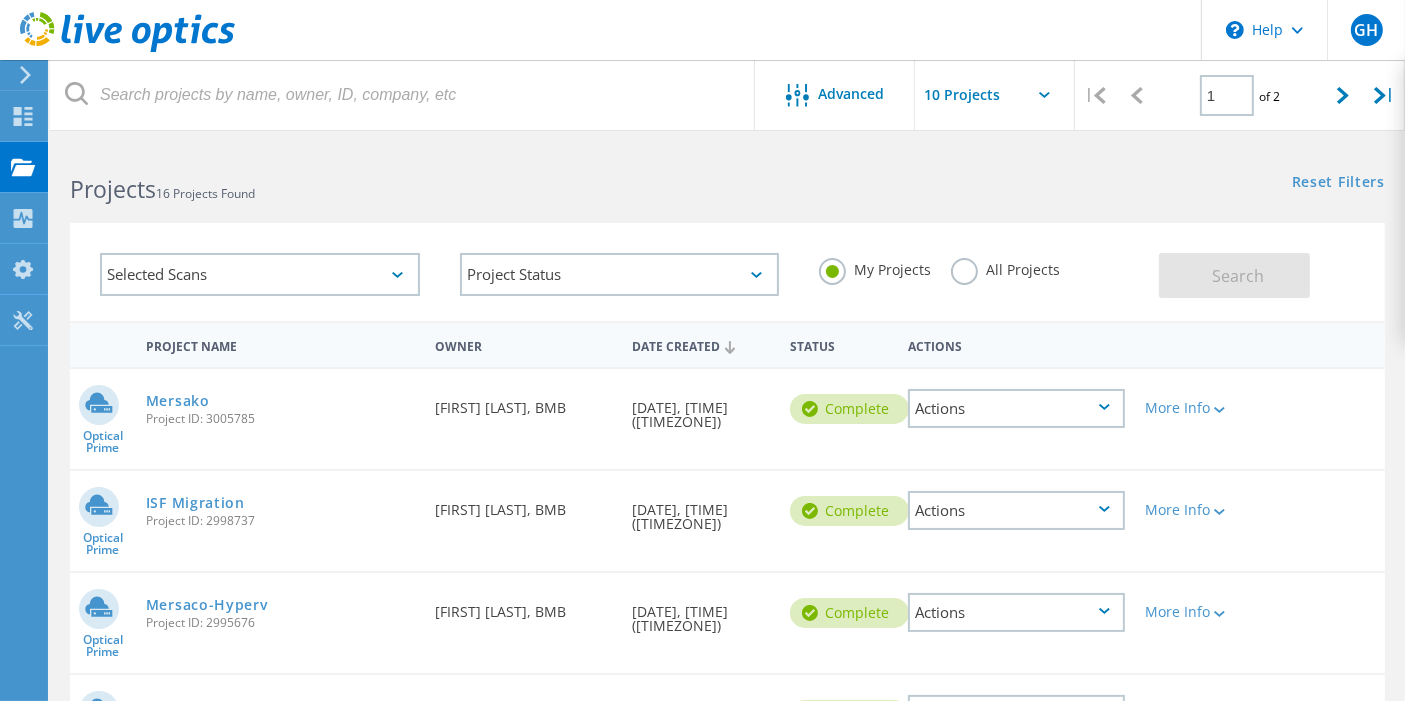 click 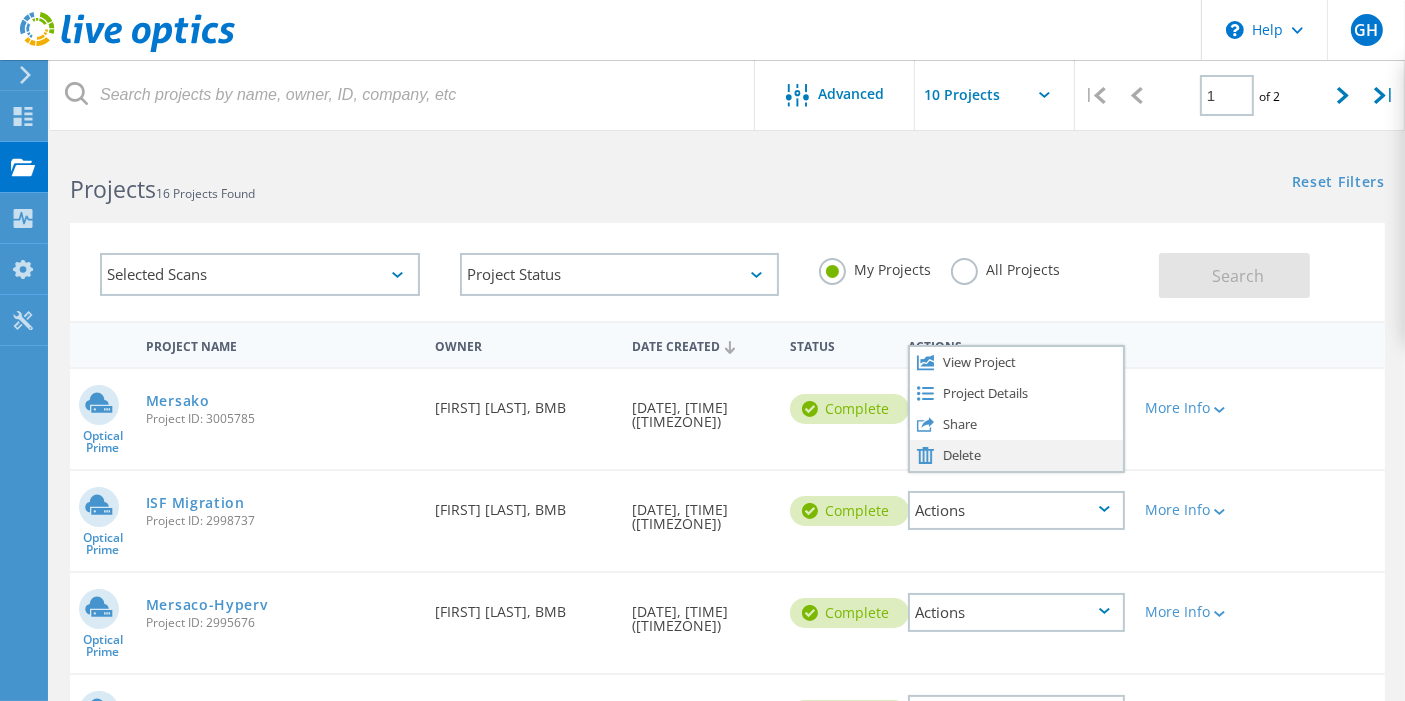 click on "Delete" 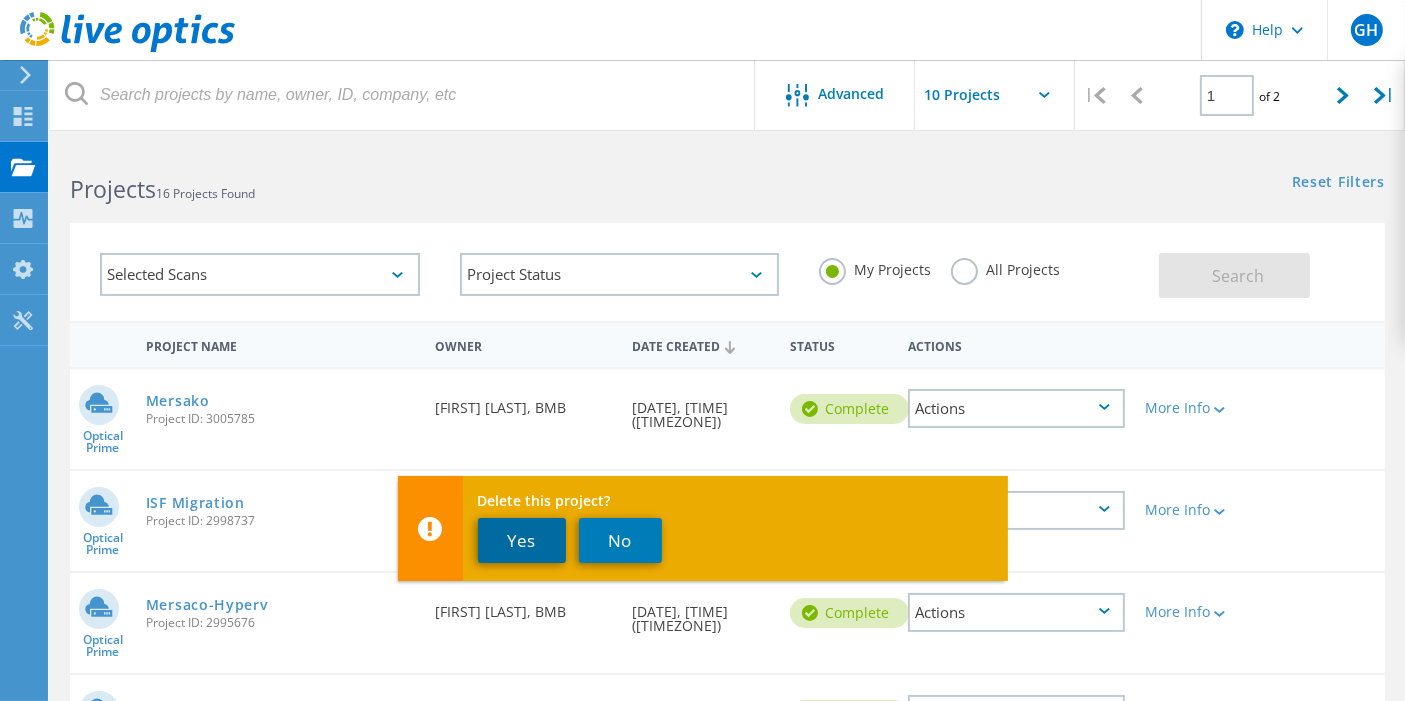 click on "Yes" at bounding box center [522, 540] 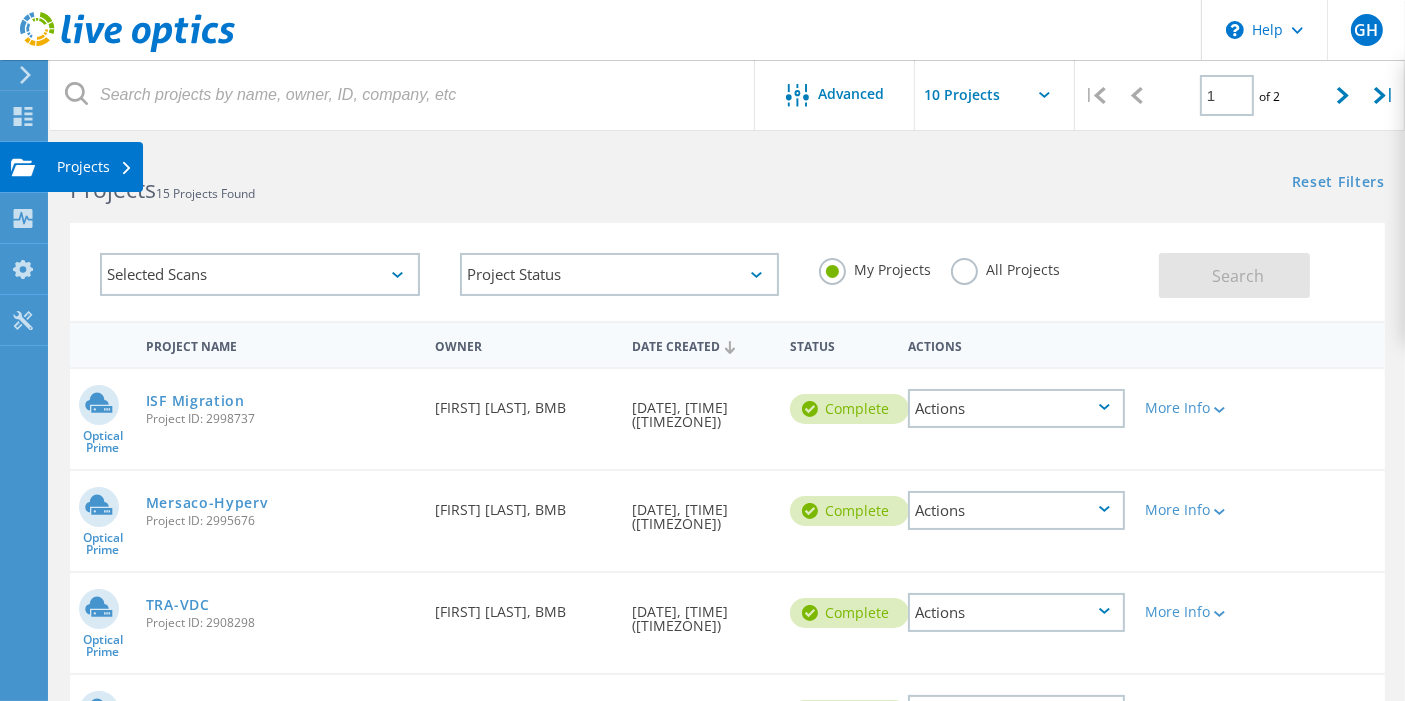 click 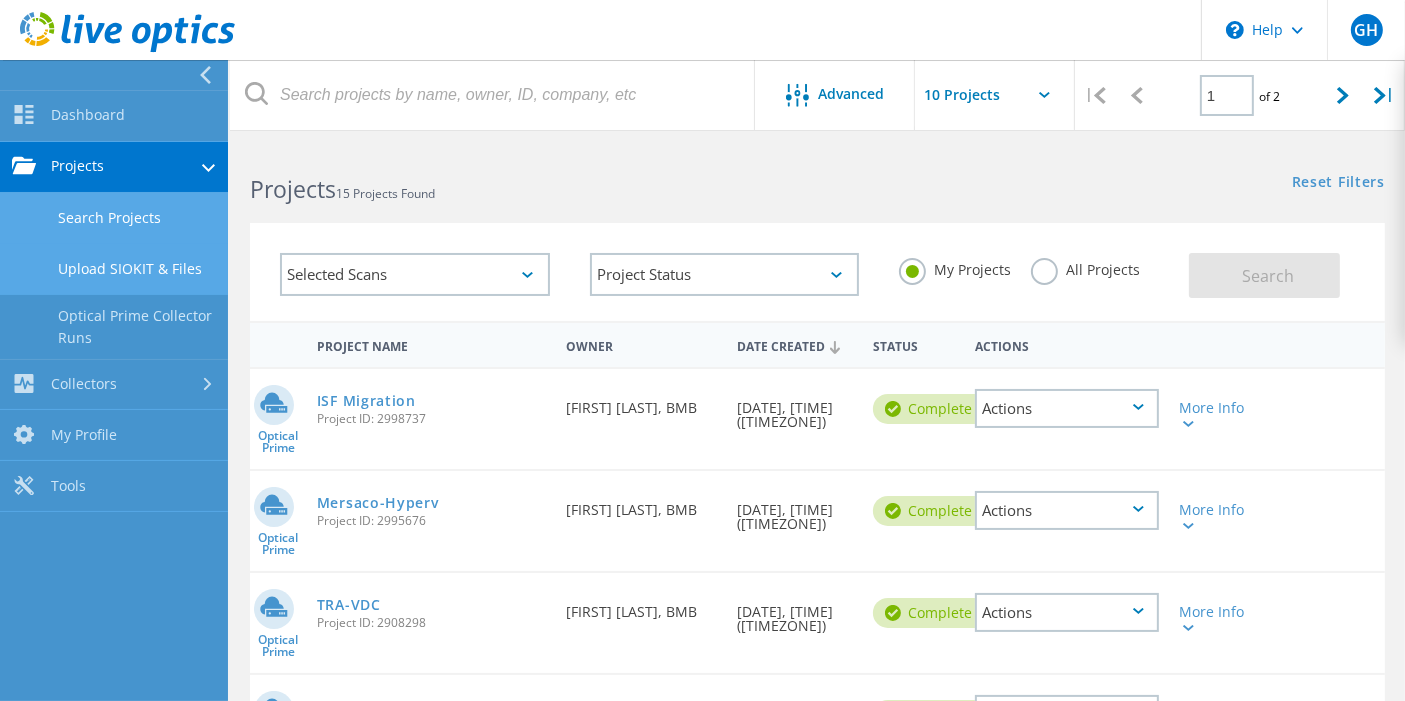 click on "Upload SIOKIT & Files" at bounding box center (114, 269) 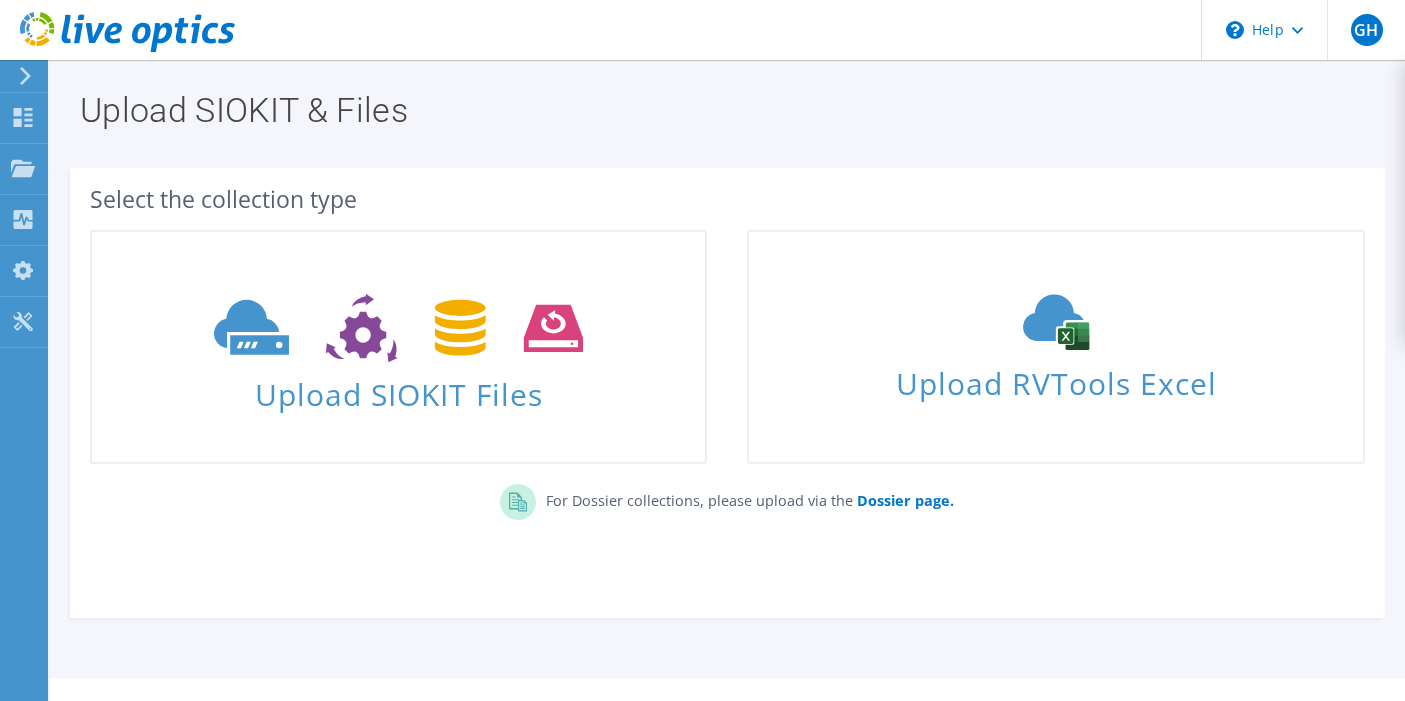 scroll, scrollTop: 0, scrollLeft: 0, axis: both 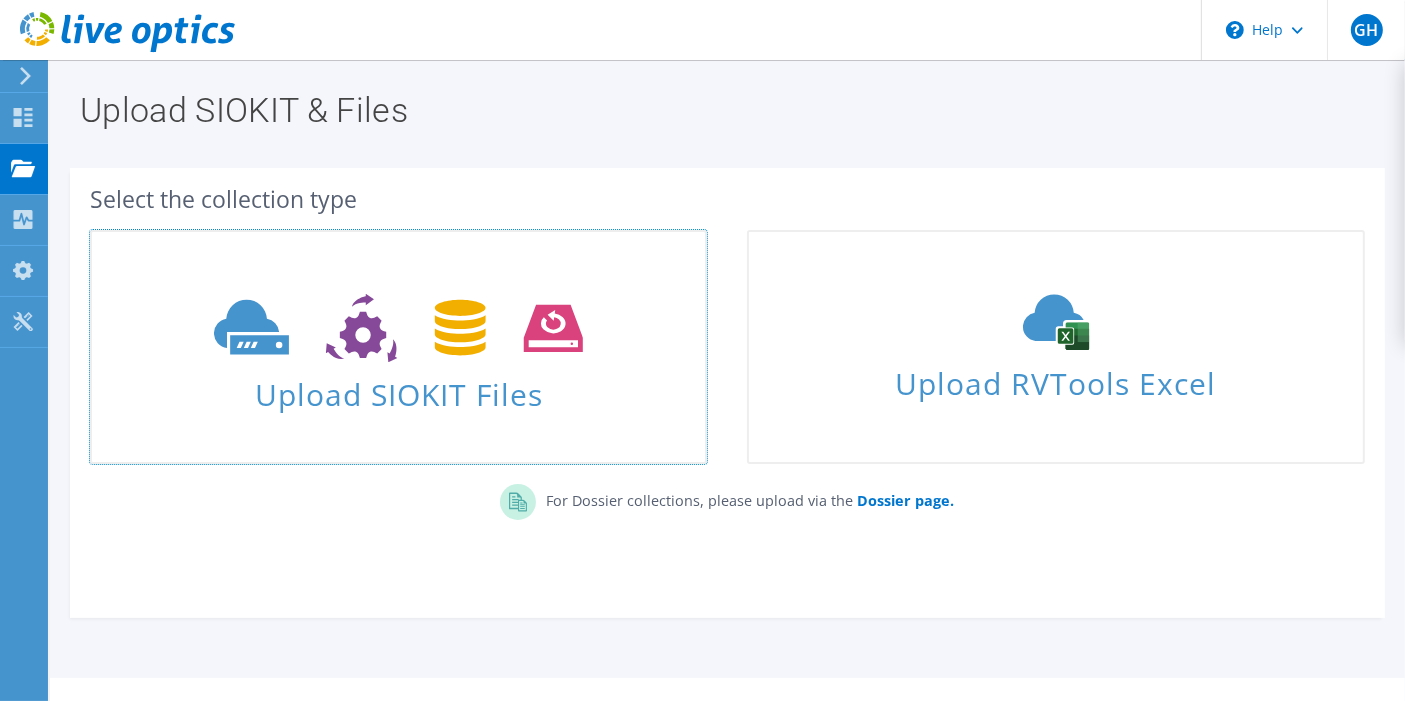 click 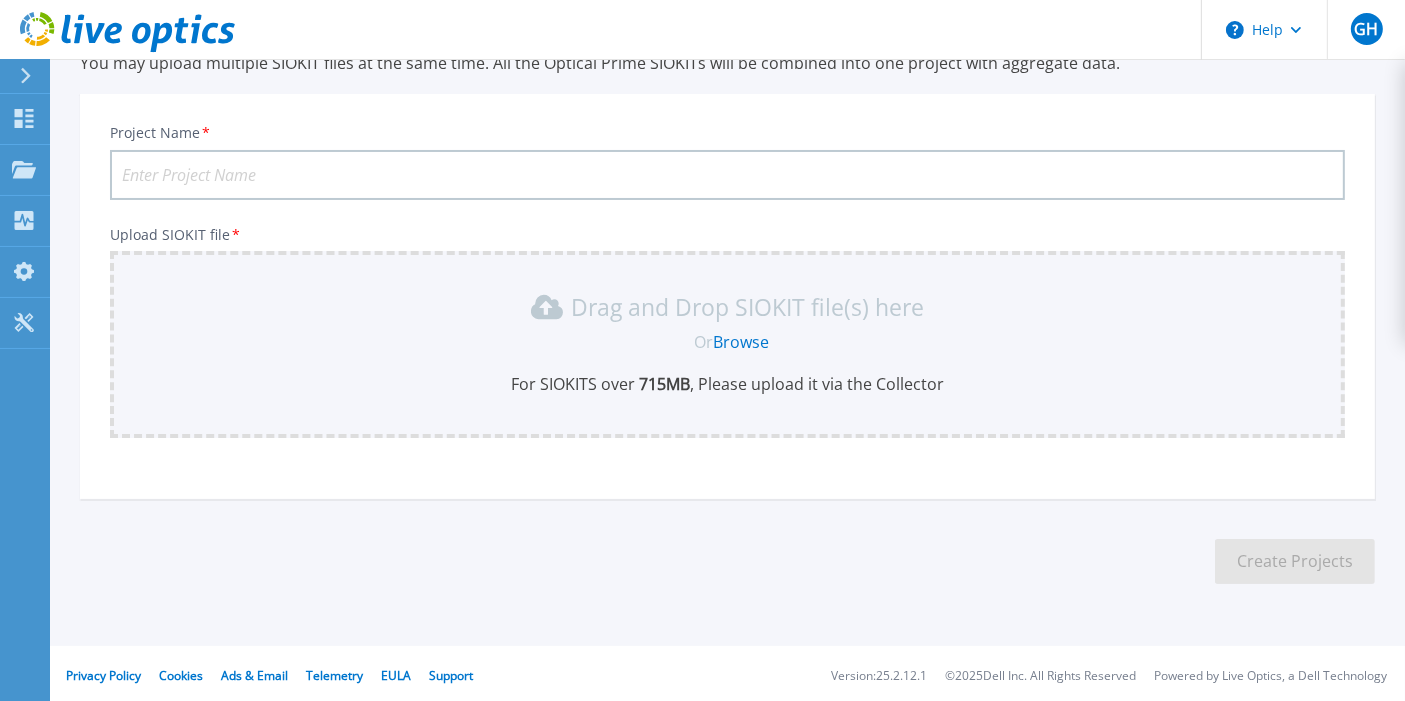 scroll, scrollTop: 93, scrollLeft: 0, axis: vertical 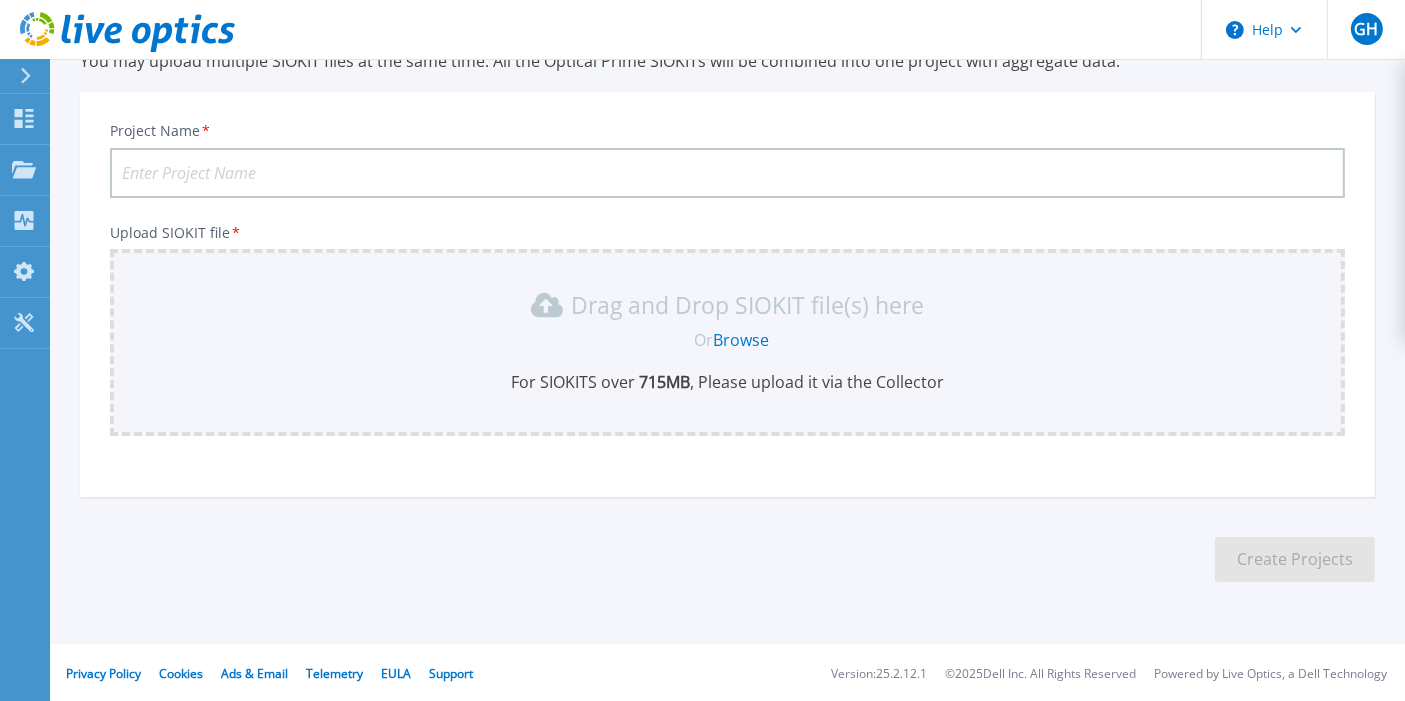 click on "Project Name *" at bounding box center (727, 173) 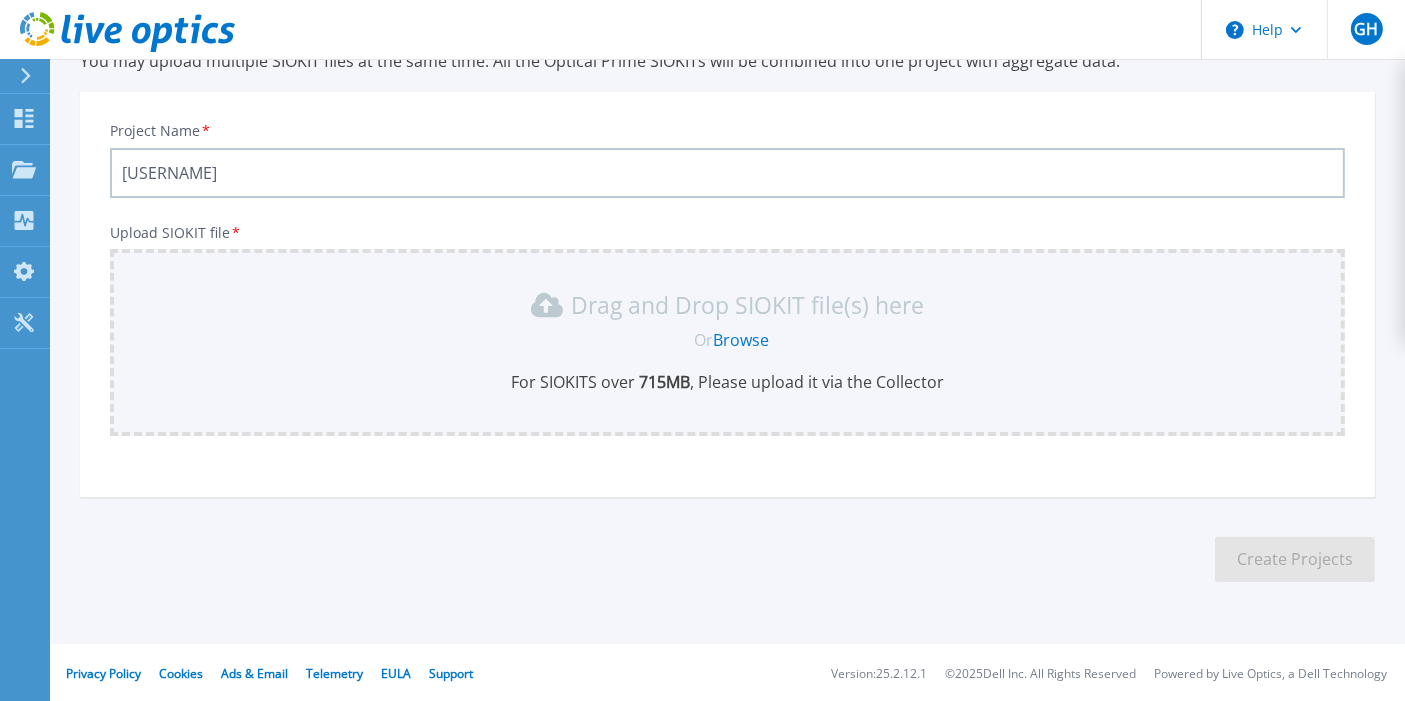 type on "[USERNAME]" 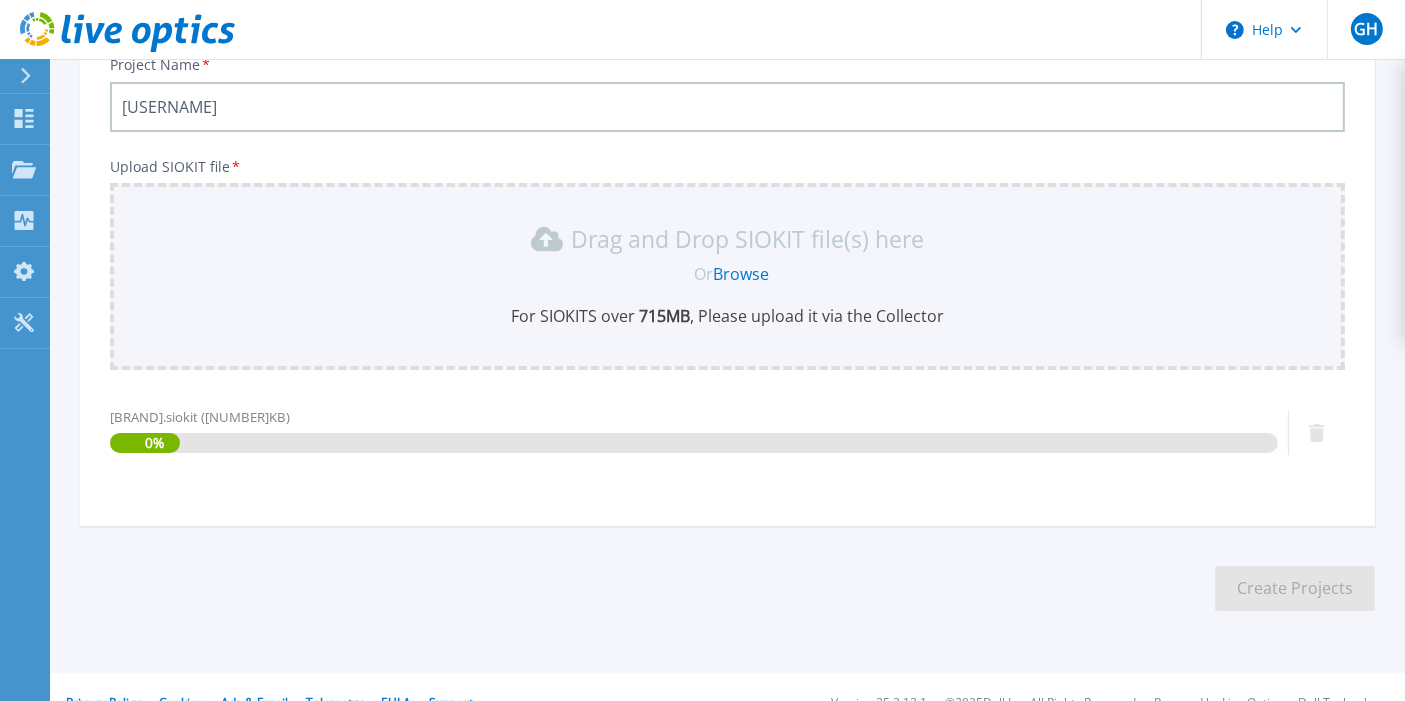 scroll, scrollTop: 188, scrollLeft: 0, axis: vertical 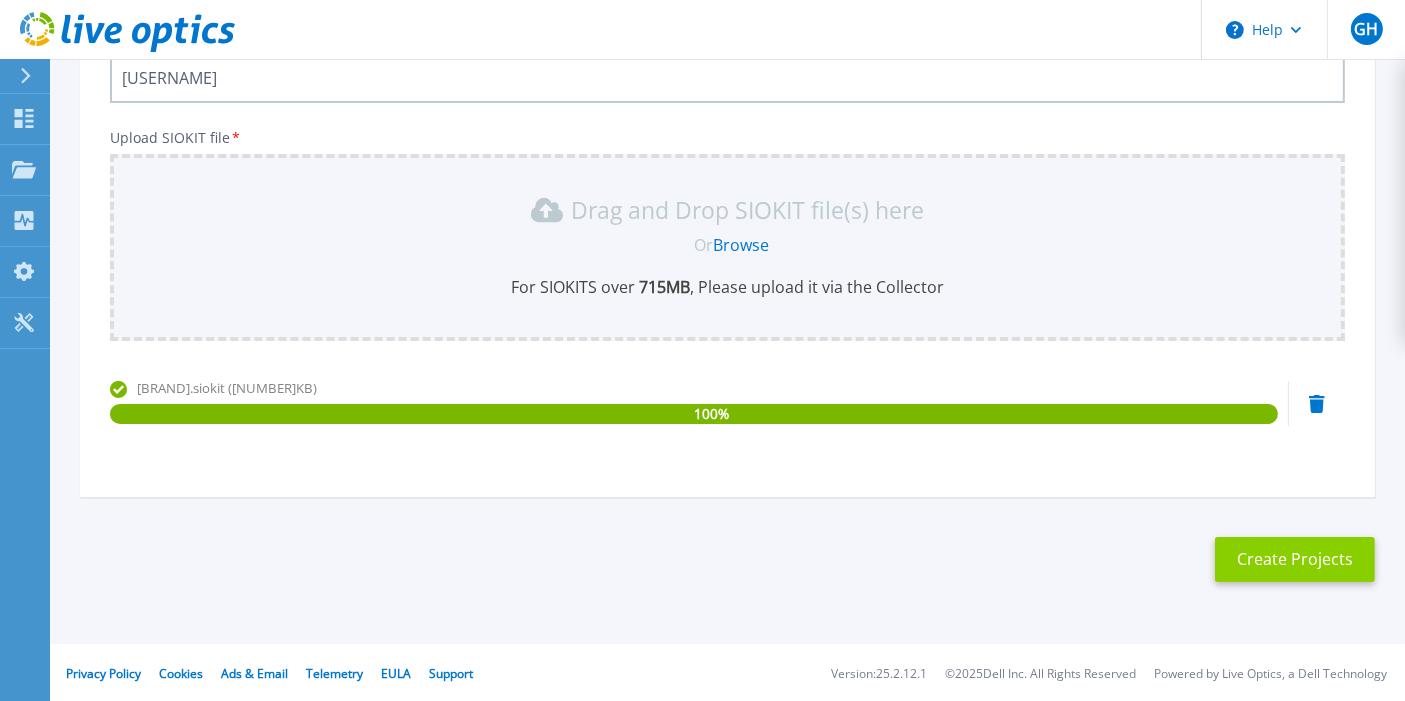 click on "Create Projects" at bounding box center (1295, 559) 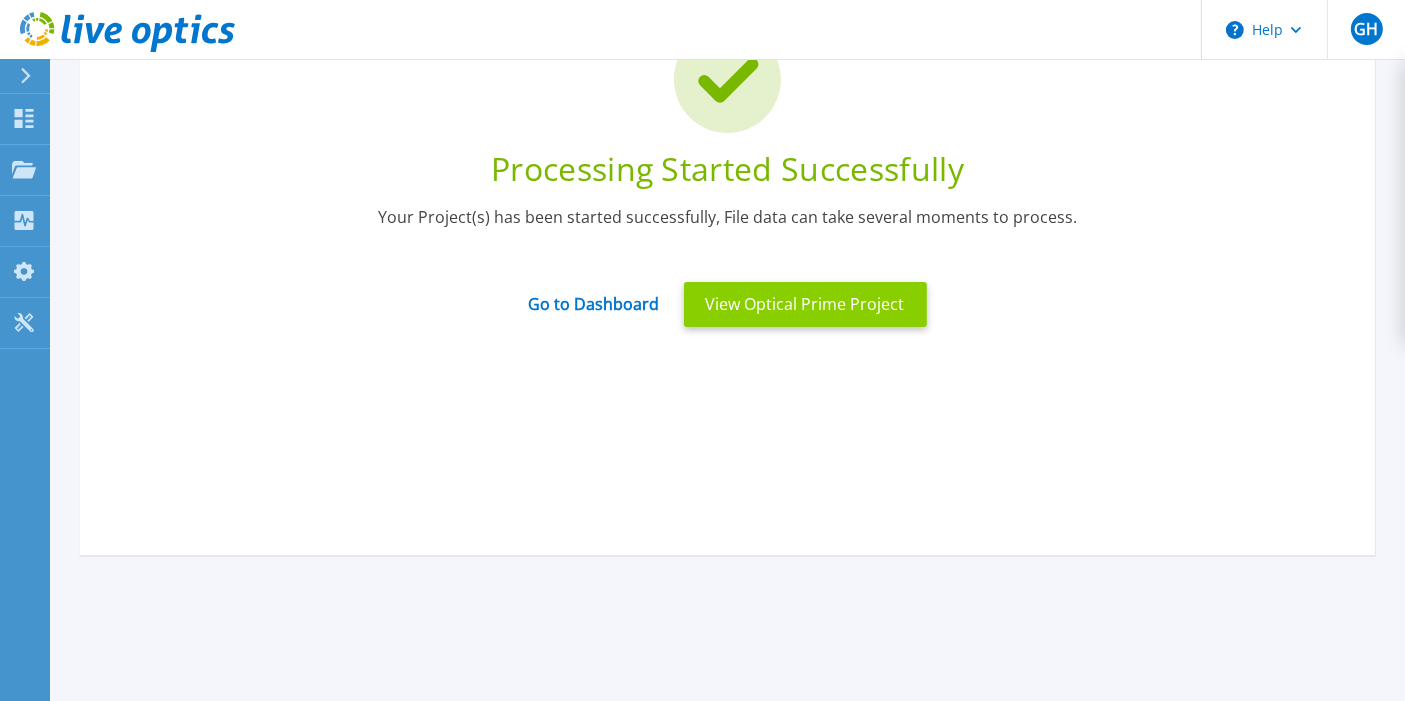 click on "View Optical Prime Project" at bounding box center [805, 304] 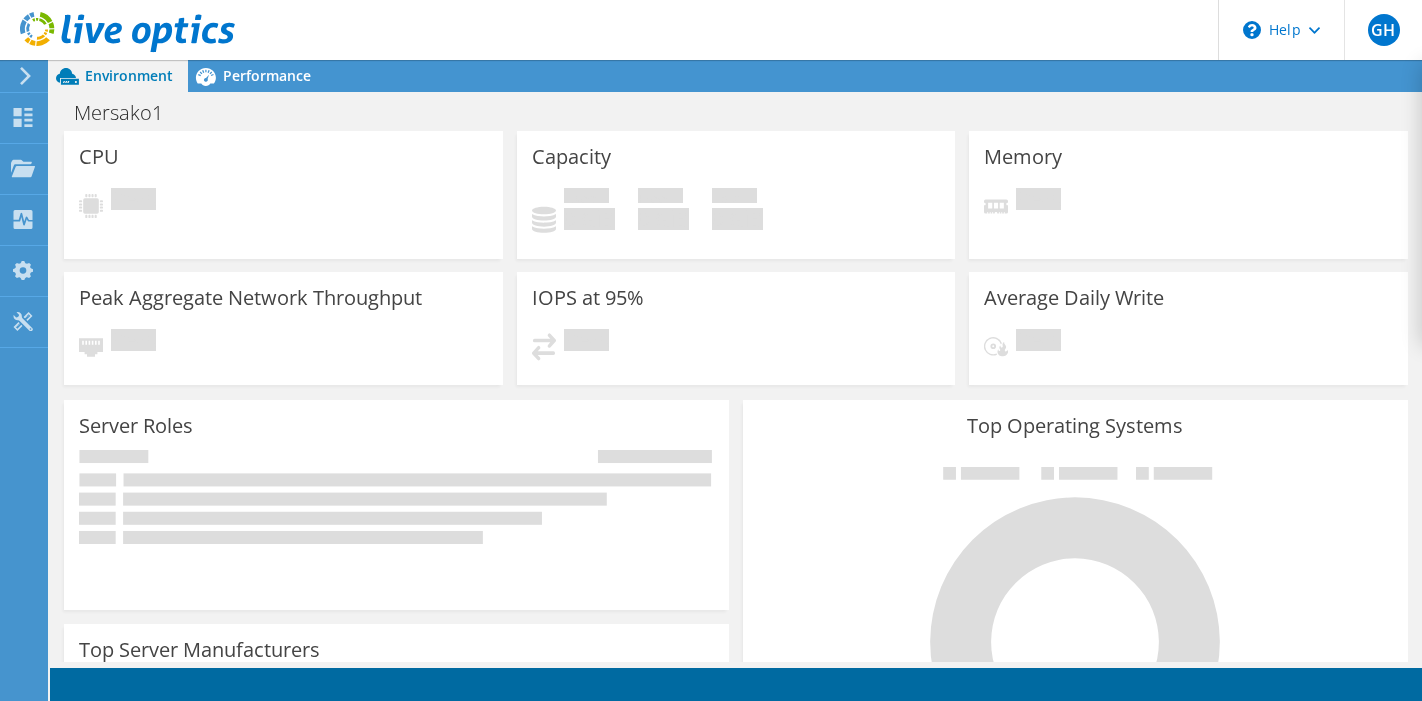 scroll, scrollTop: 0, scrollLeft: 0, axis: both 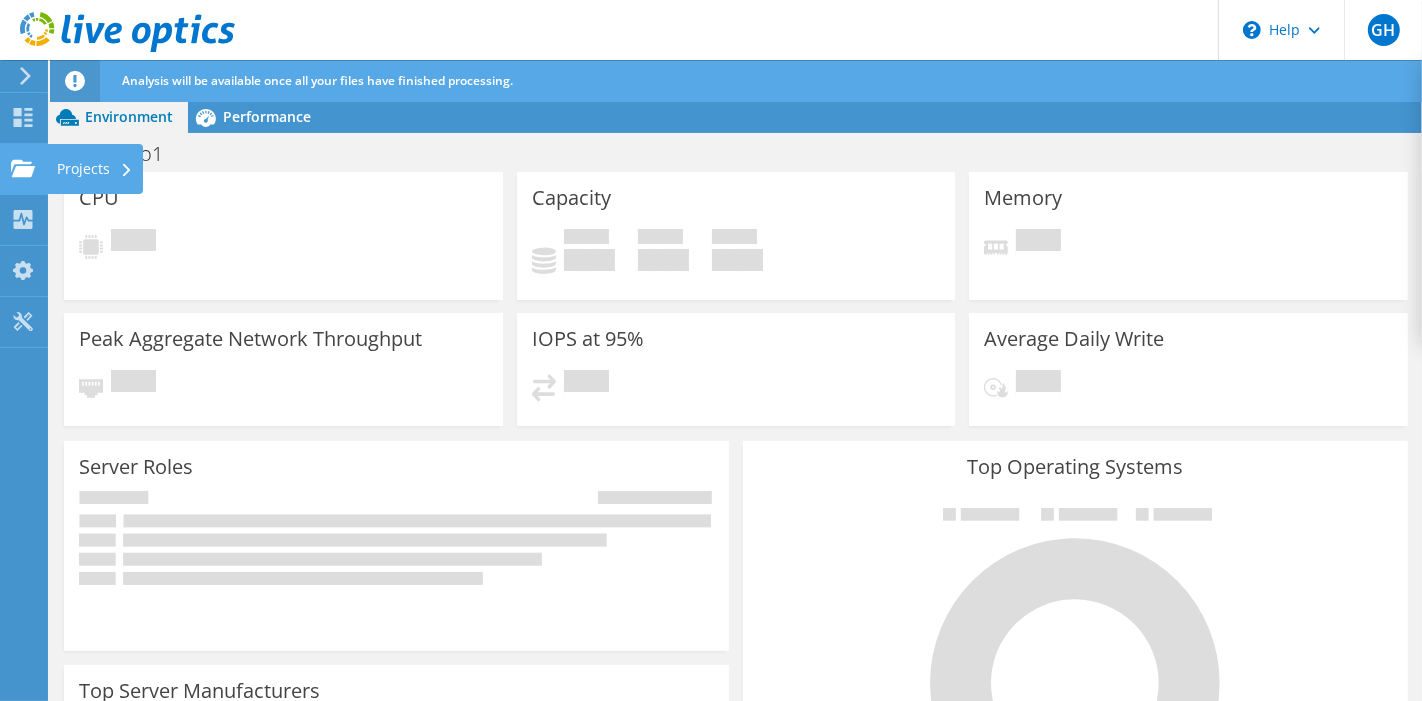 click 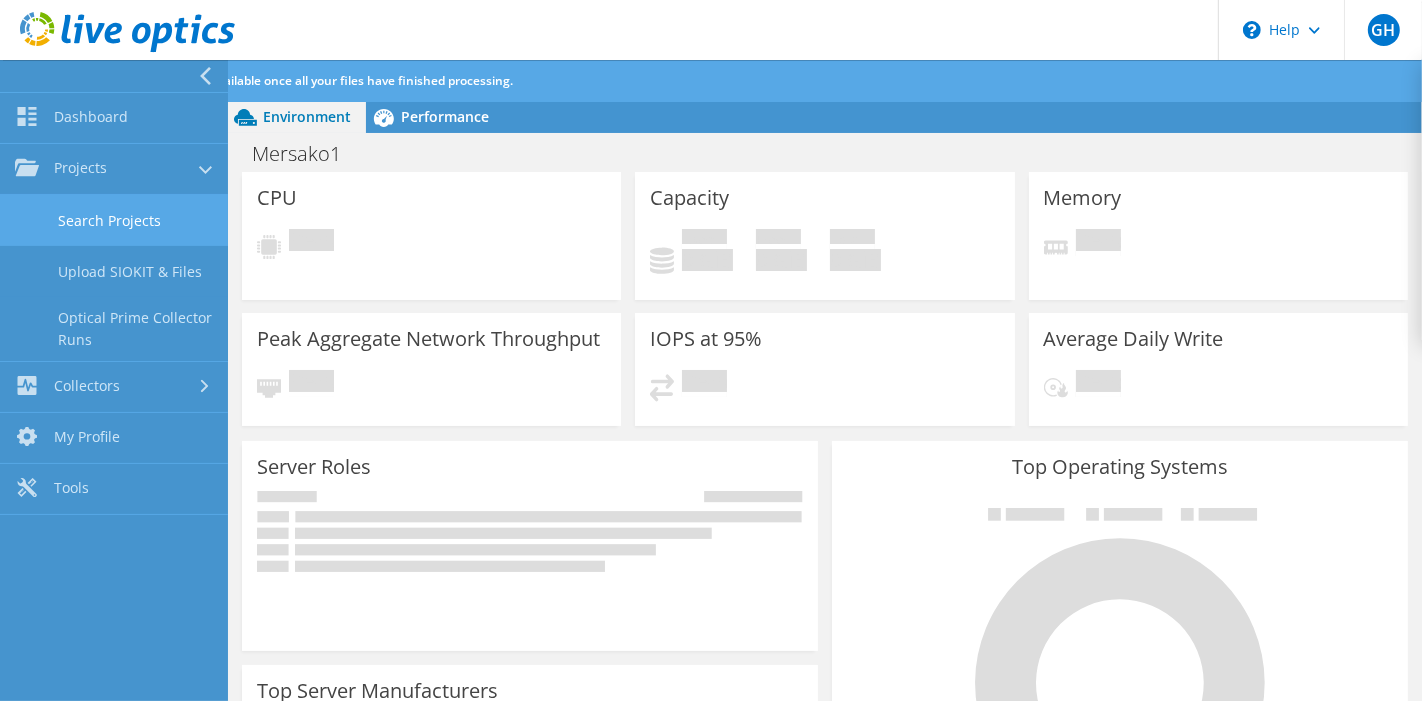 click on "Search Projects" at bounding box center (114, 220) 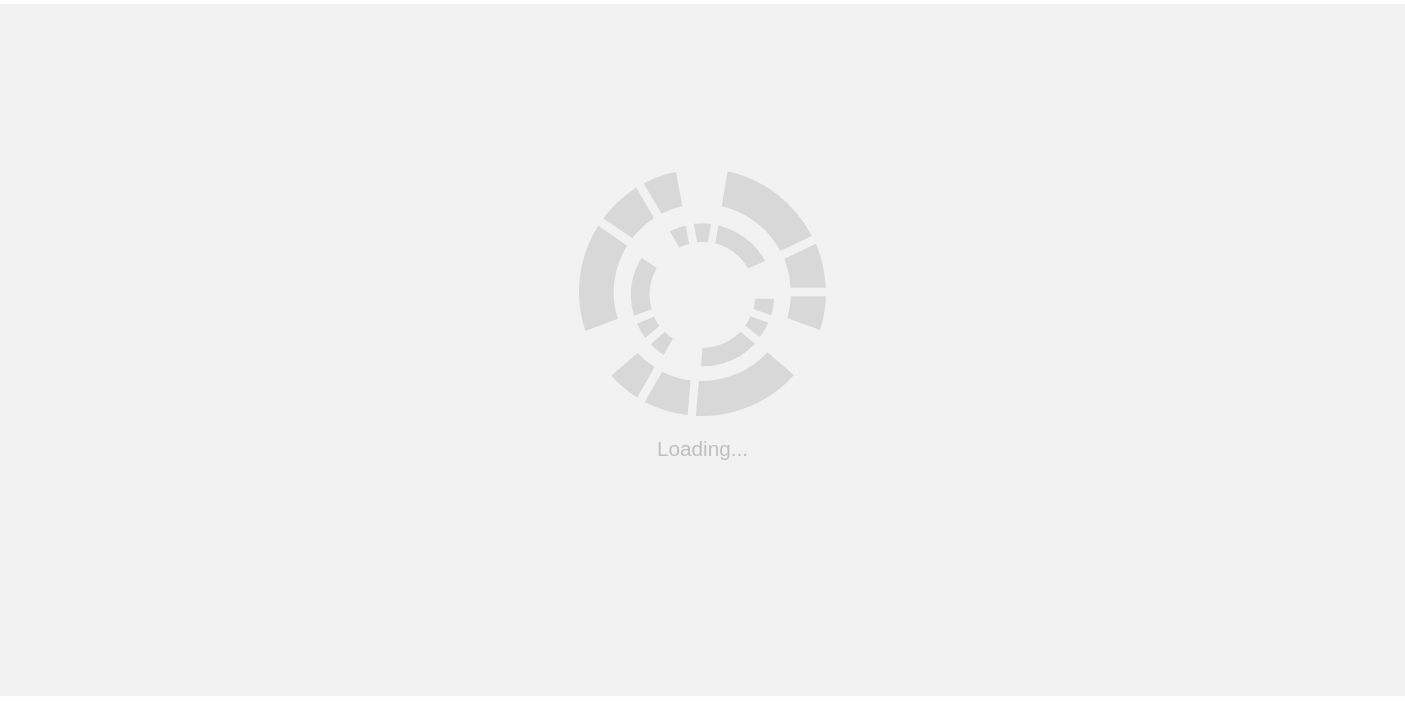 scroll, scrollTop: 0, scrollLeft: 0, axis: both 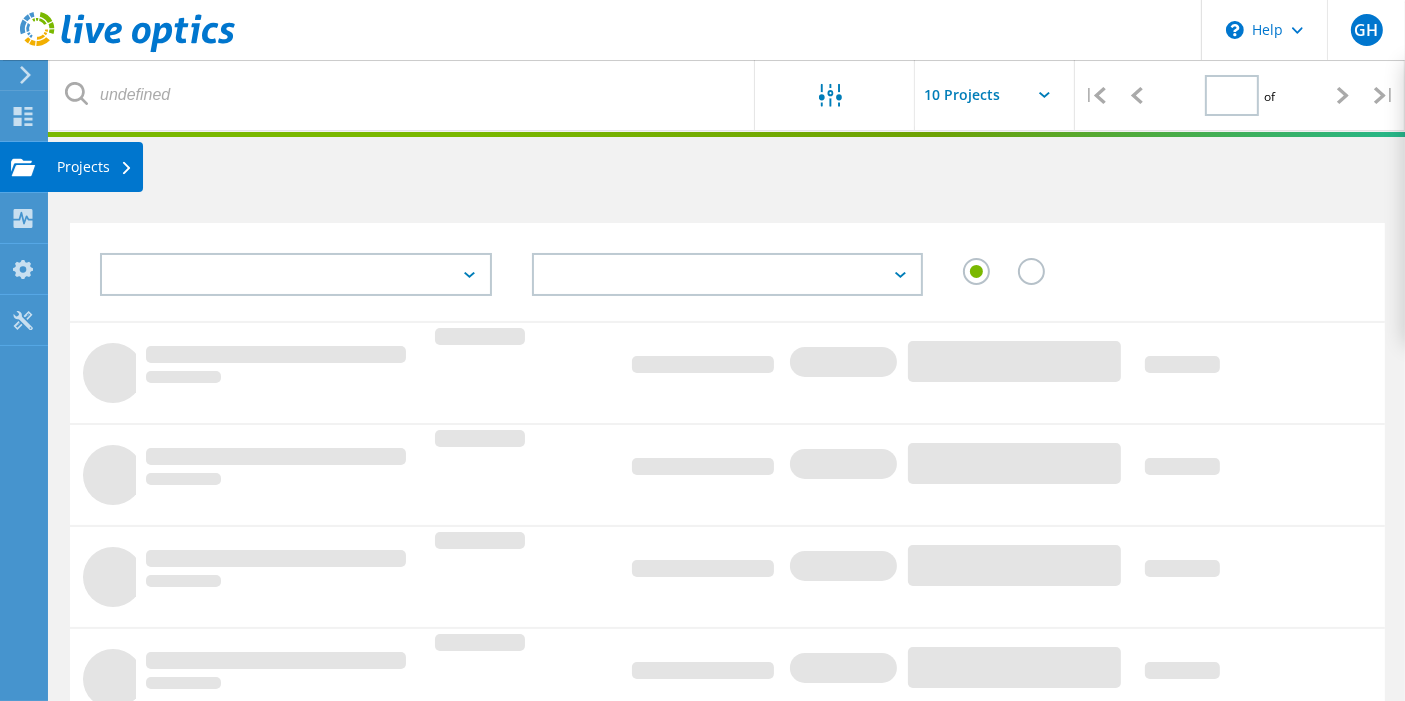 click on "Projects" at bounding box center (-66, 167) 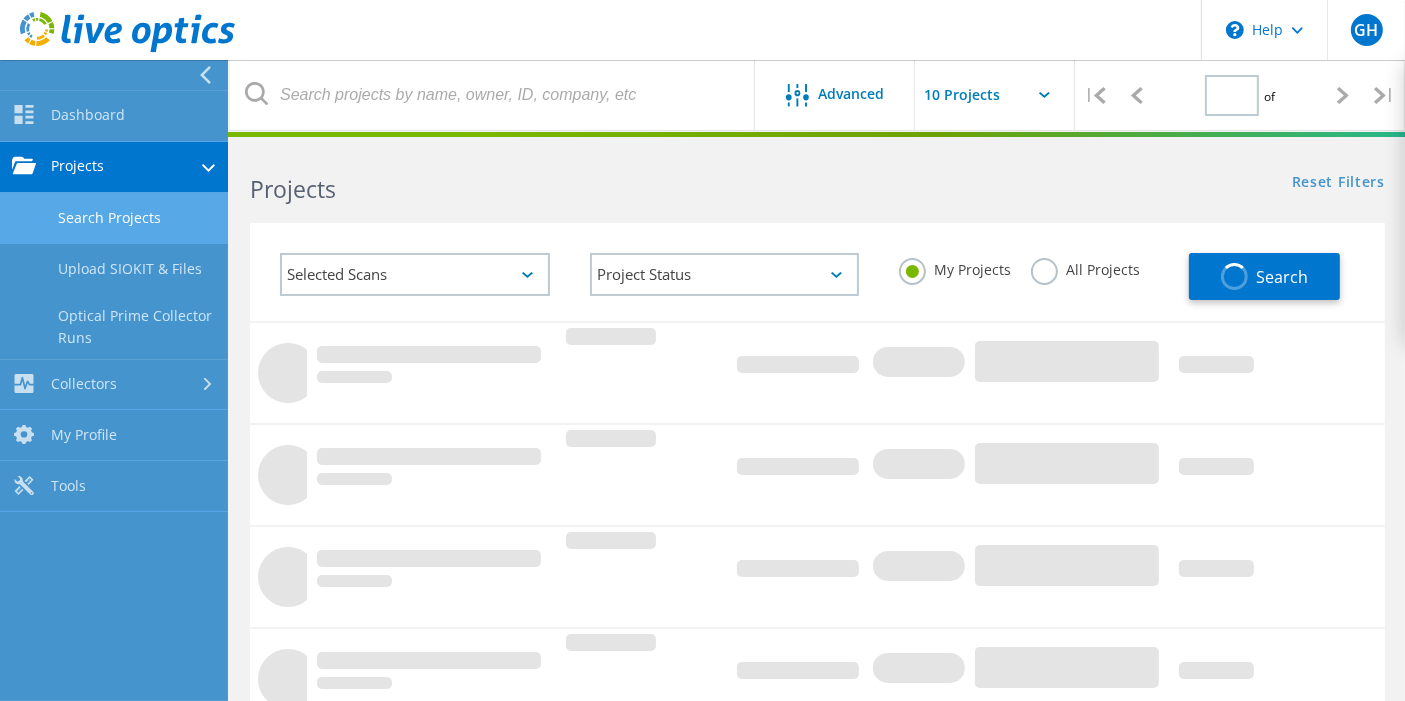 type on "1" 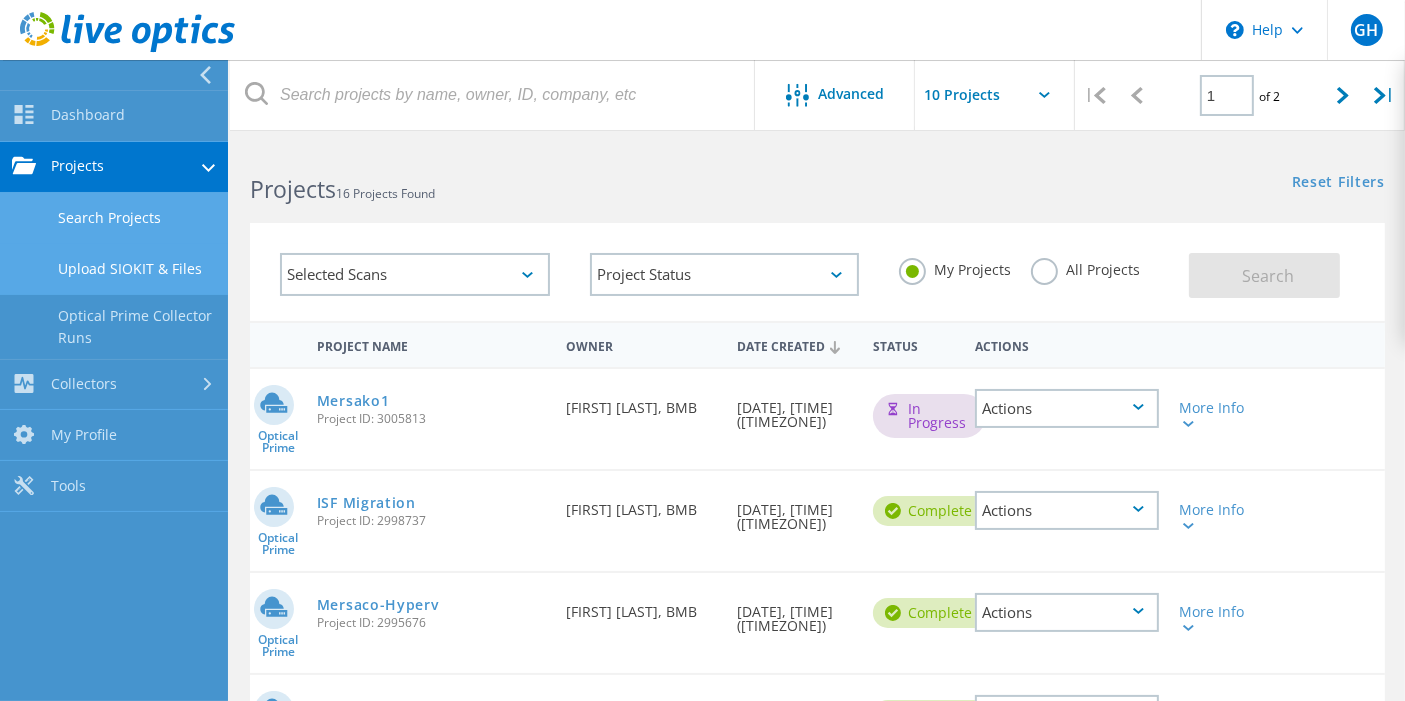 click on "Upload SIOKIT & Files" at bounding box center (114, 269) 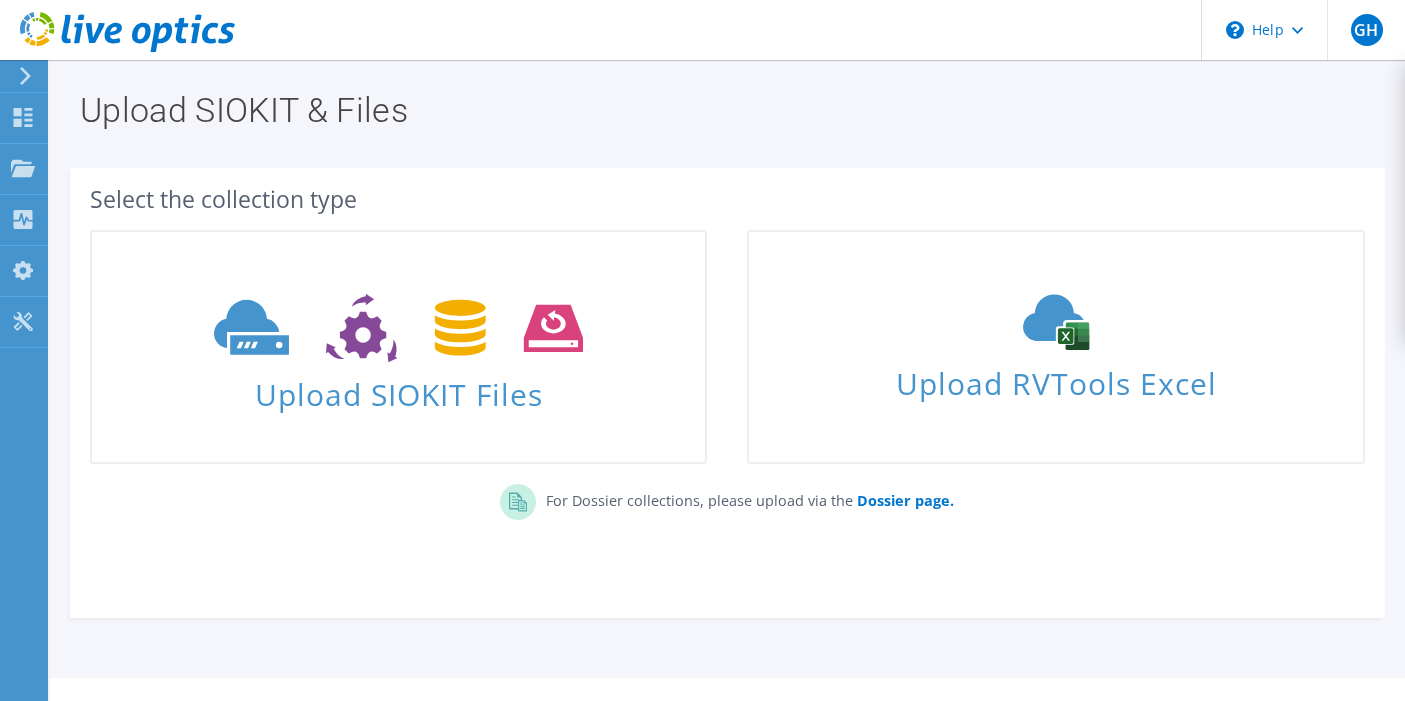 scroll, scrollTop: 0, scrollLeft: 0, axis: both 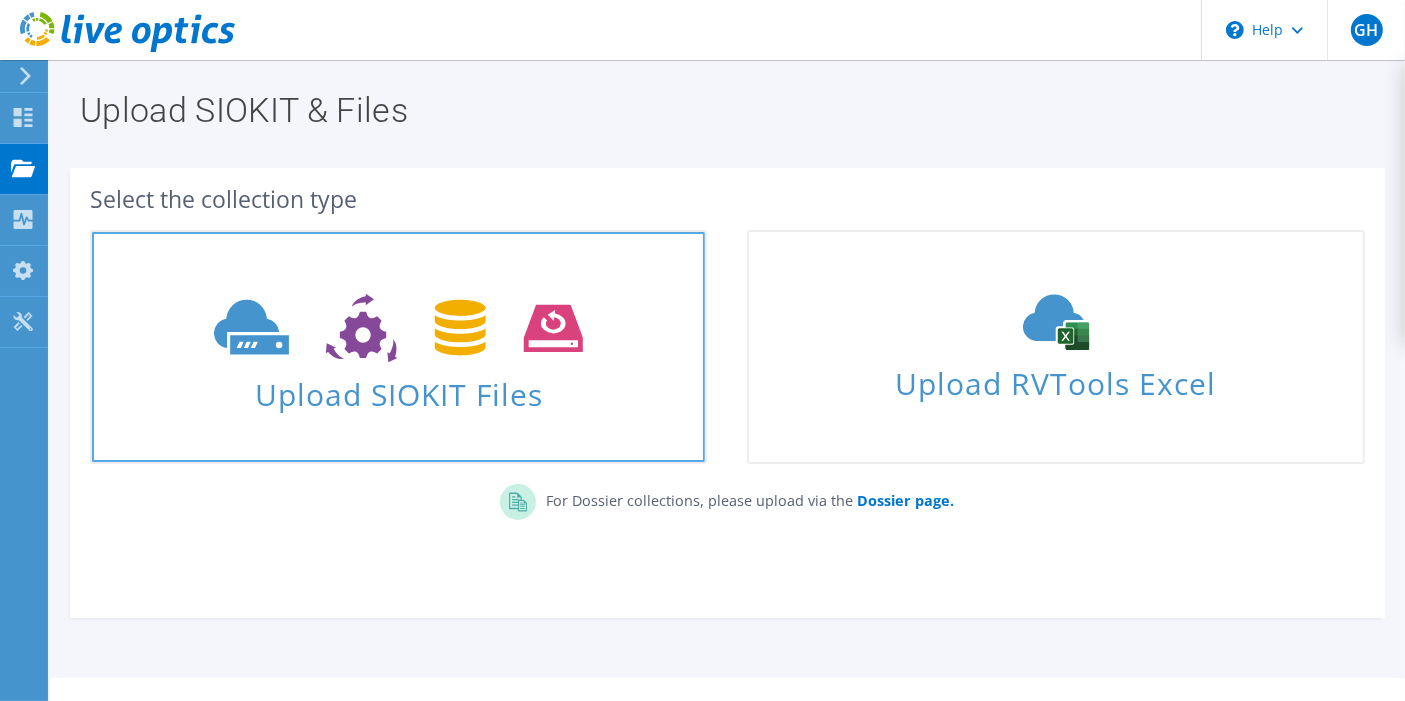 click 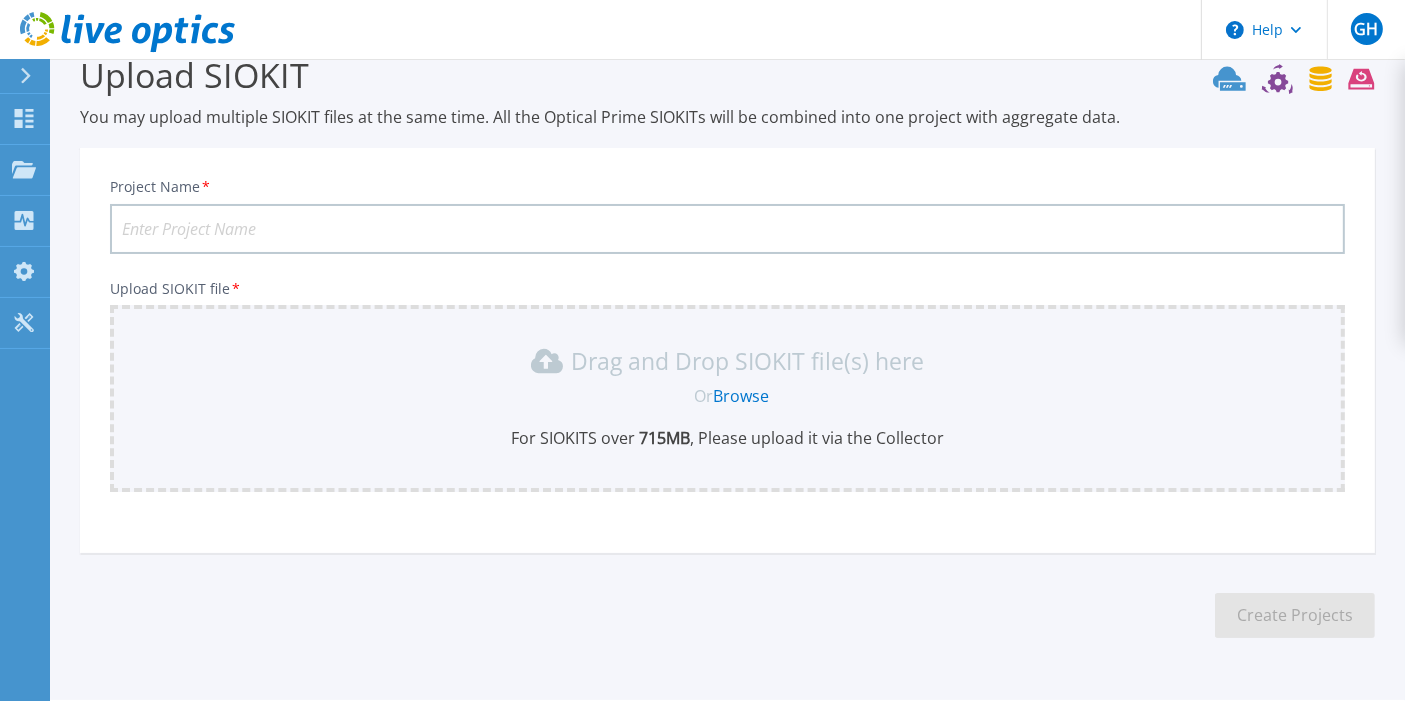 scroll, scrollTop: 93, scrollLeft: 0, axis: vertical 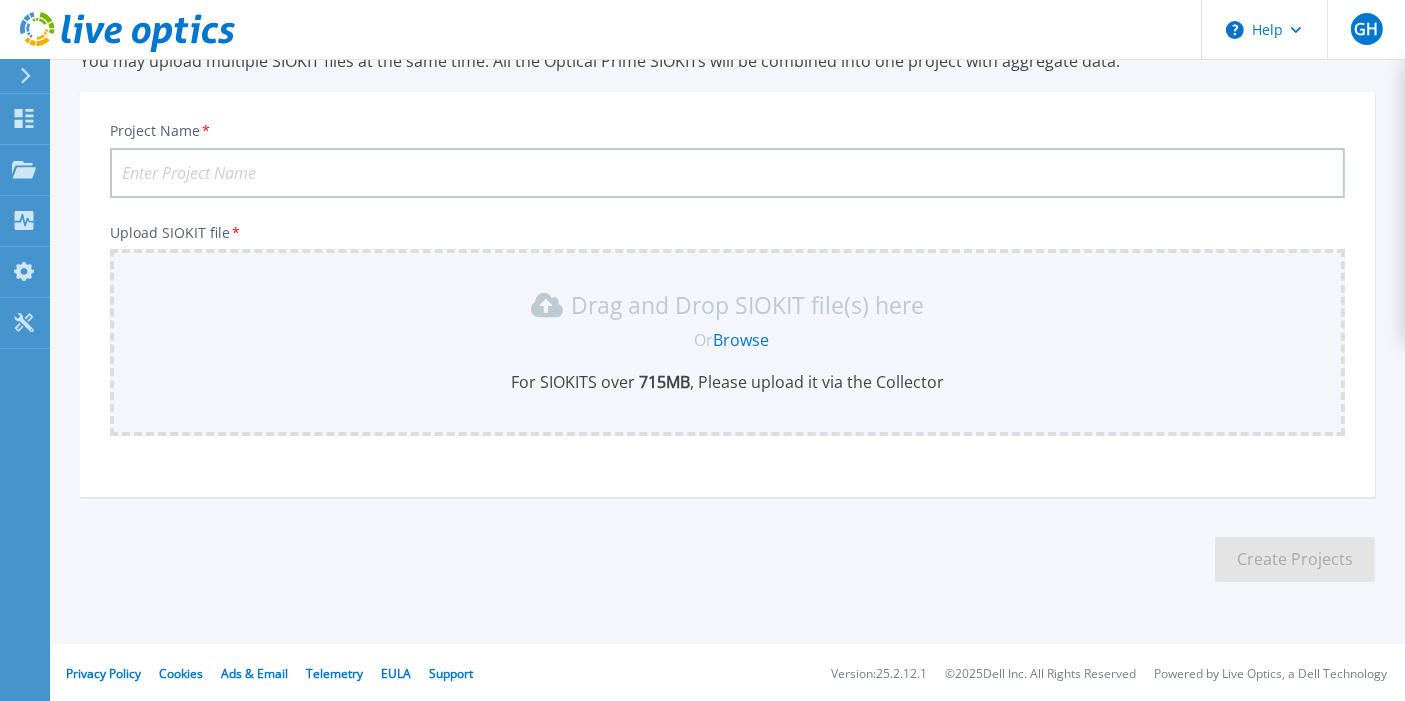 click on "Project Name *" at bounding box center [727, 173] 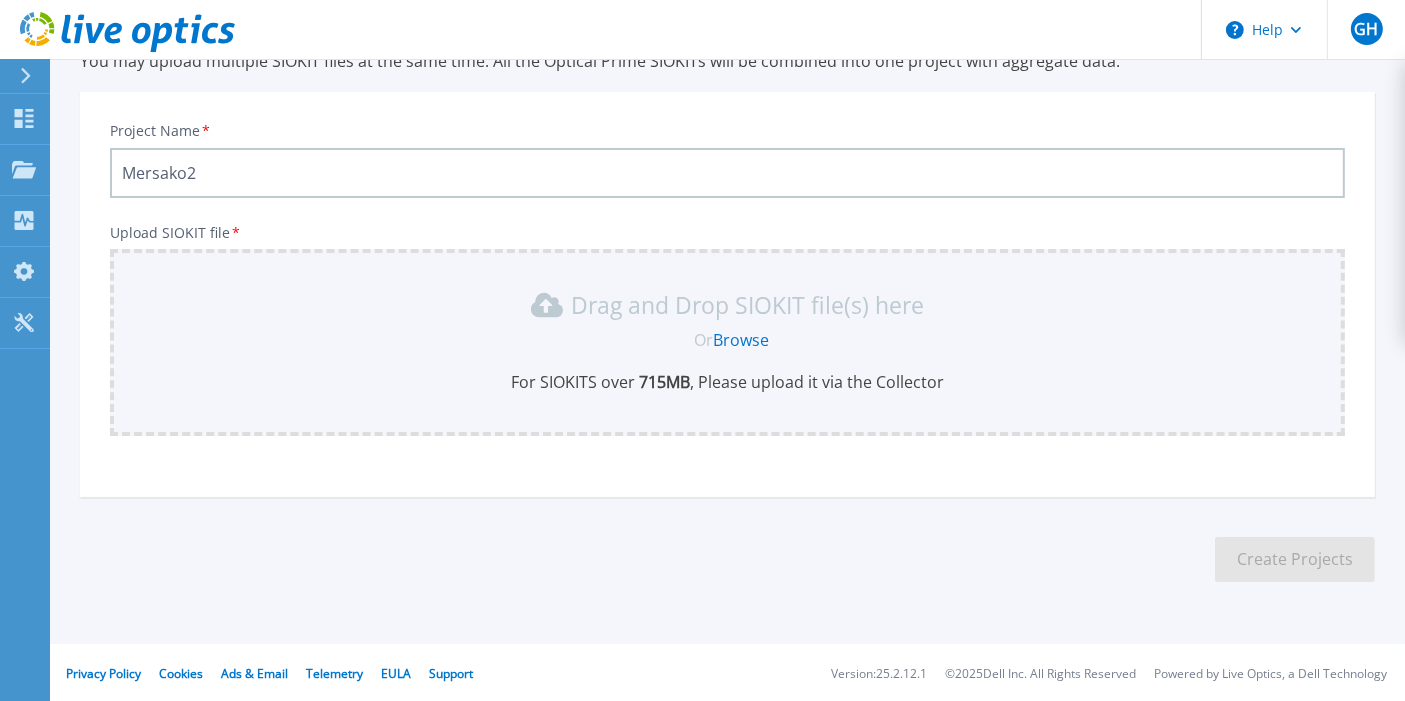 type on "Mersako2" 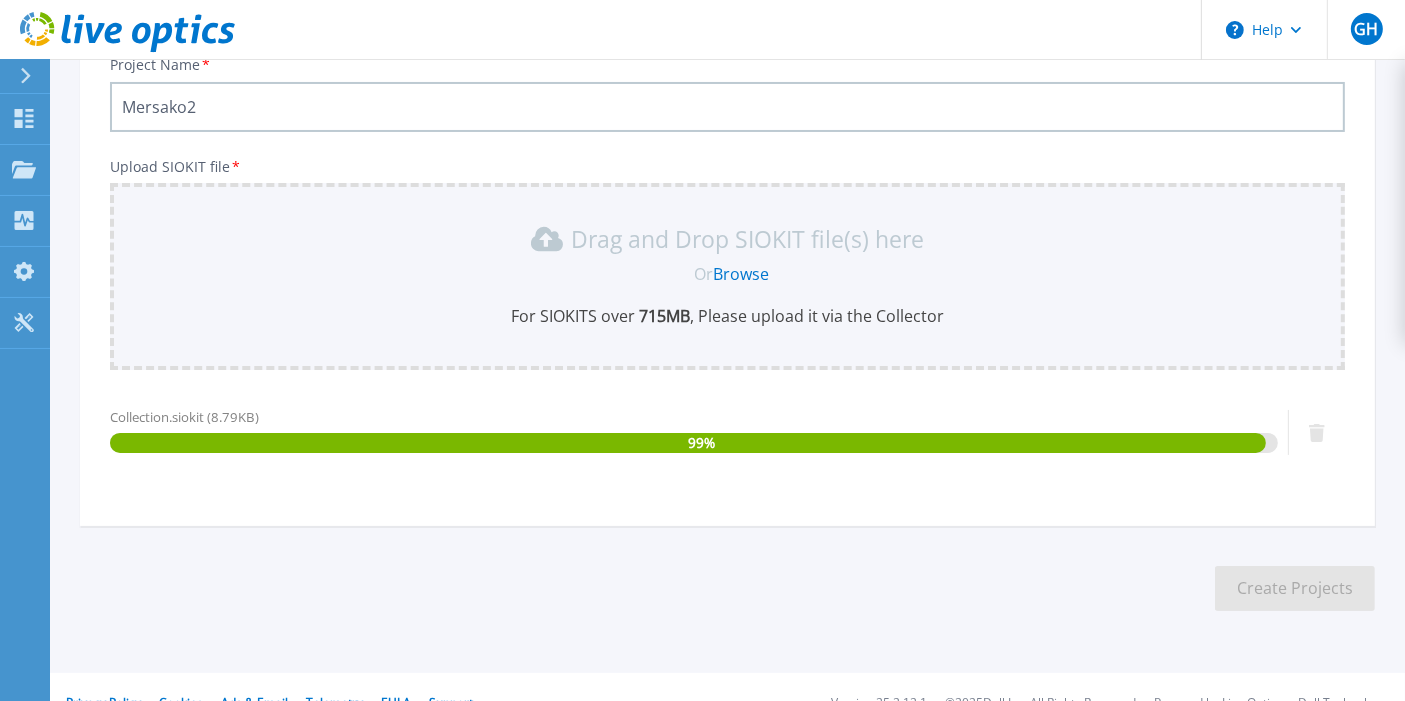 scroll, scrollTop: 188, scrollLeft: 0, axis: vertical 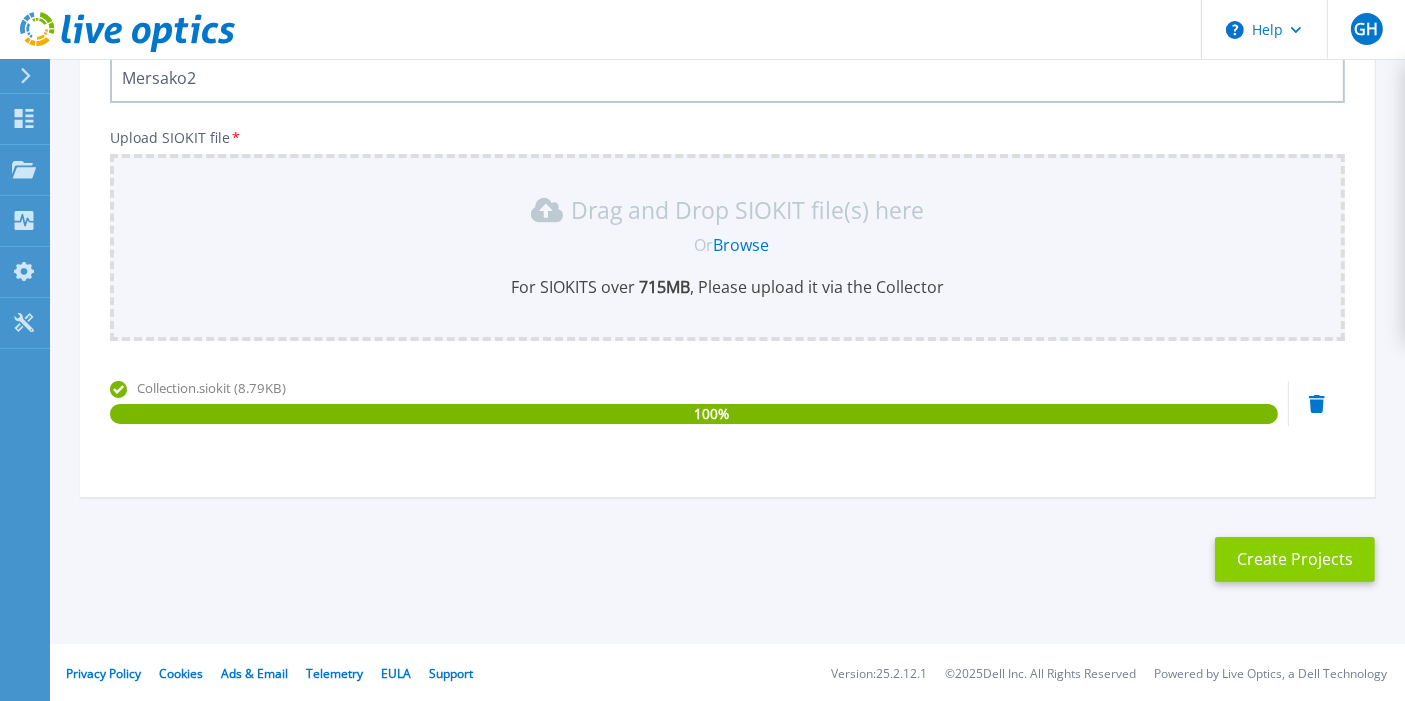 click on "Create Projects" at bounding box center (1295, 559) 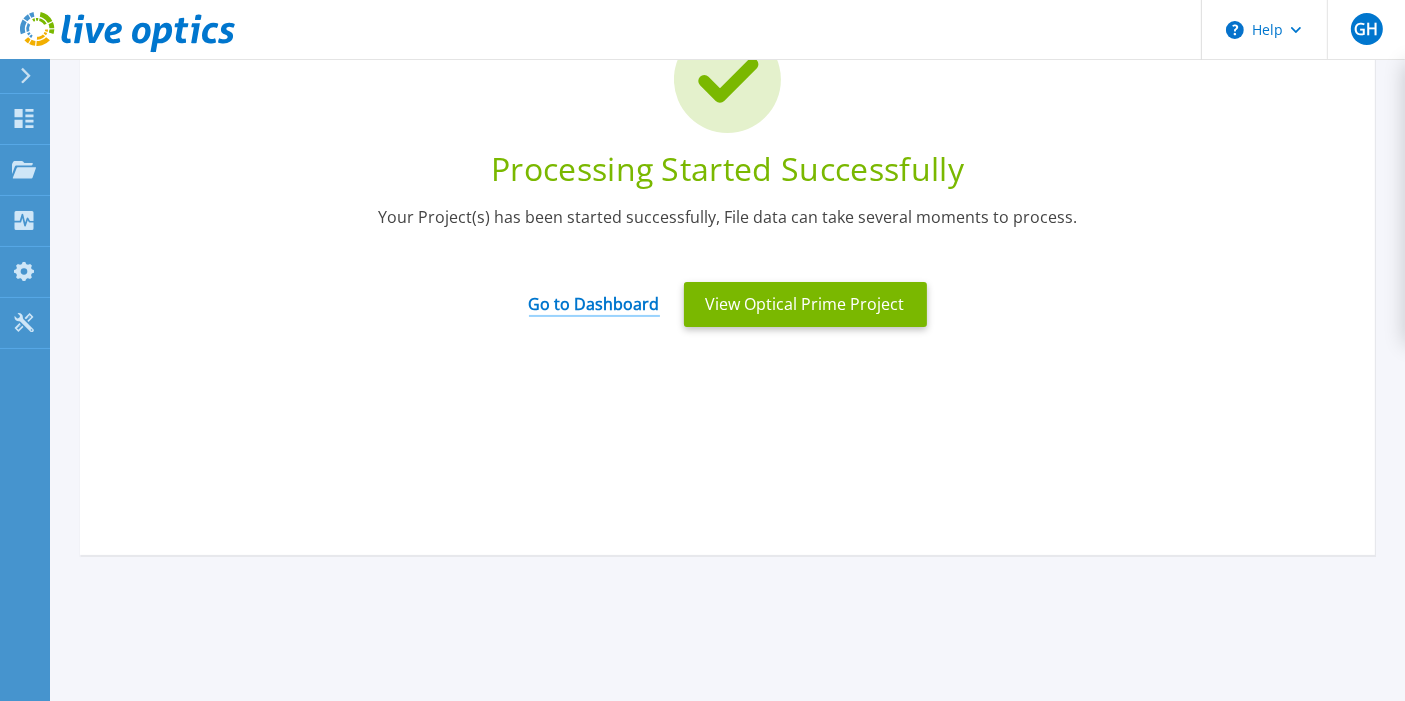 click on "Go to Dashboard" at bounding box center [594, 297] 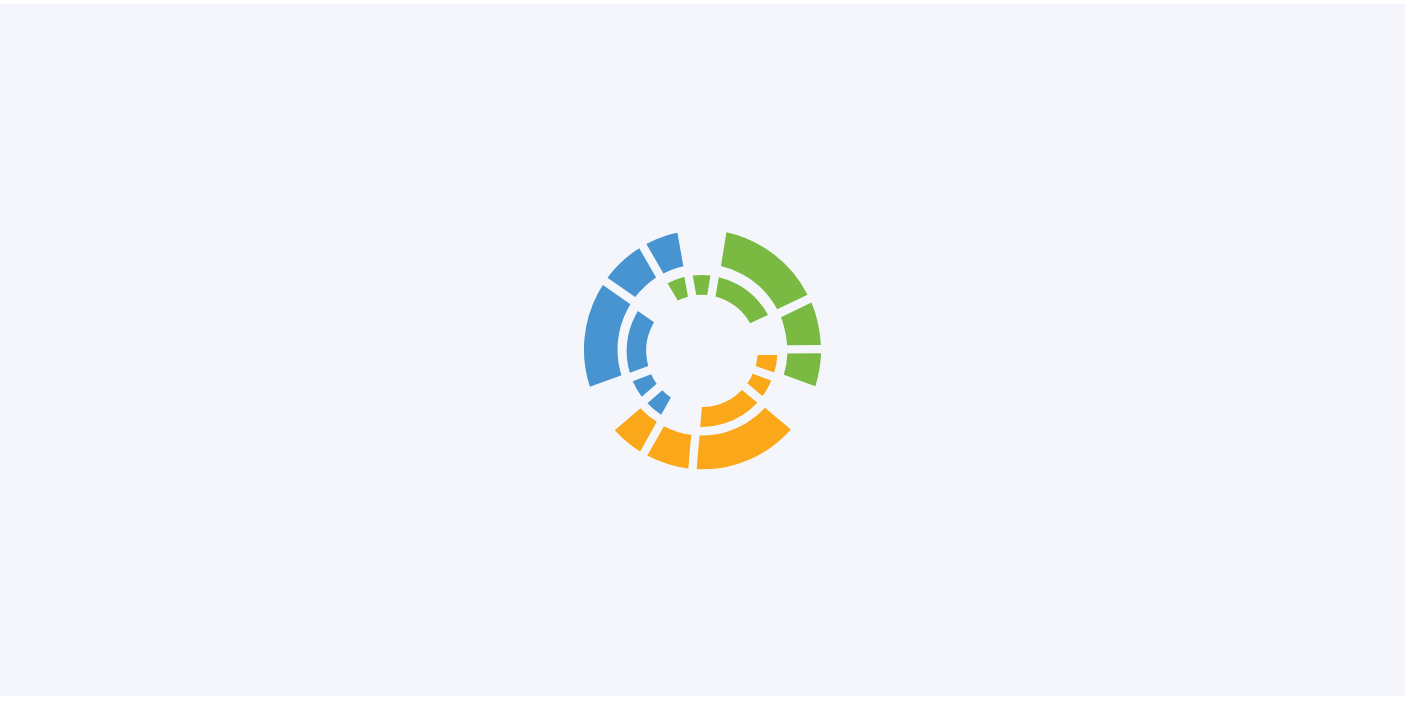 scroll, scrollTop: 0, scrollLeft: 0, axis: both 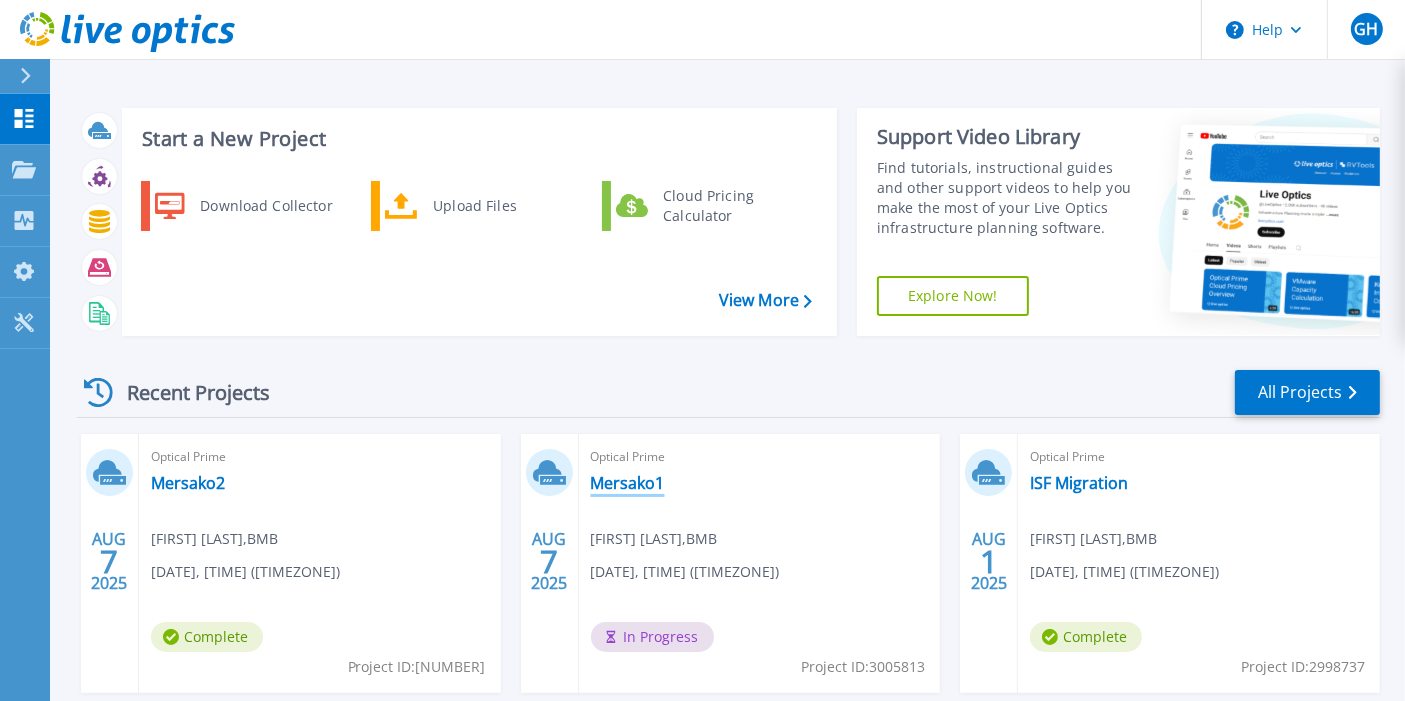 click on "Mersako1" at bounding box center (628, 483) 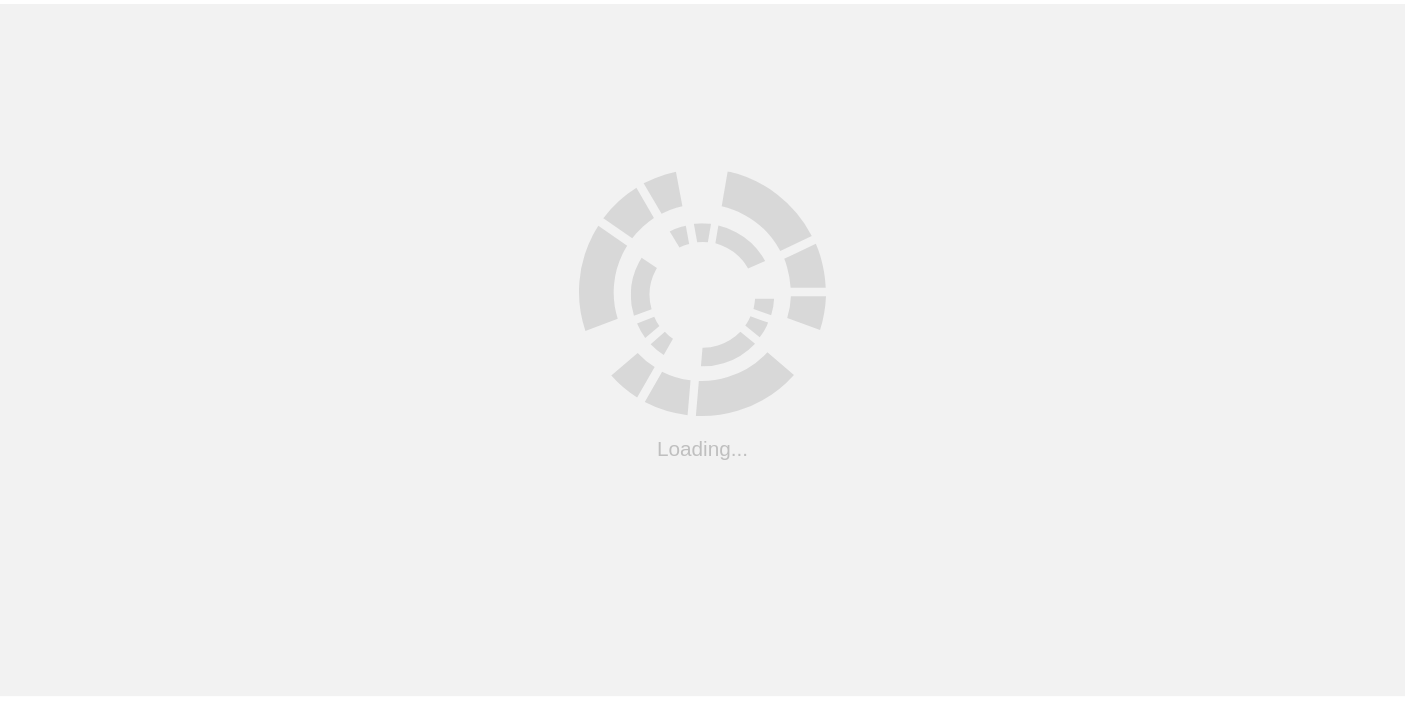 scroll, scrollTop: 0, scrollLeft: 0, axis: both 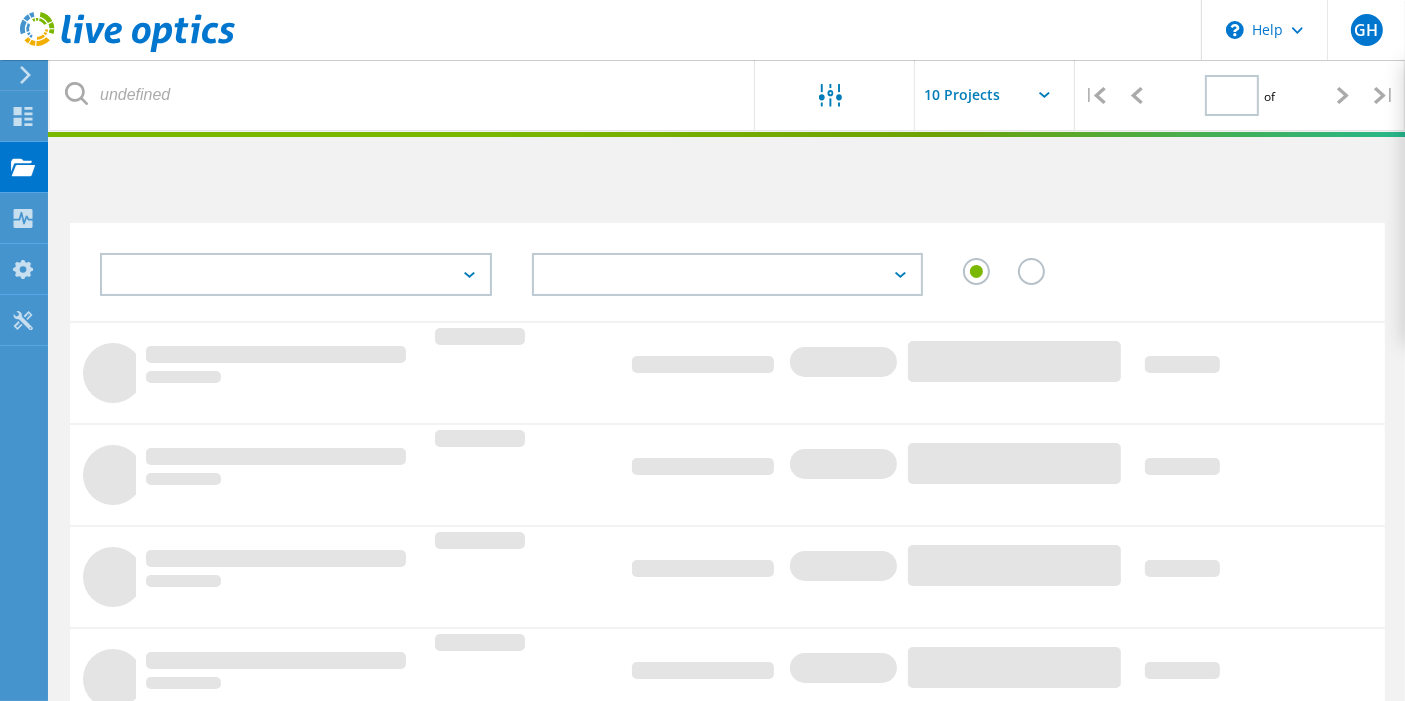type on "1" 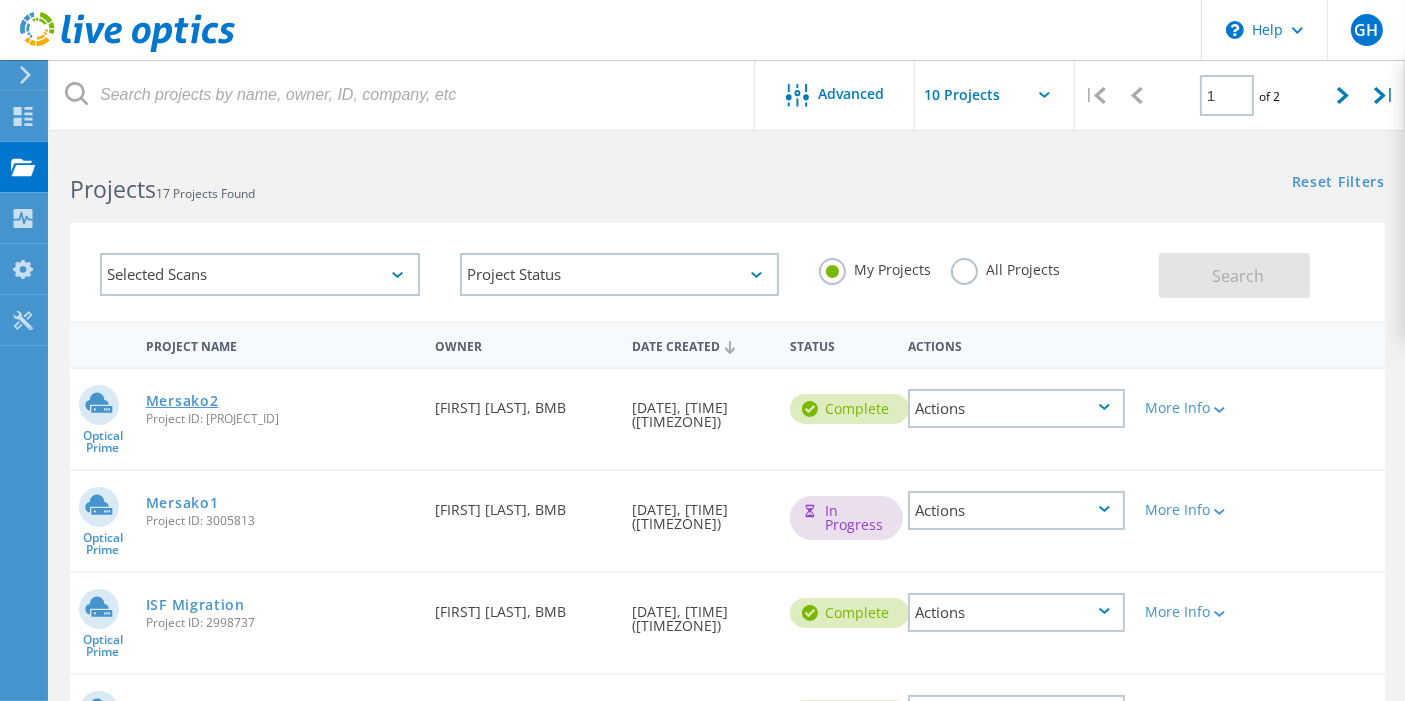 click on "Mersako2" 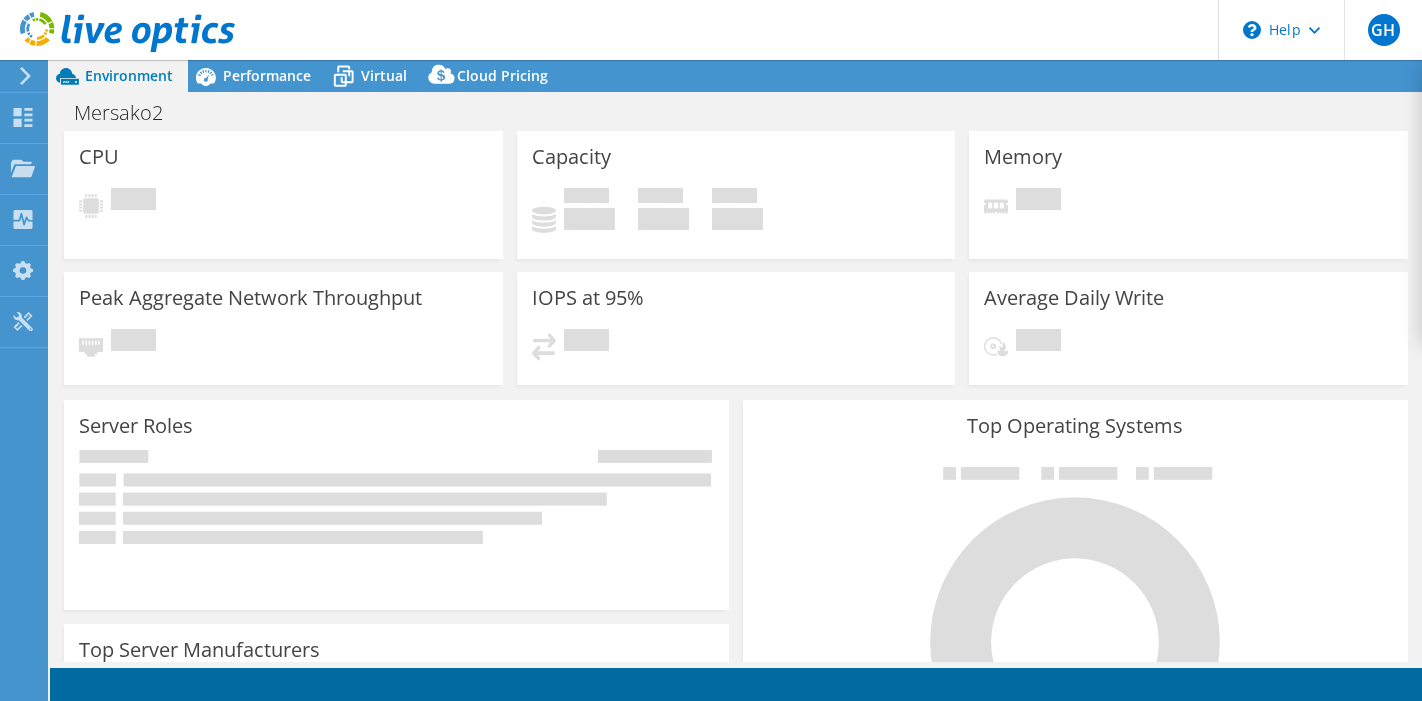scroll, scrollTop: 0, scrollLeft: 0, axis: both 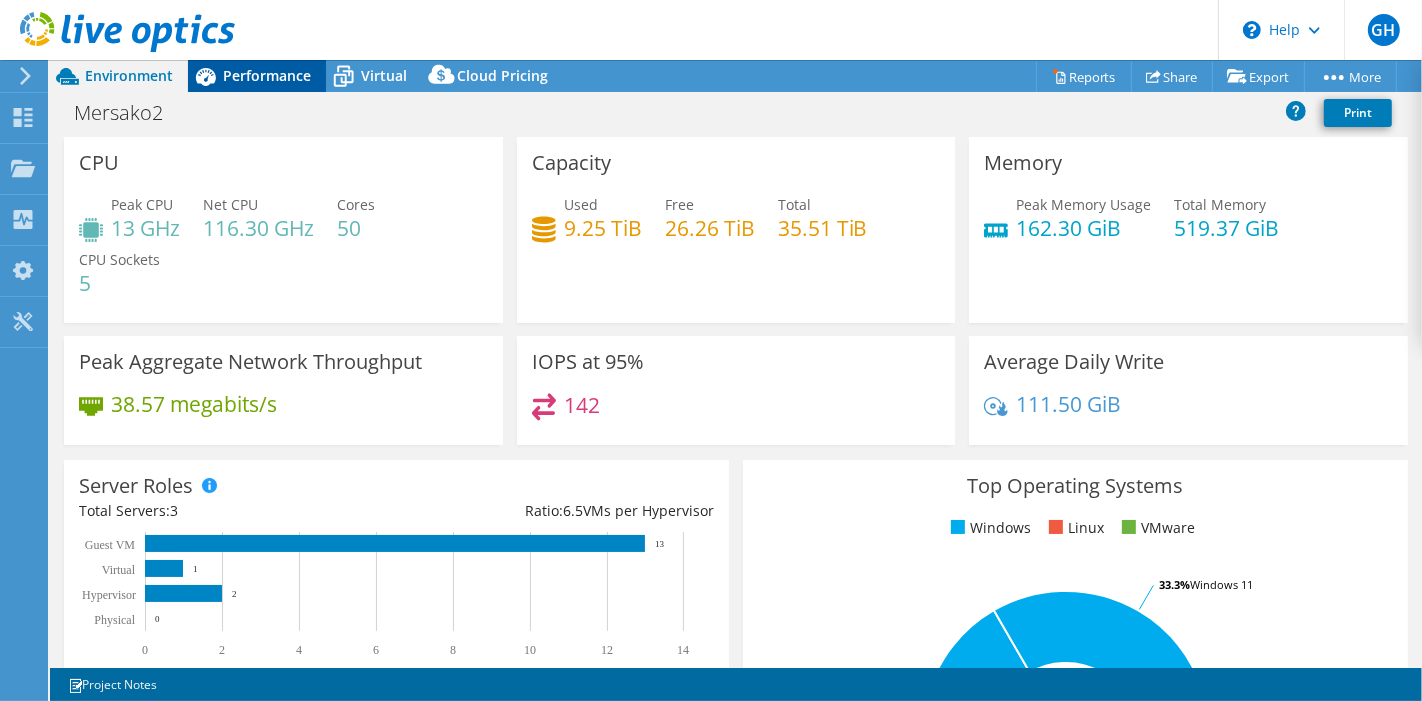 click on "Performance" at bounding box center (267, 75) 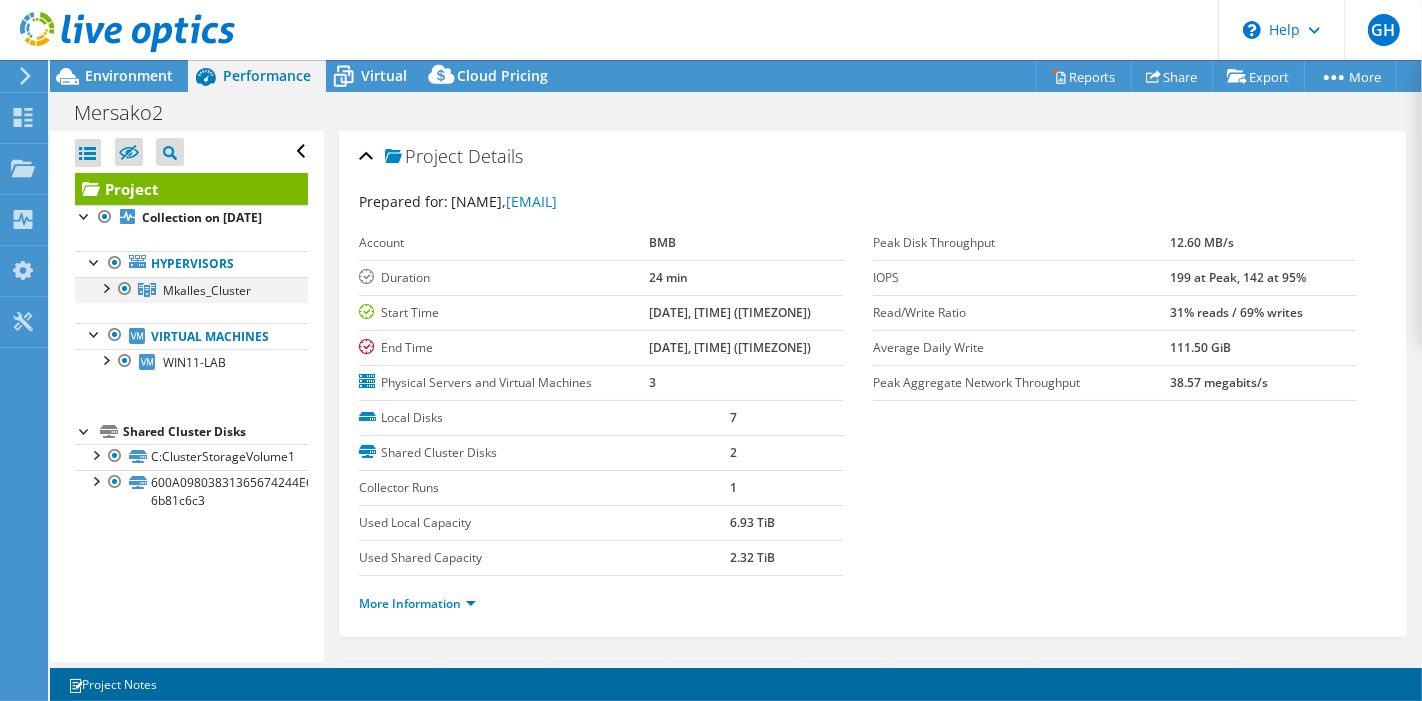 click at bounding box center (105, 287) 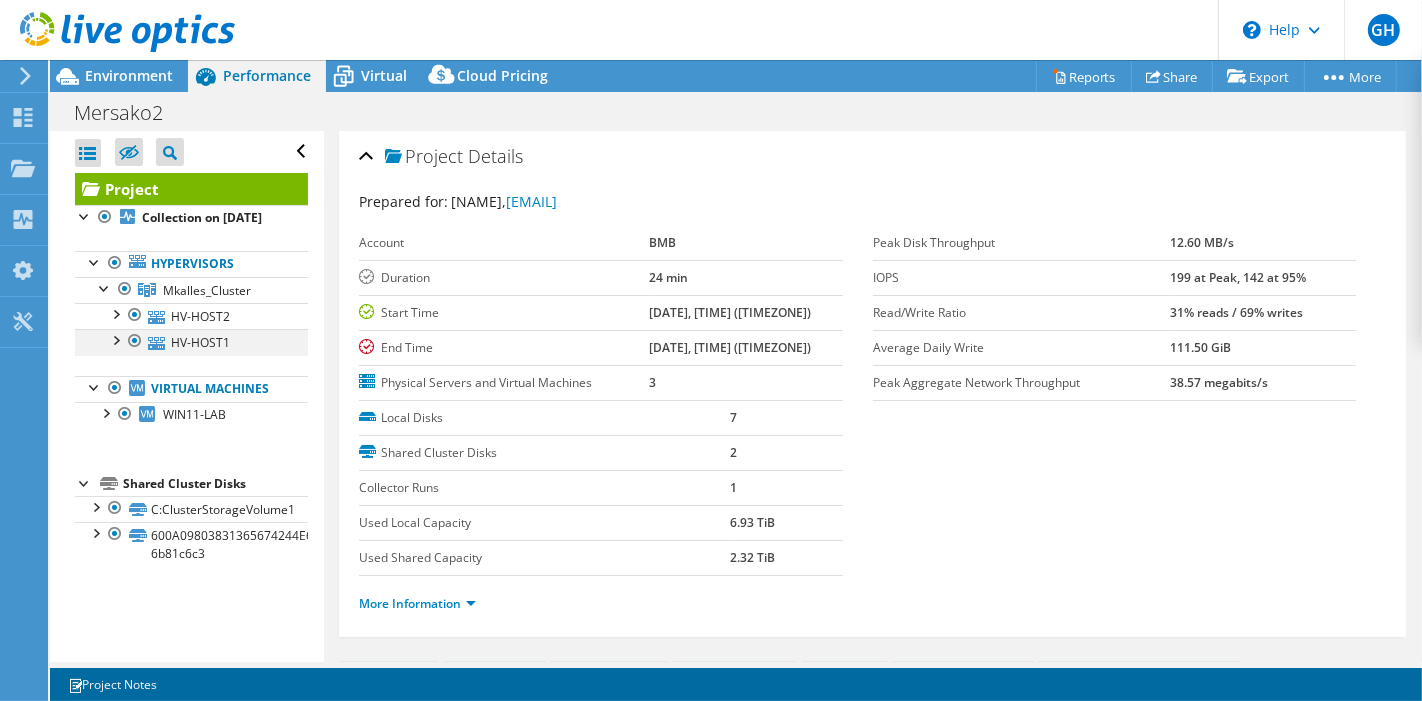 click at bounding box center (115, 339) 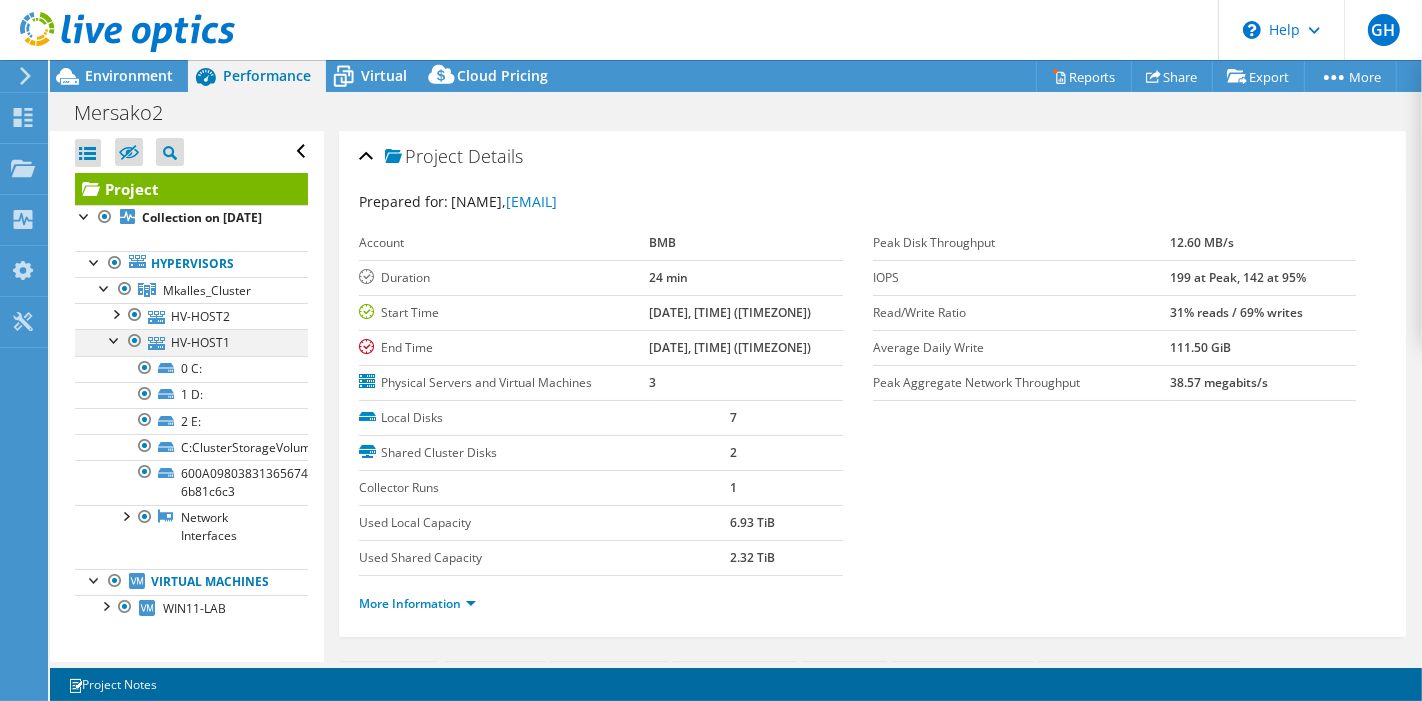 click at bounding box center [115, 339] 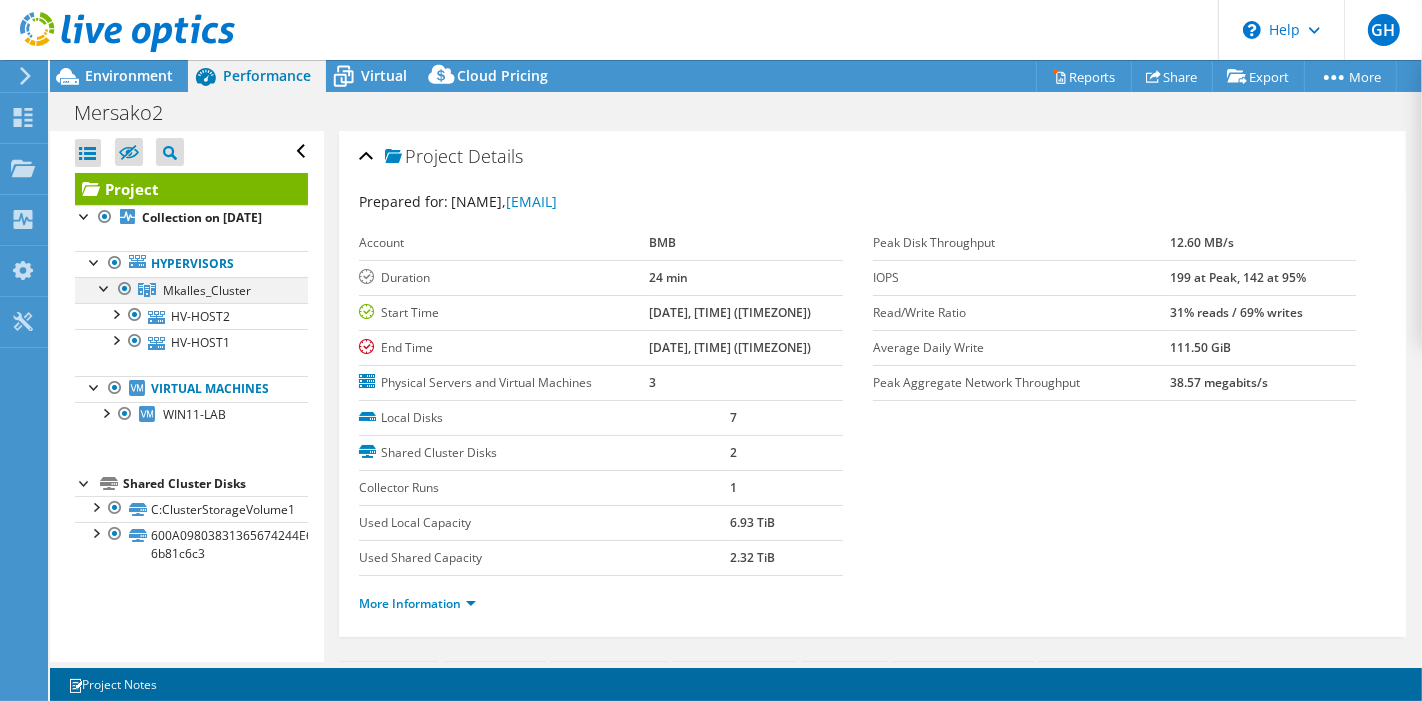click at bounding box center [105, 287] 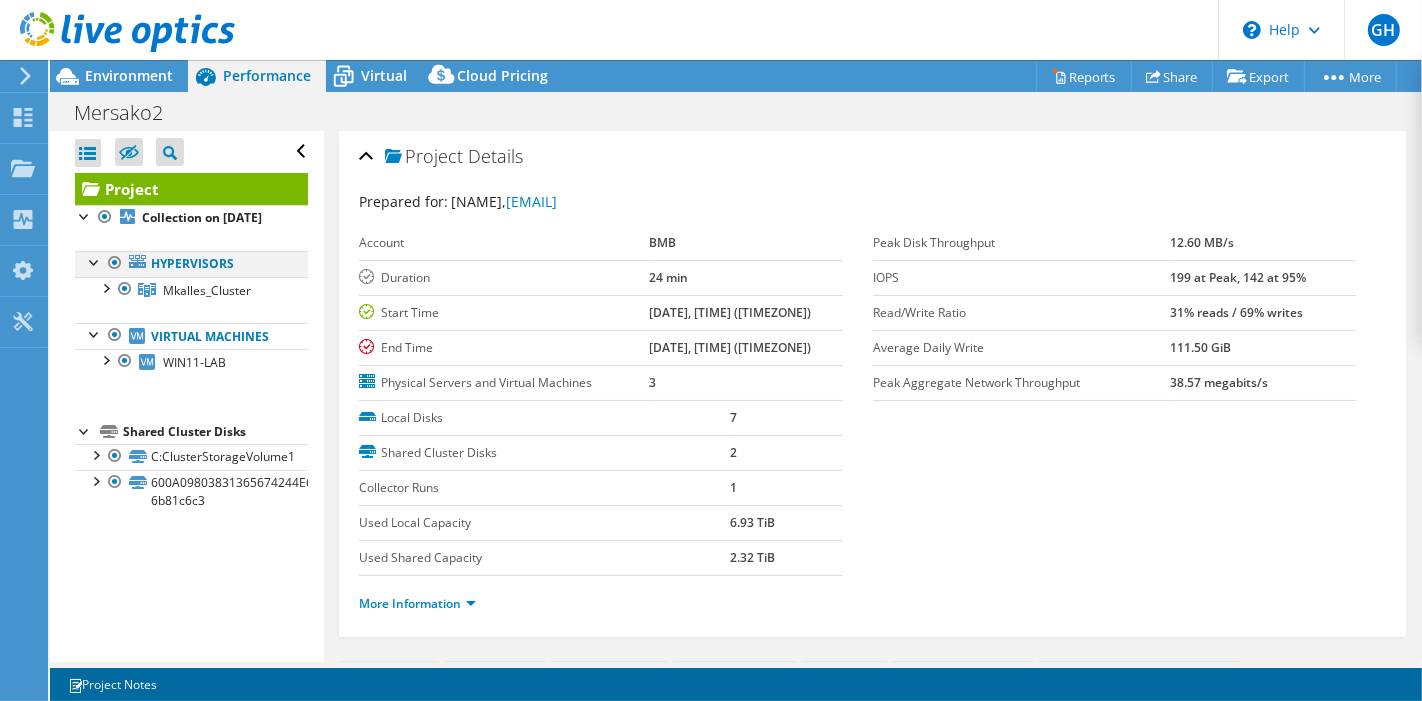 click at bounding box center [95, 261] 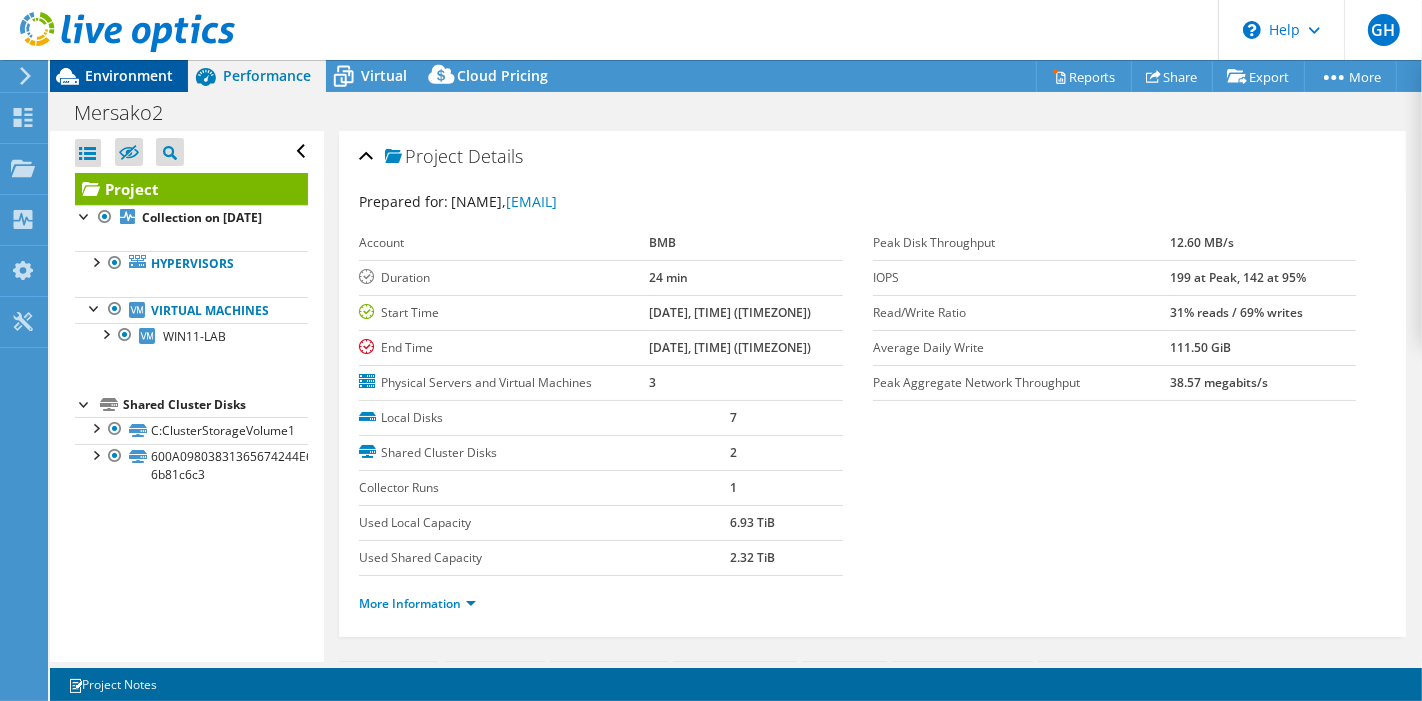 click on "Environment" at bounding box center [129, 75] 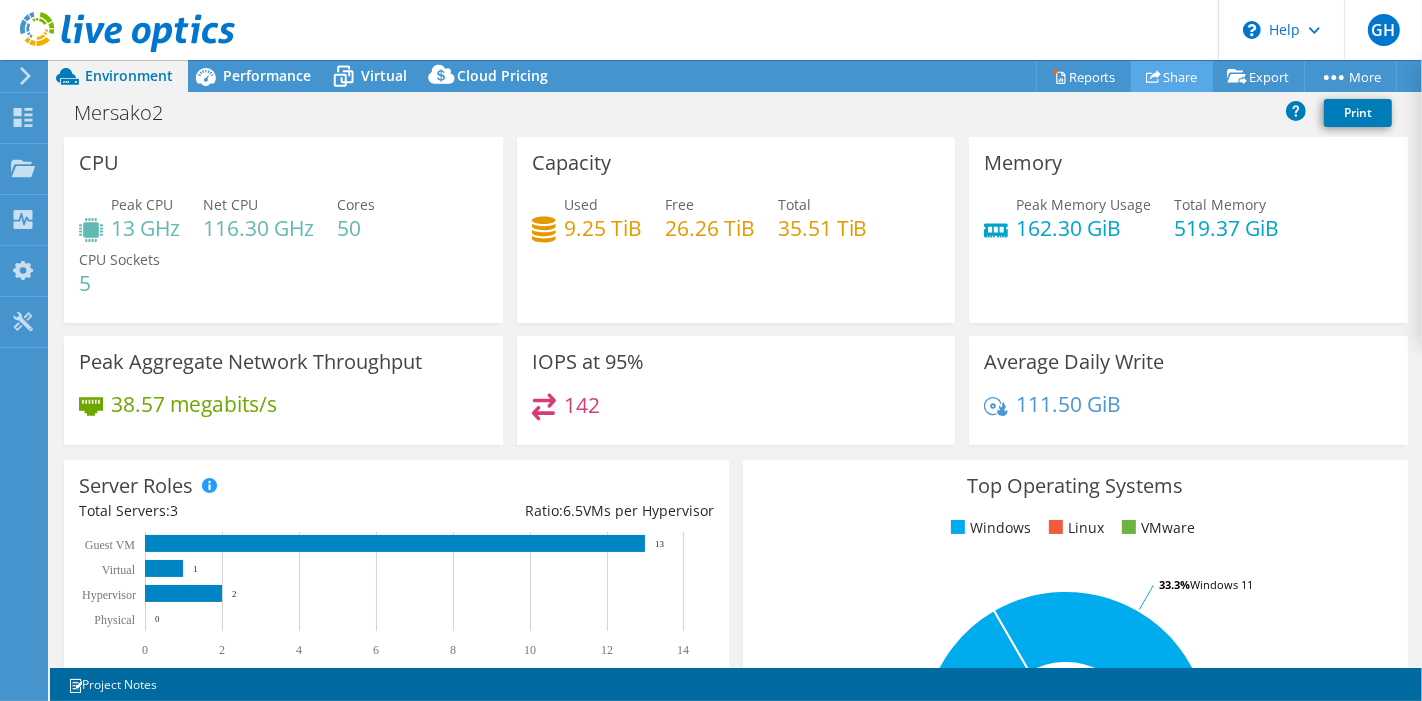 click on "Share" at bounding box center [1172, 76] 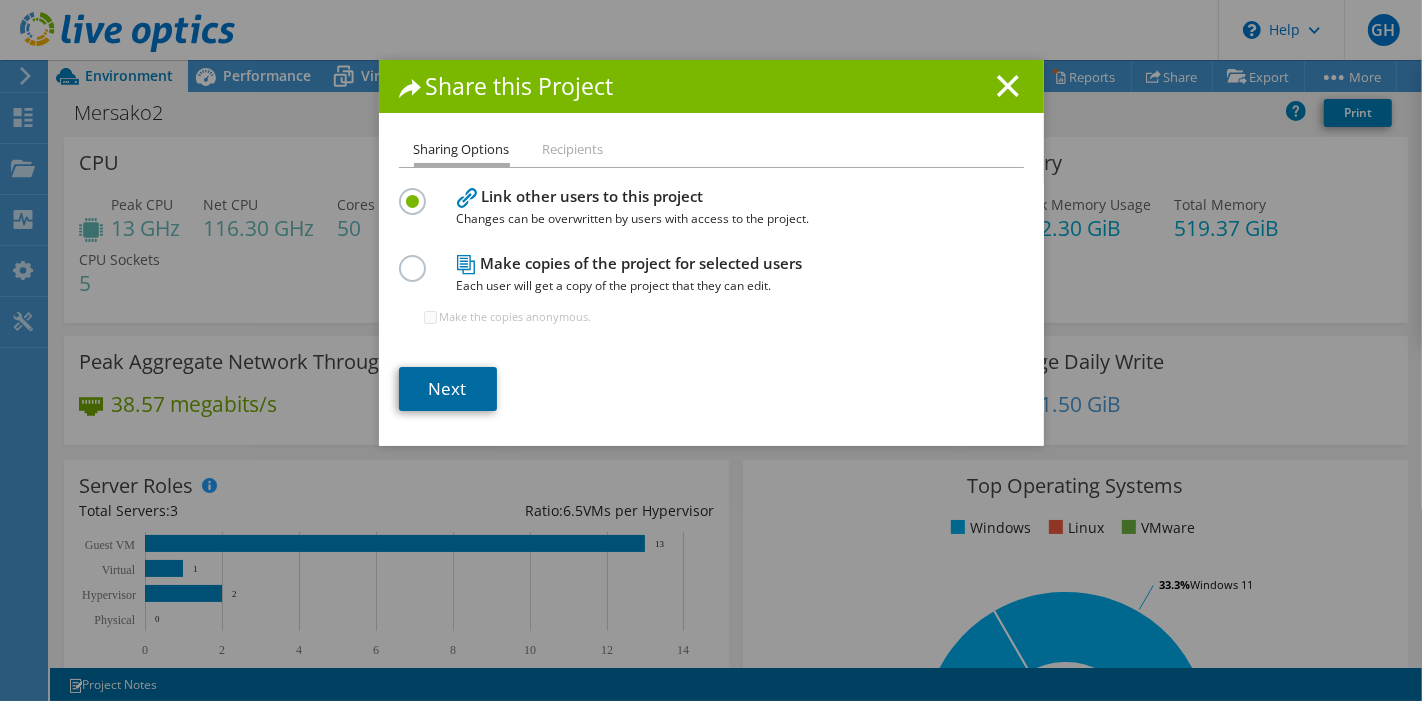 click on "Next" at bounding box center (448, 389) 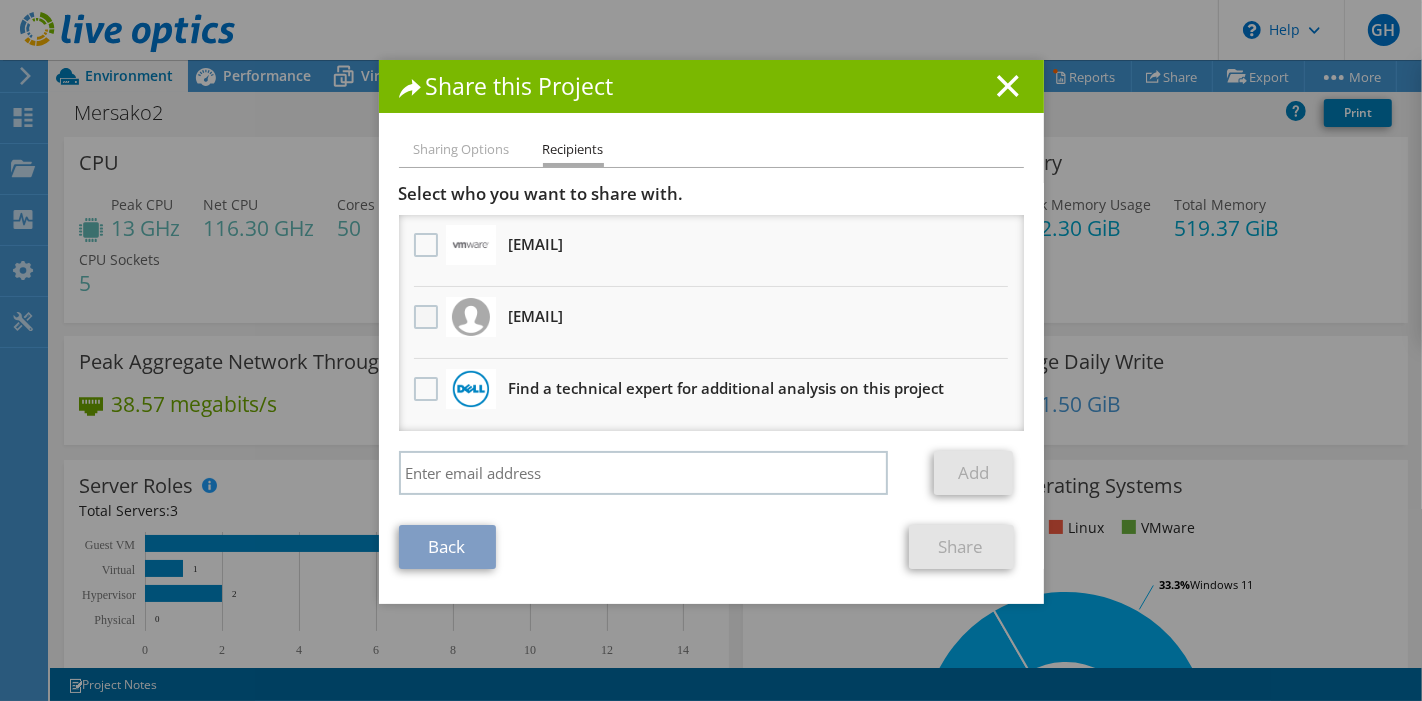 click at bounding box center [428, 317] 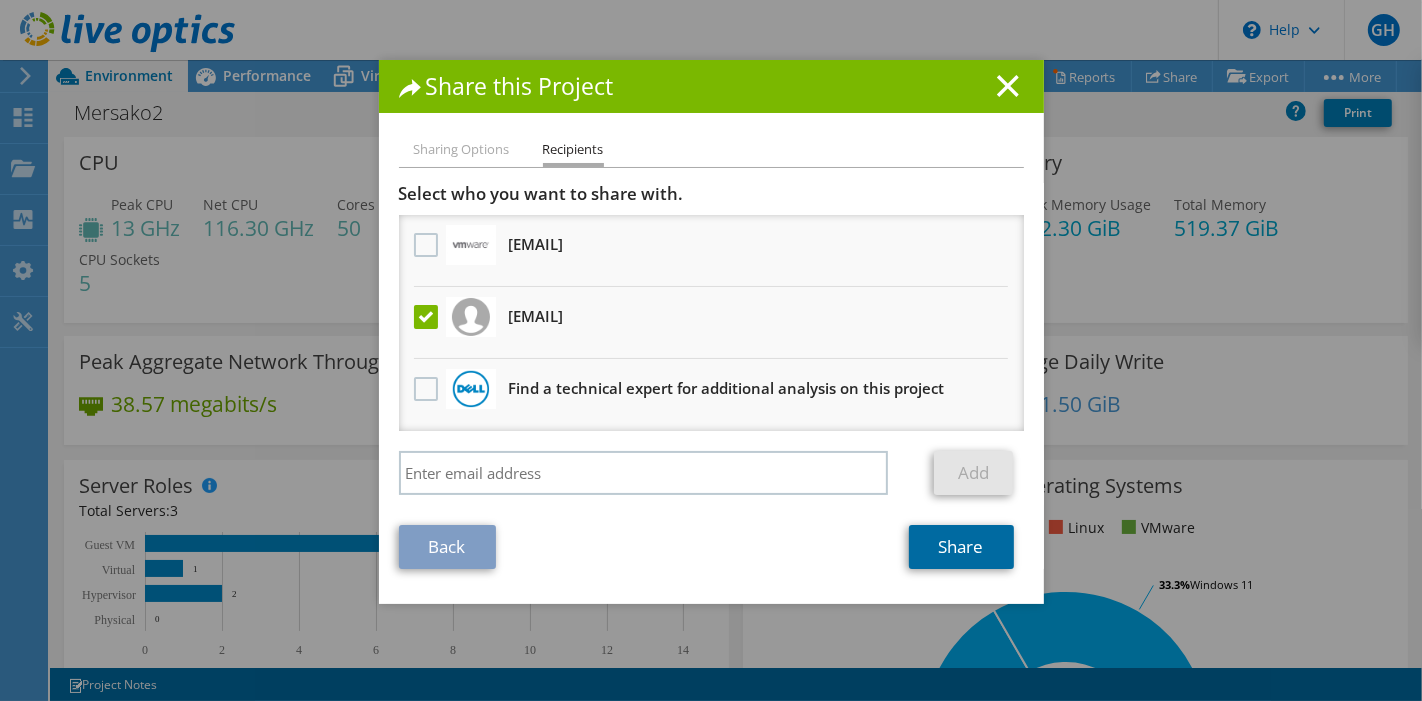 click on "Share" at bounding box center [961, 547] 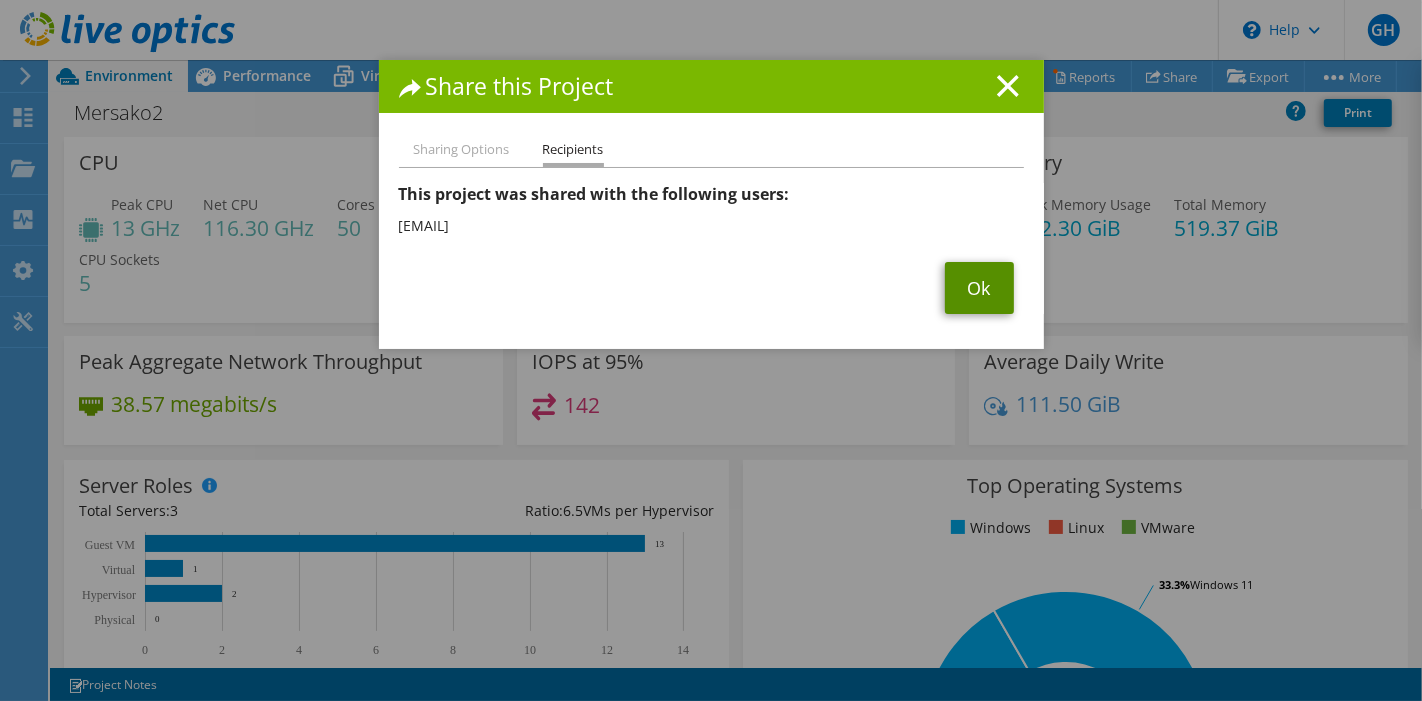 click on "Ok" at bounding box center [979, 288] 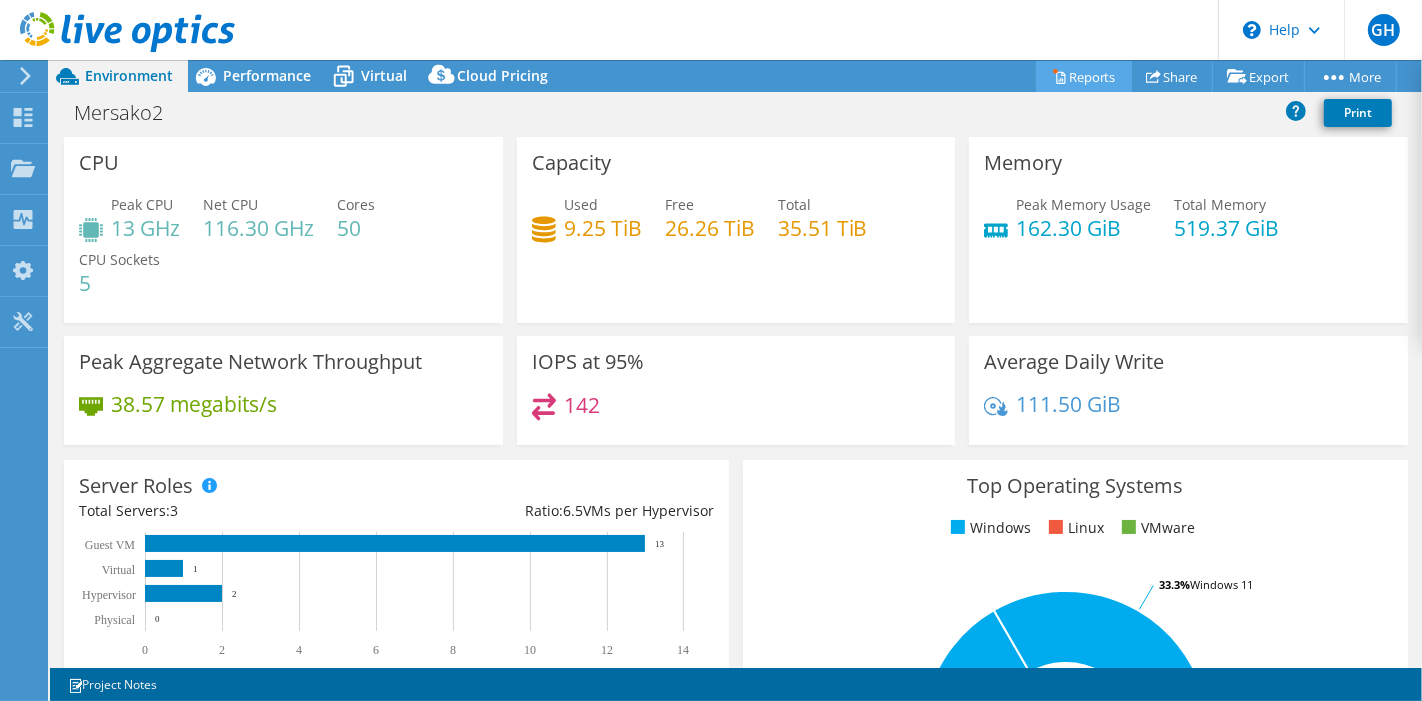 click on "Reports" at bounding box center (1084, 76) 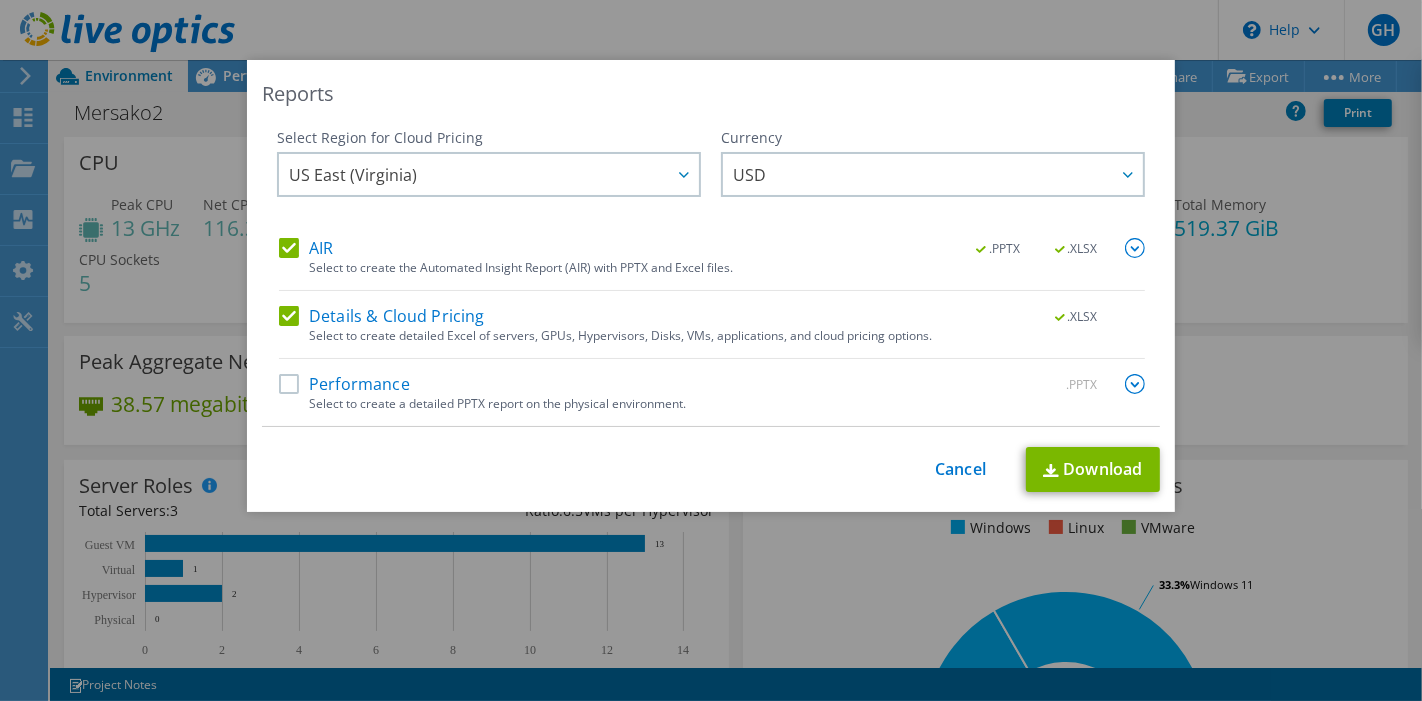 click on "AIR" at bounding box center (306, 248) 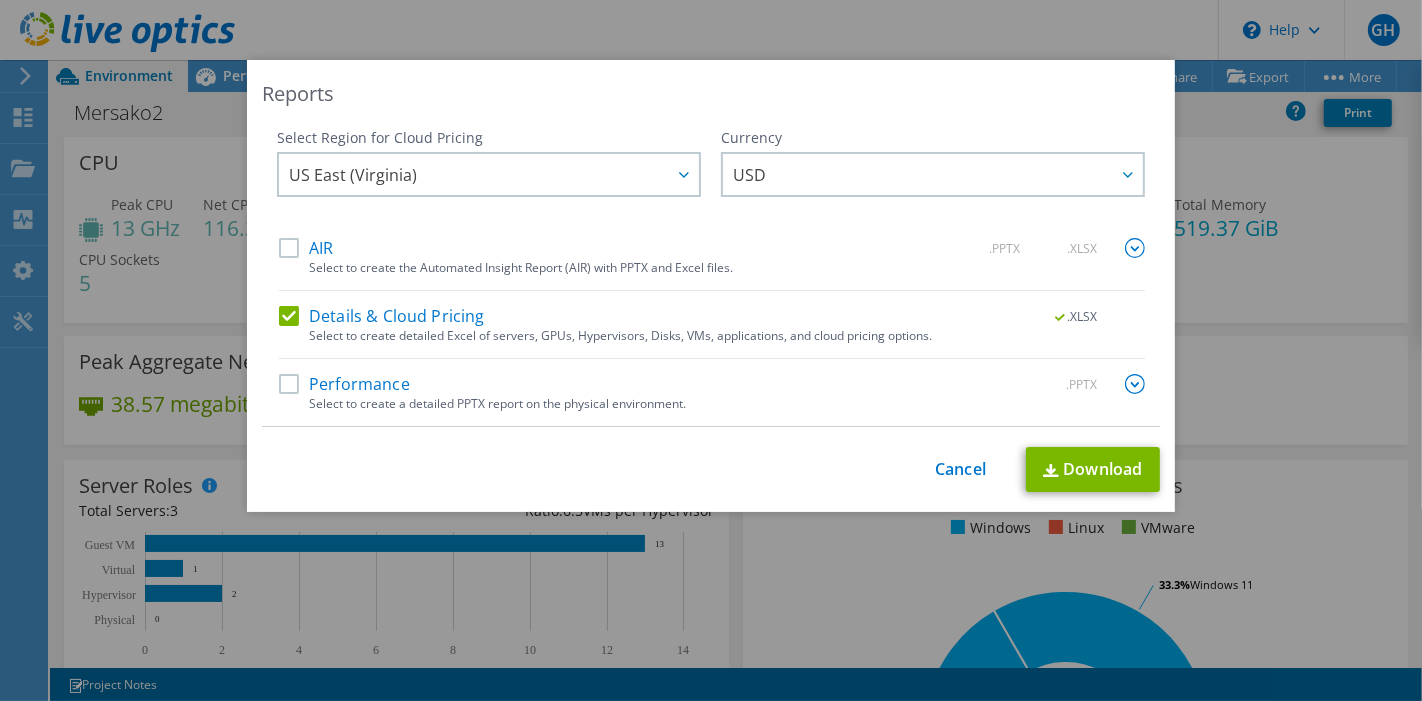 click on "Details & Cloud Pricing" at bounding box center (382, 316) 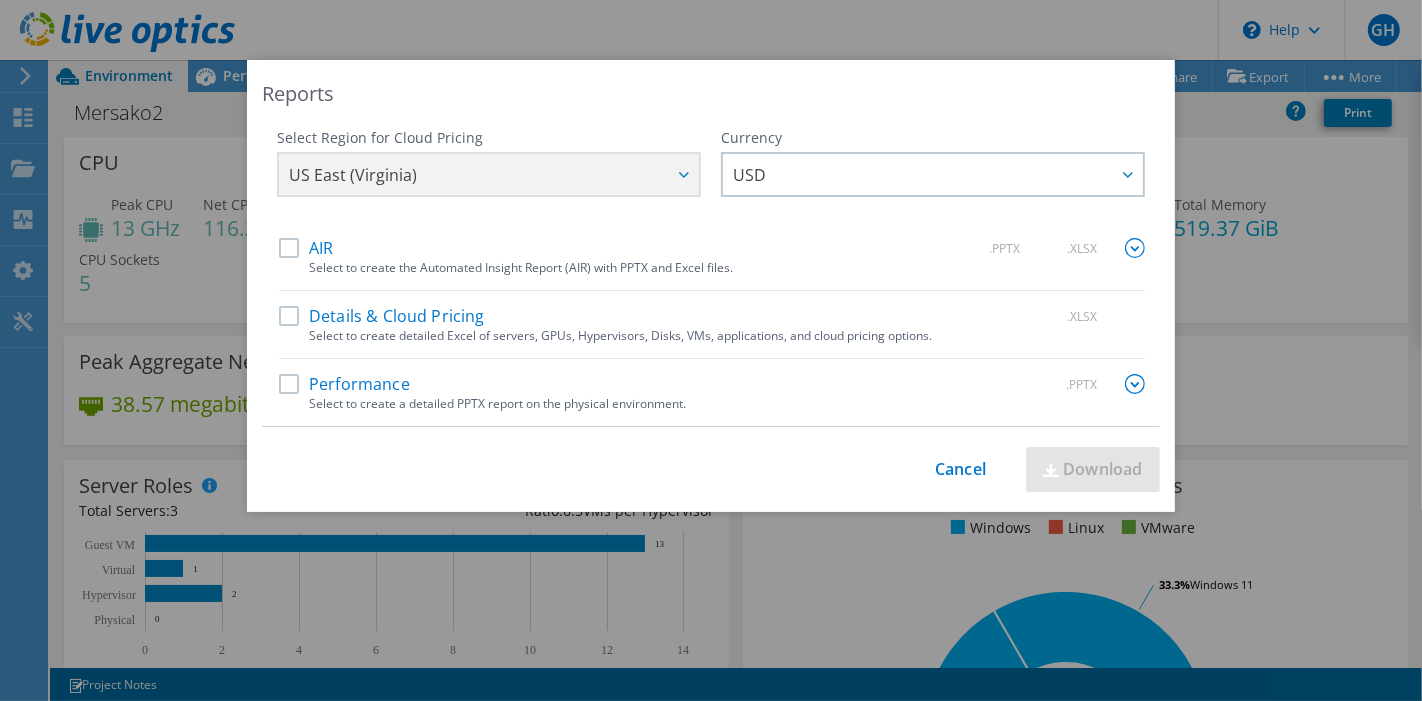 click on "Performance" at bounding box center [344, 384] 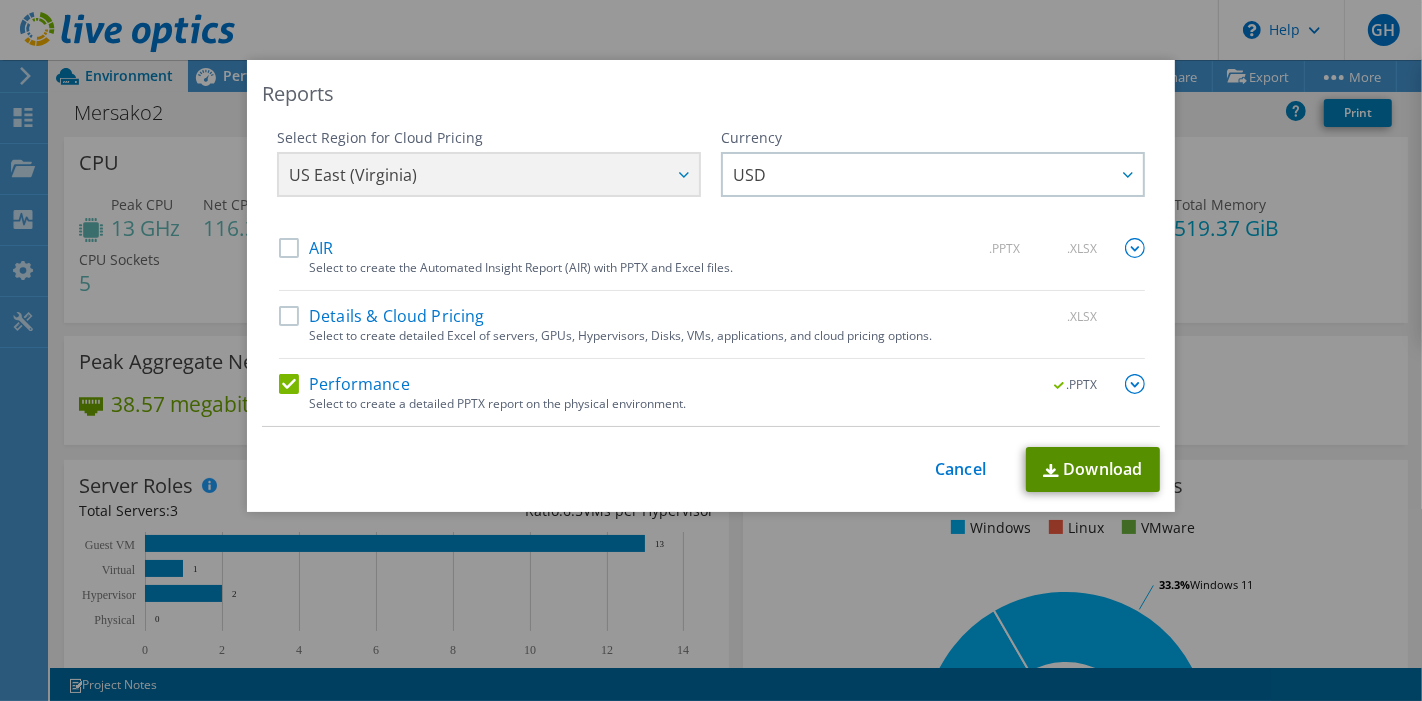 click on "Download" at bounding box center (1093, 469) 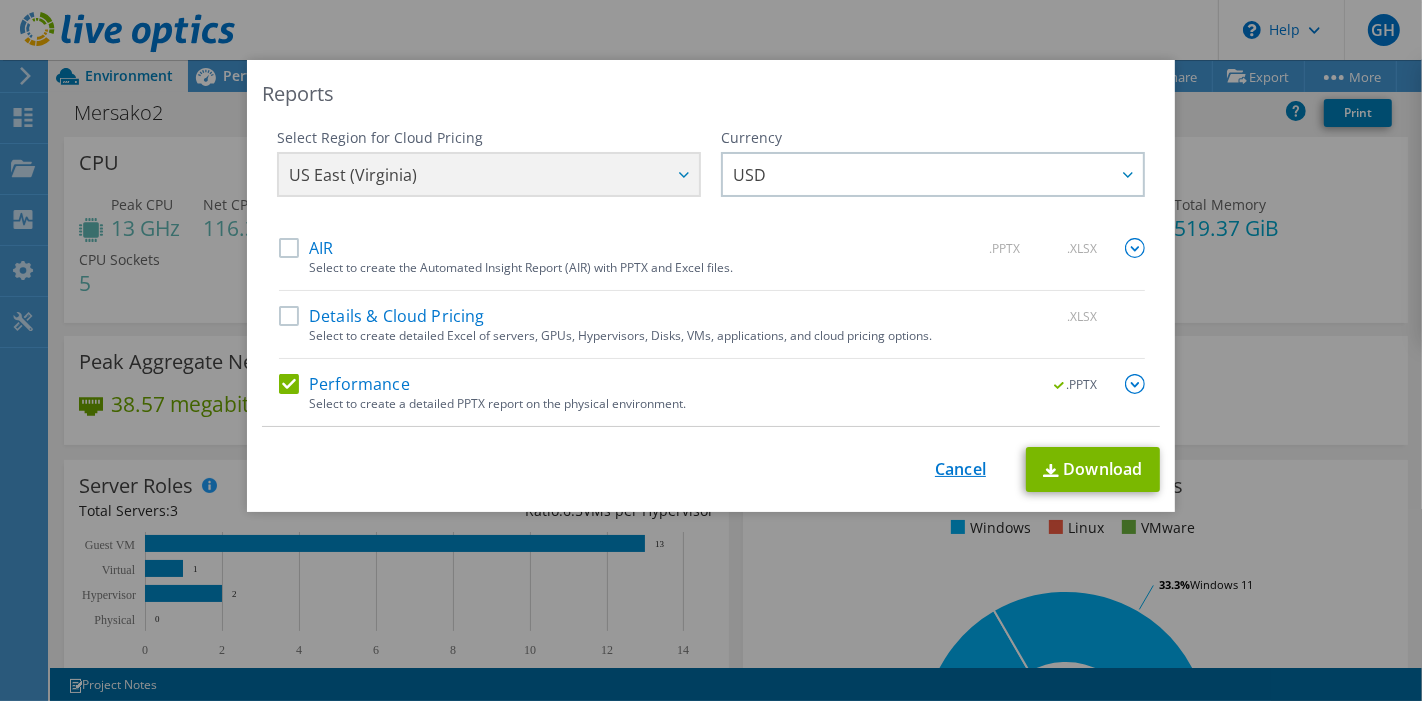 click on "Cancel" at bounding box center (960, 469) 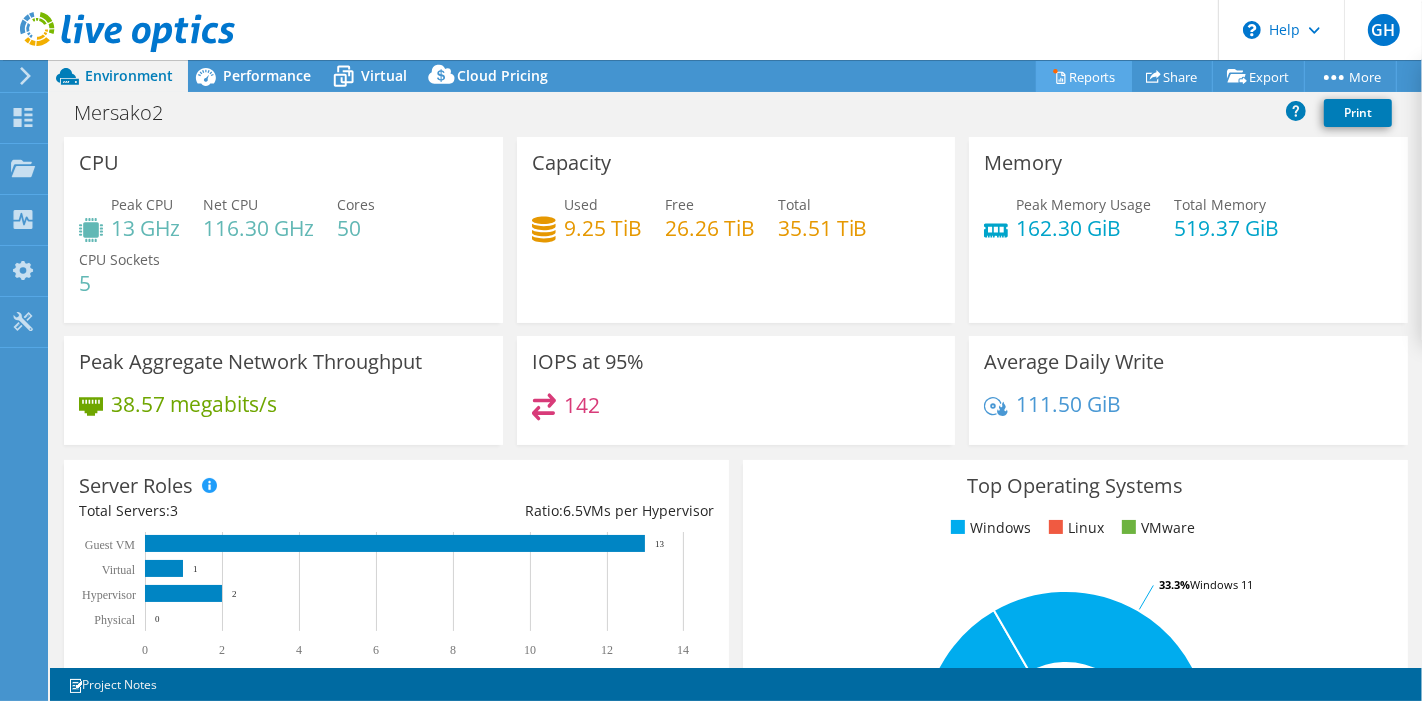 click on "Reports" at bounding box center [1084, 76] 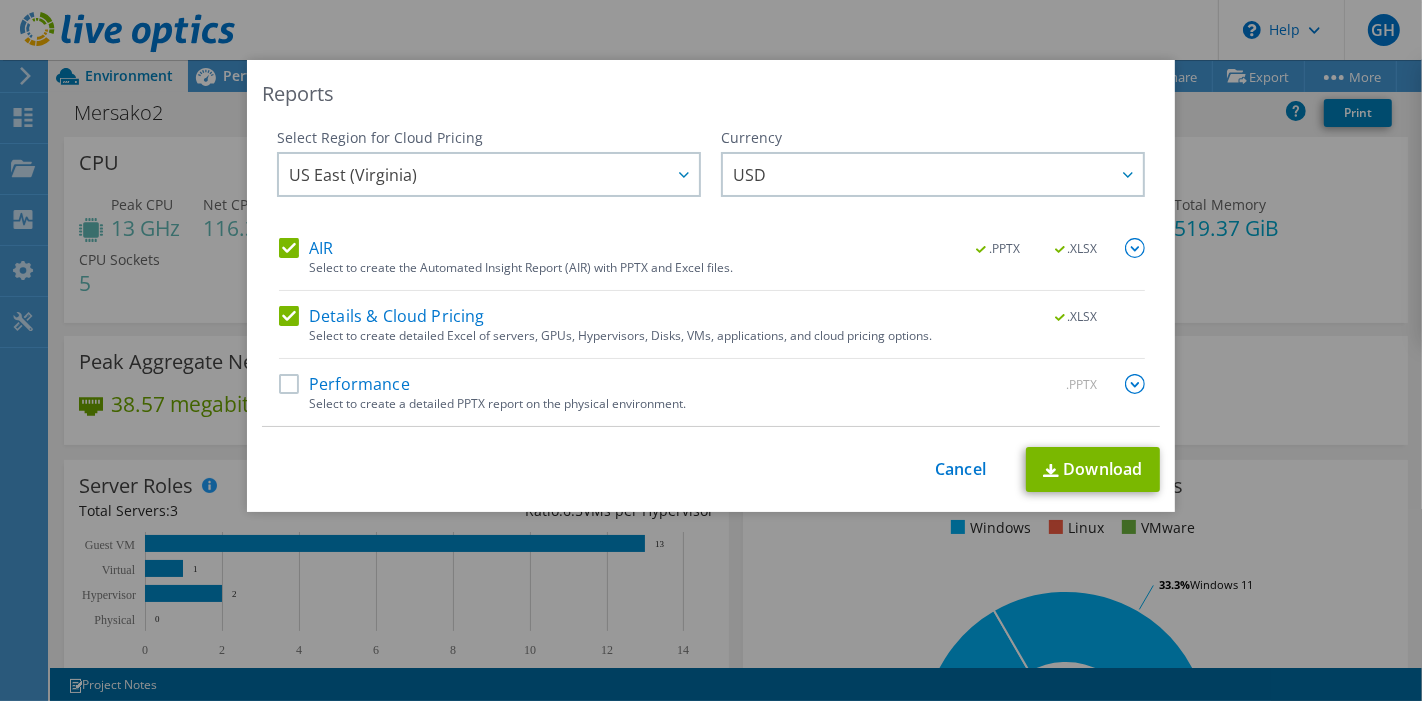 click on "Details & Cloud Pricing" at bounding box center (382, 316) 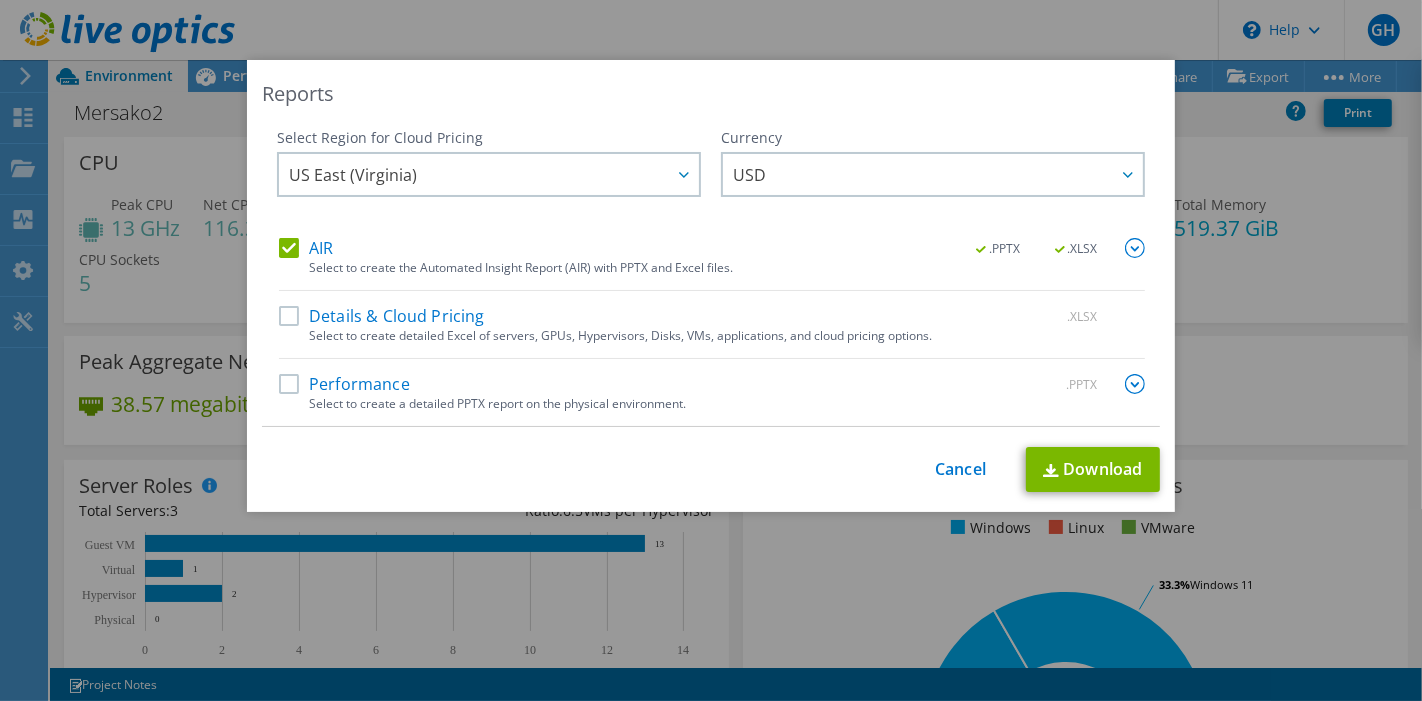 click on "Performance" at bounding box center (344, 384) 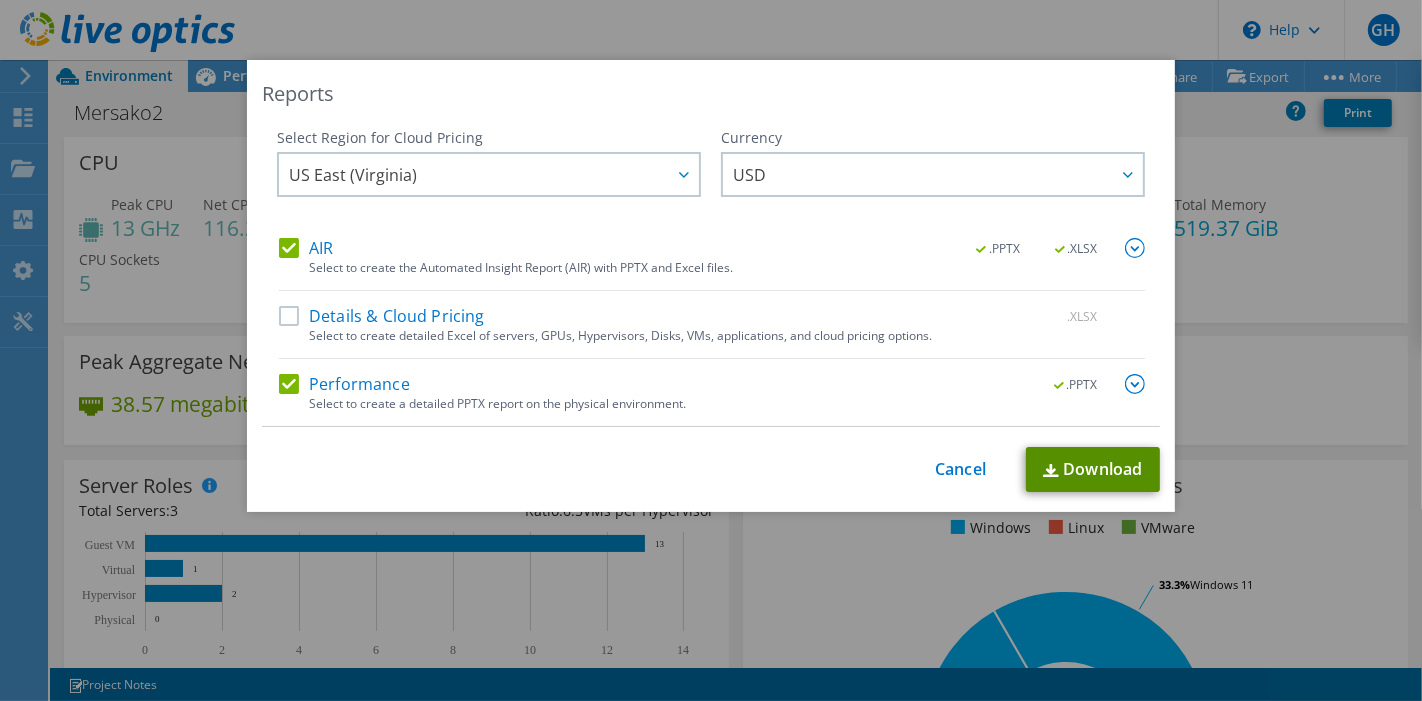 click at bounding box center (1051, 470) 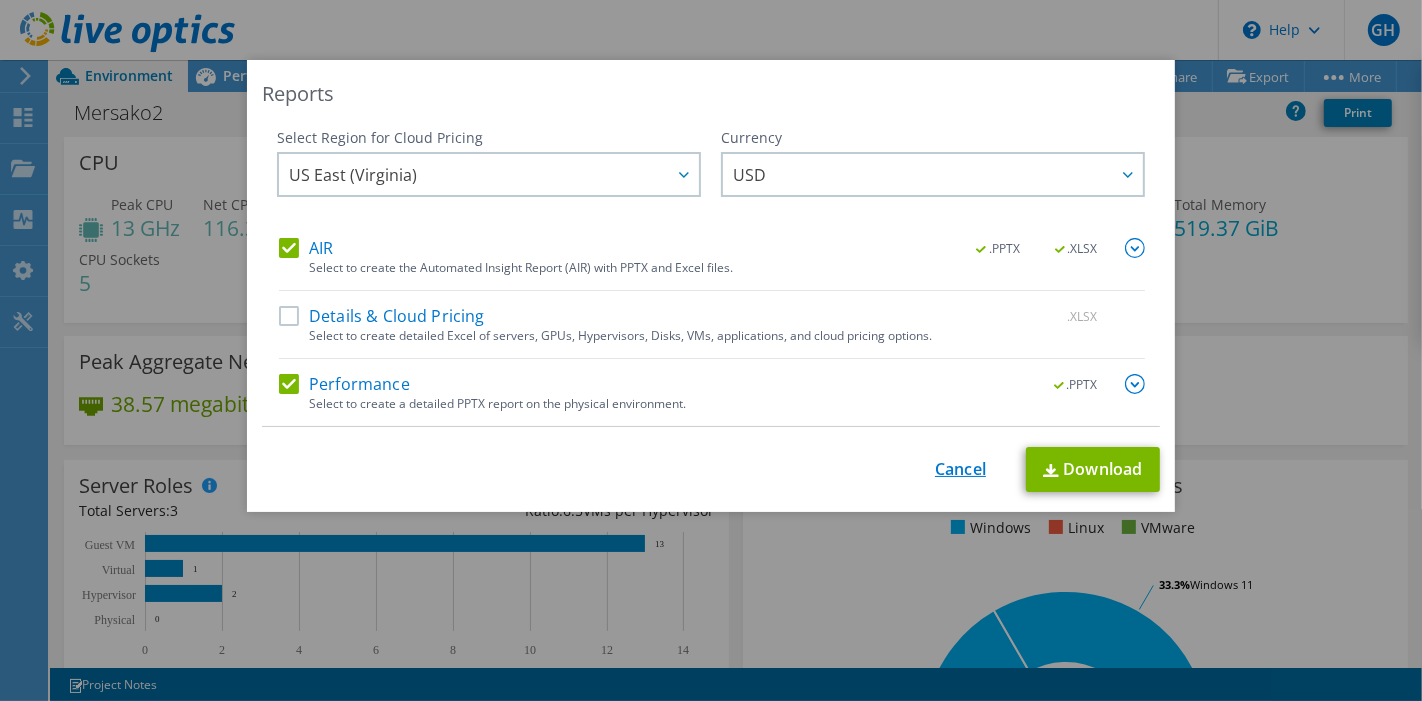 click on "Cancel" at bounding box center (960, 469) 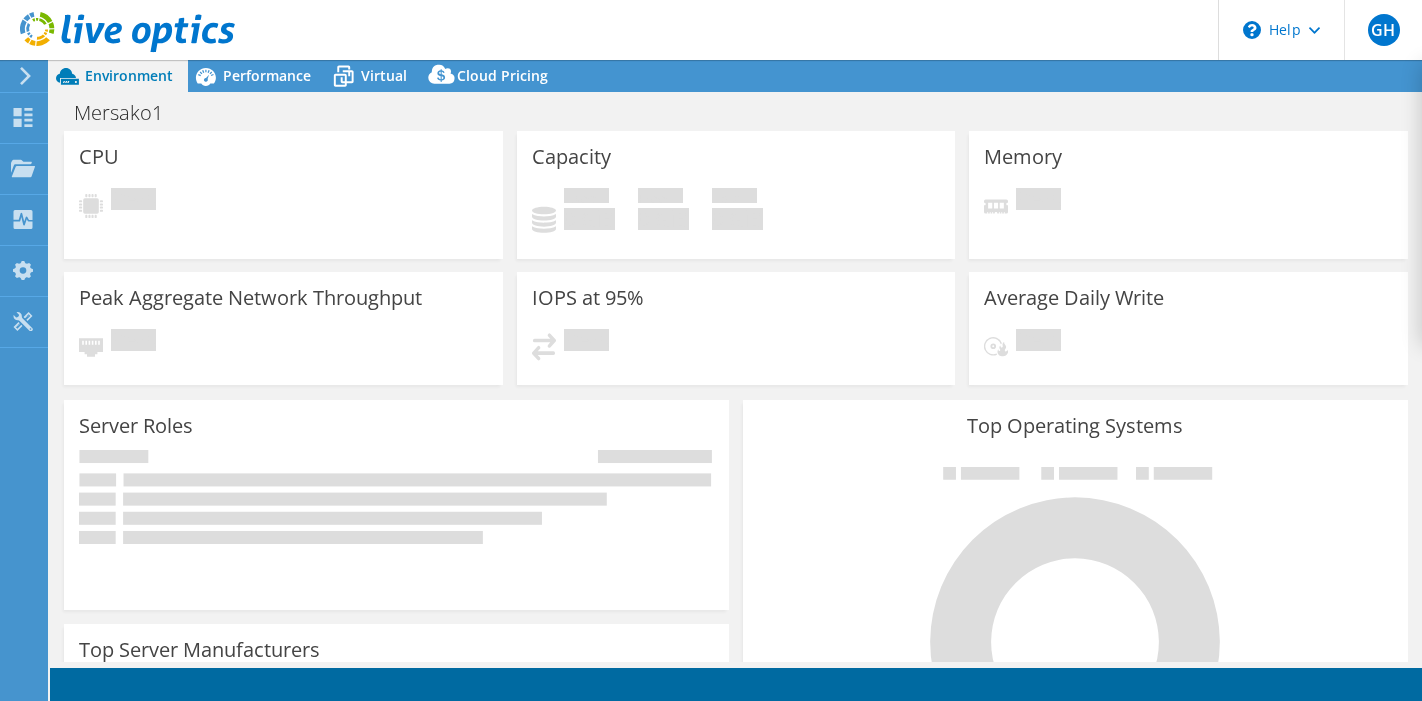 scroll, scrollTop: 0, scrollLeft: 0, axis: both 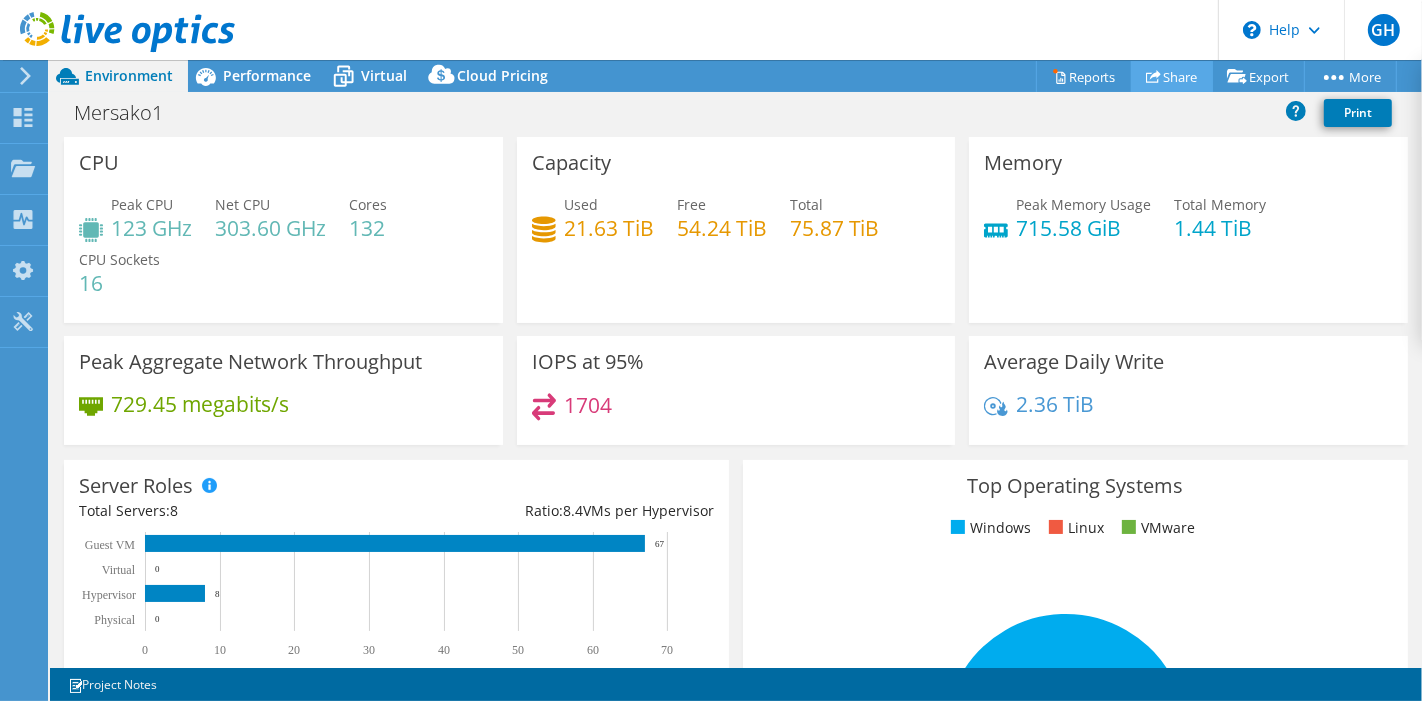 click on "Share" at bounding box center (1172, 76) 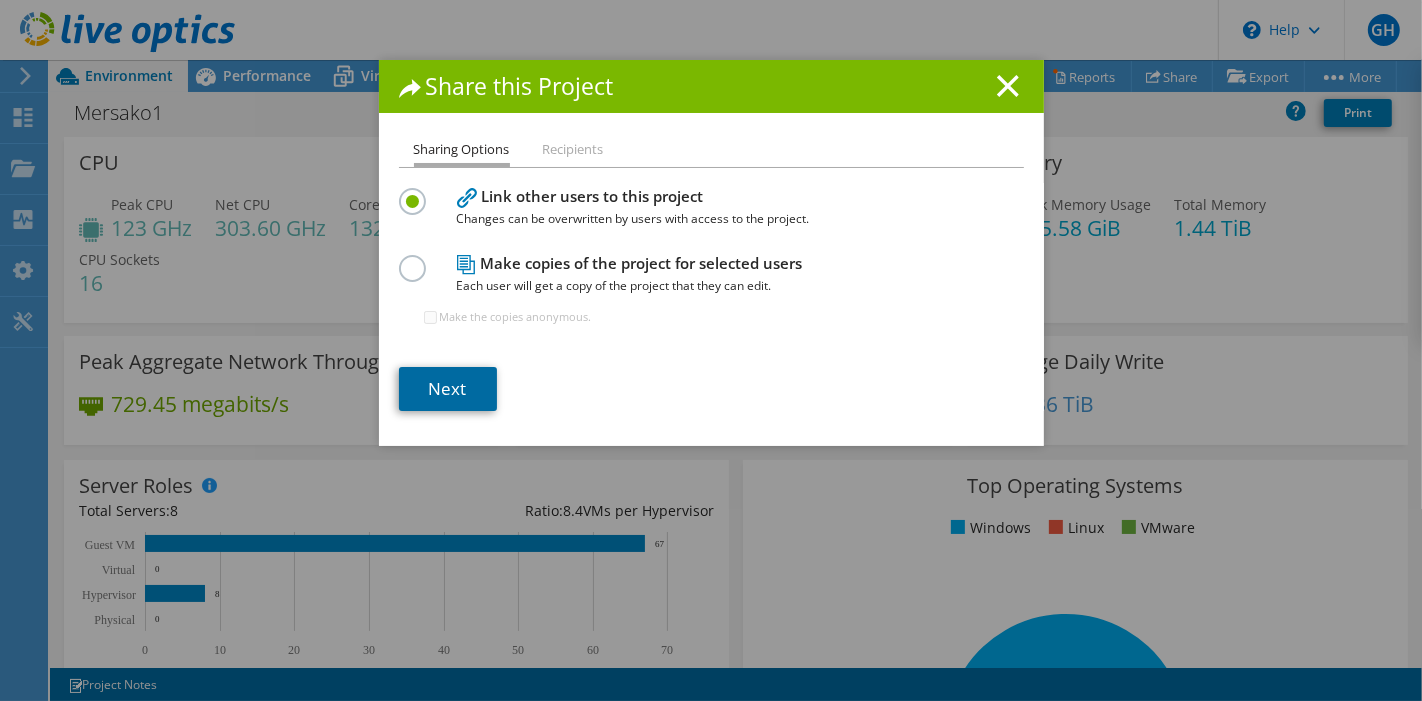 click on "Next" at bounding box center [448, 389] 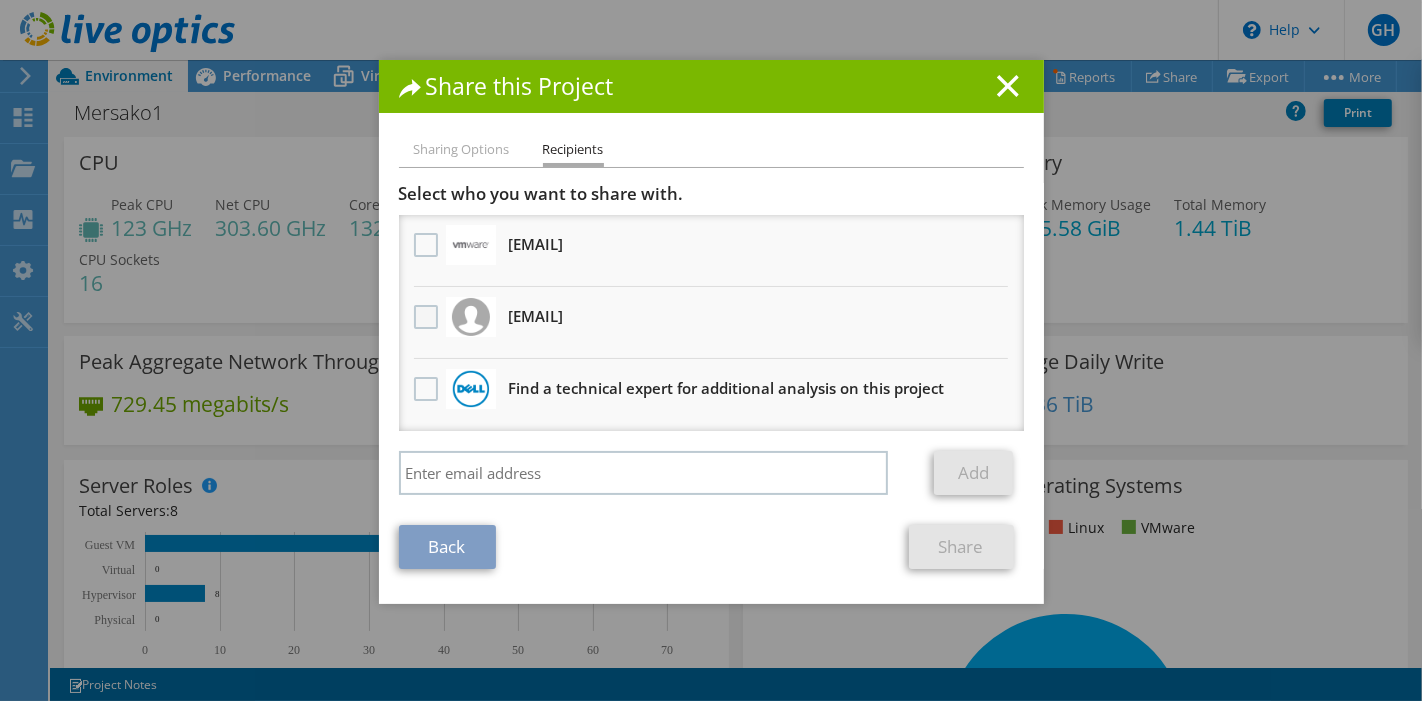 click at bounding box center [428, 317] 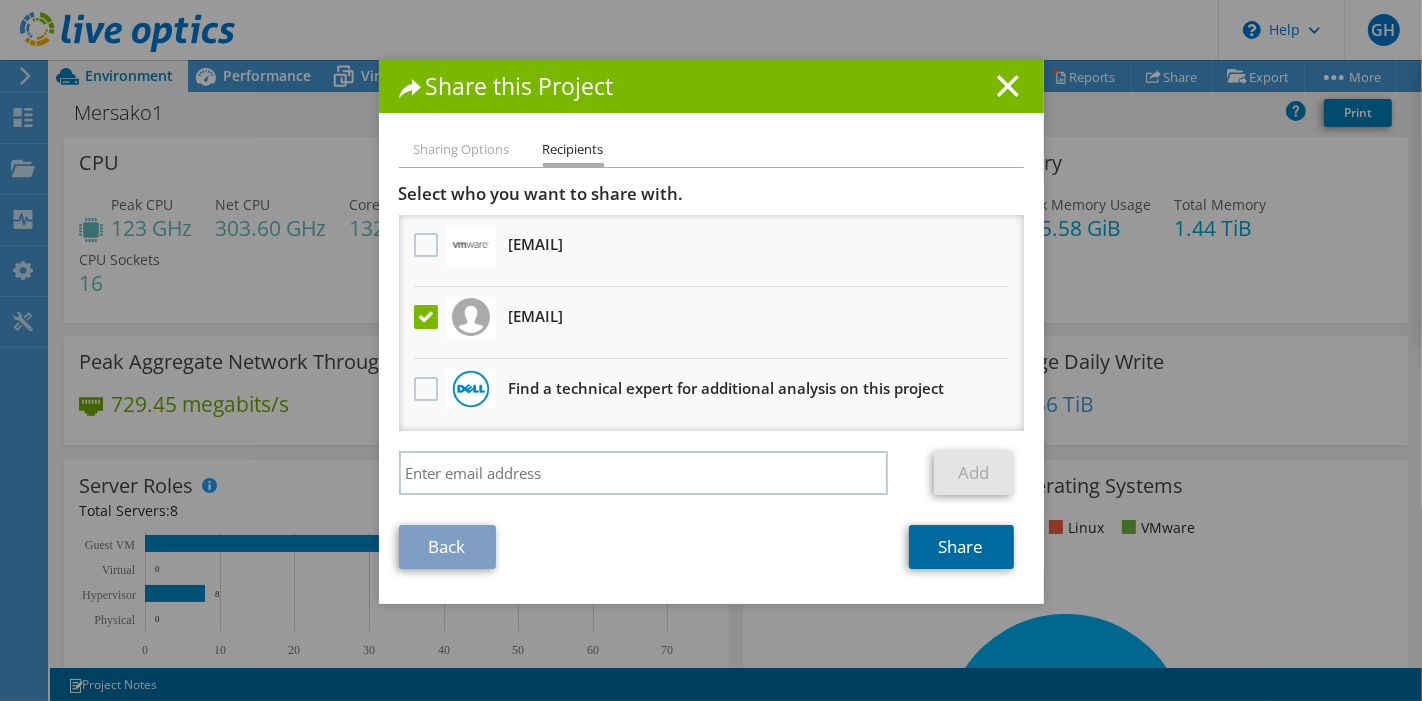click on "Share" at bounding box center [961, 547] 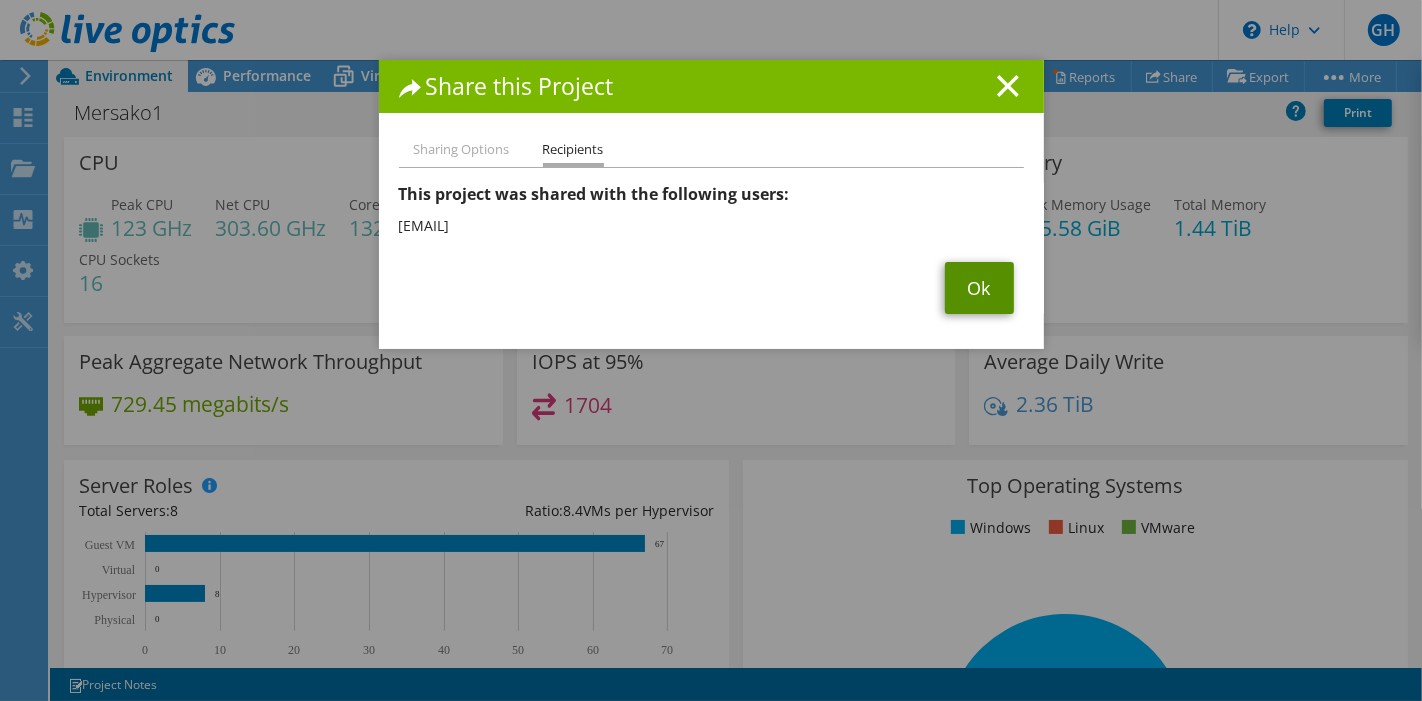 click on "Ok" at bounding box center [979, 288] 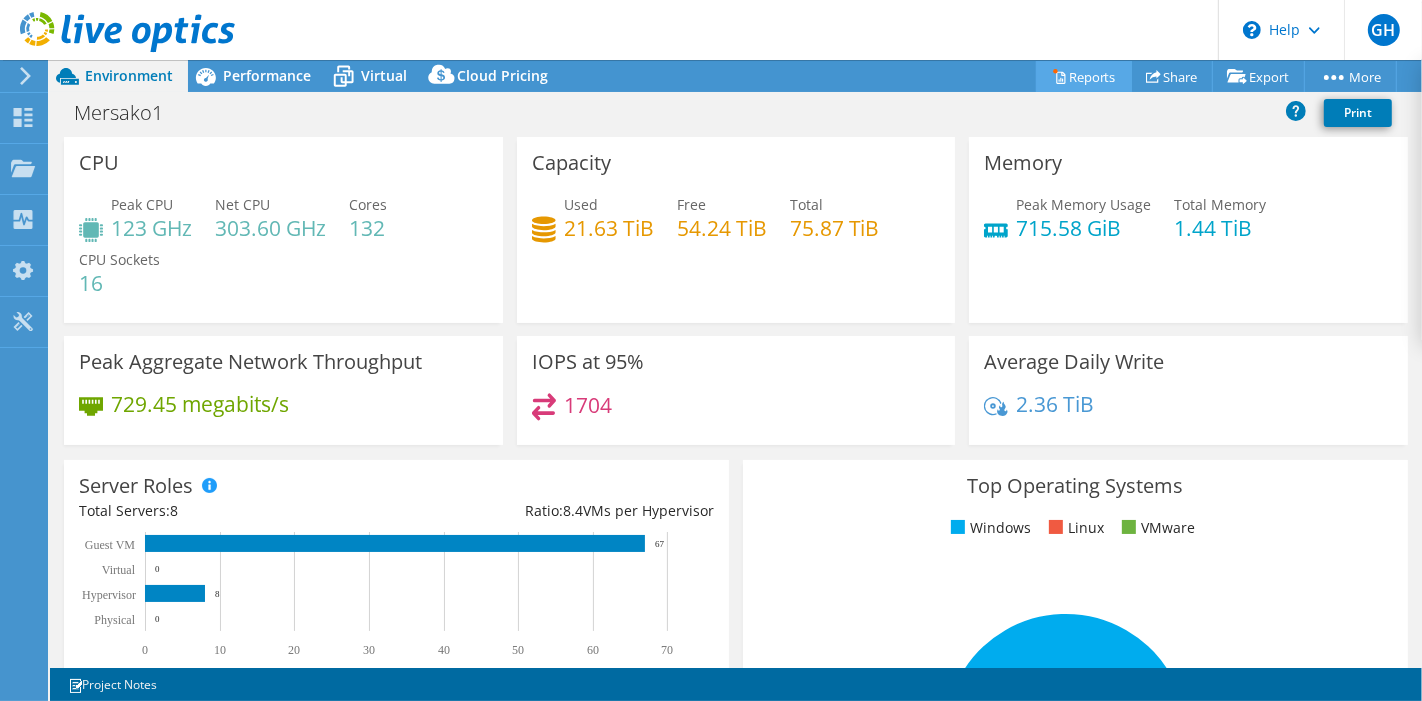 click on "Reports" at bounding box center [1084, 76] 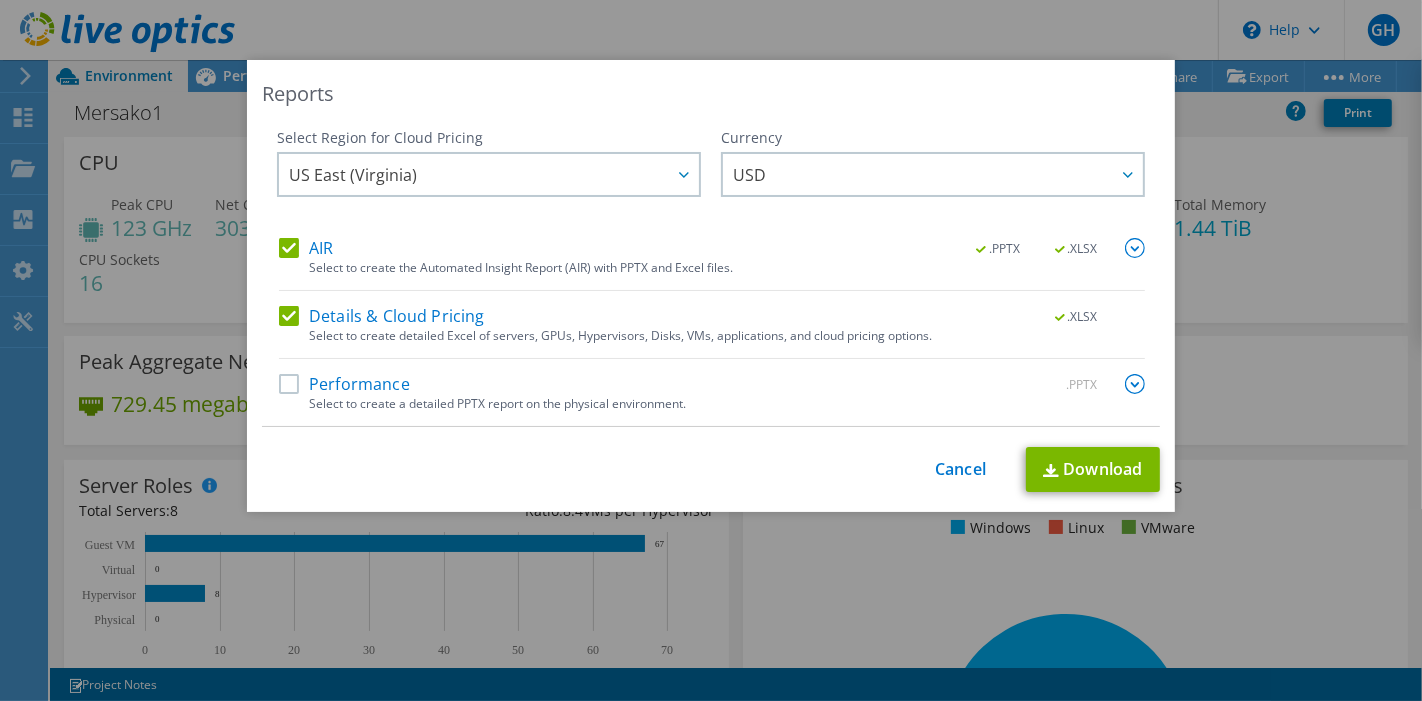 click on "AIR" at bounding box center (306, 248) 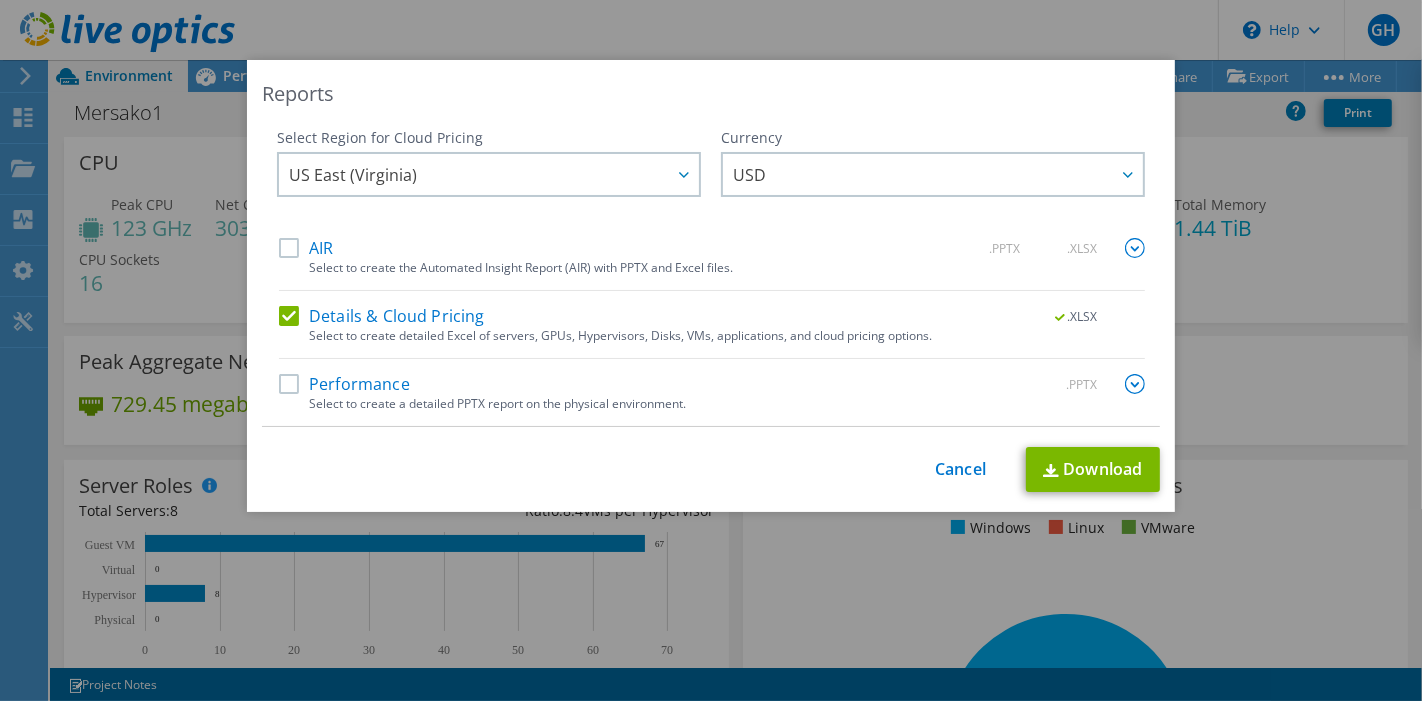 click on "Details & Cloud Pricing" at bounding box center [382, 316] 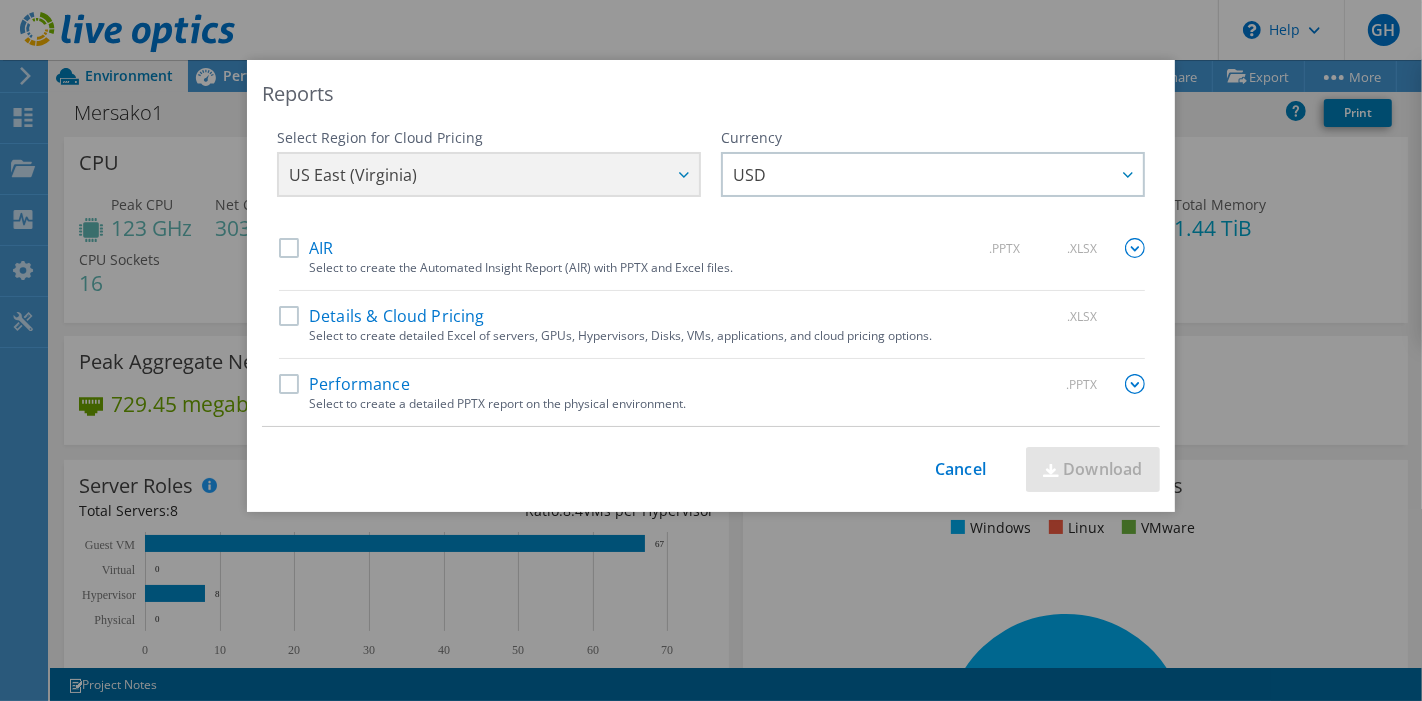click on "Performance" at bounding box center (344, 384) 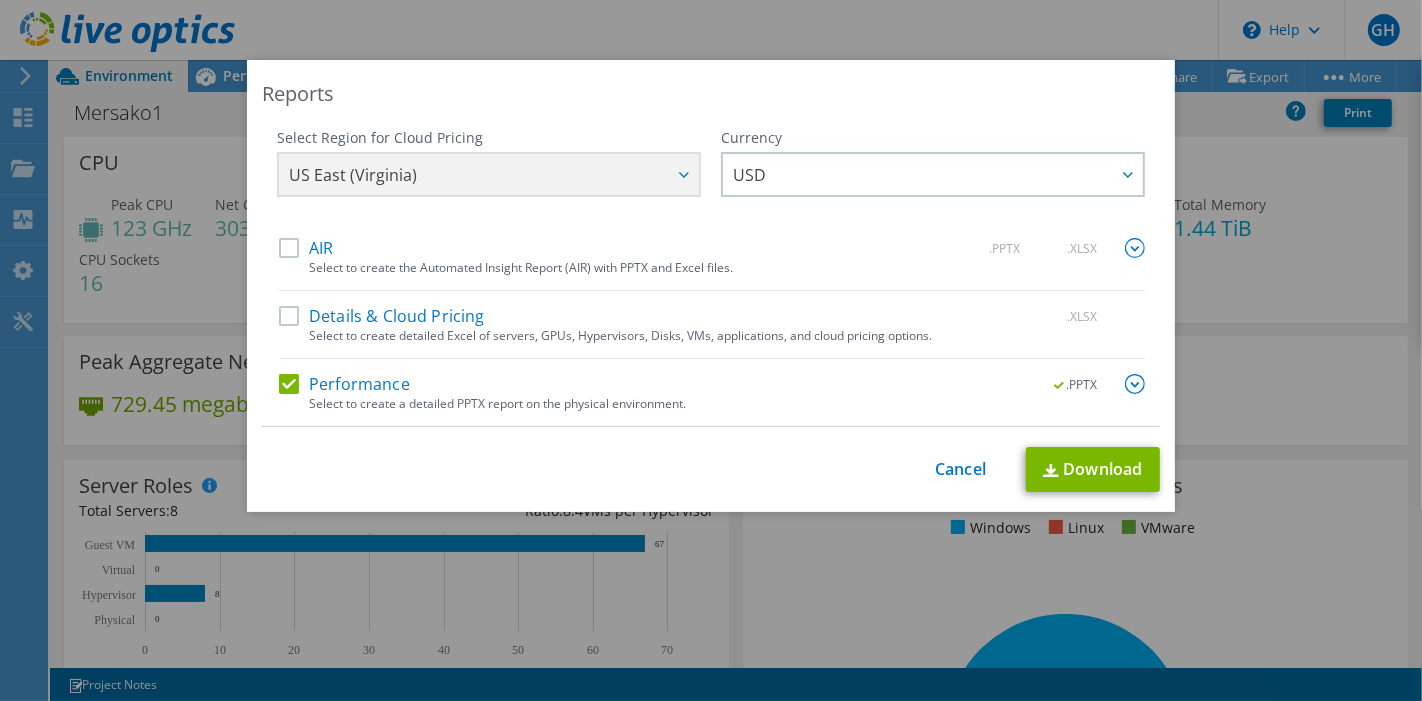 click on "AIR" at bounding box center [306, 248] 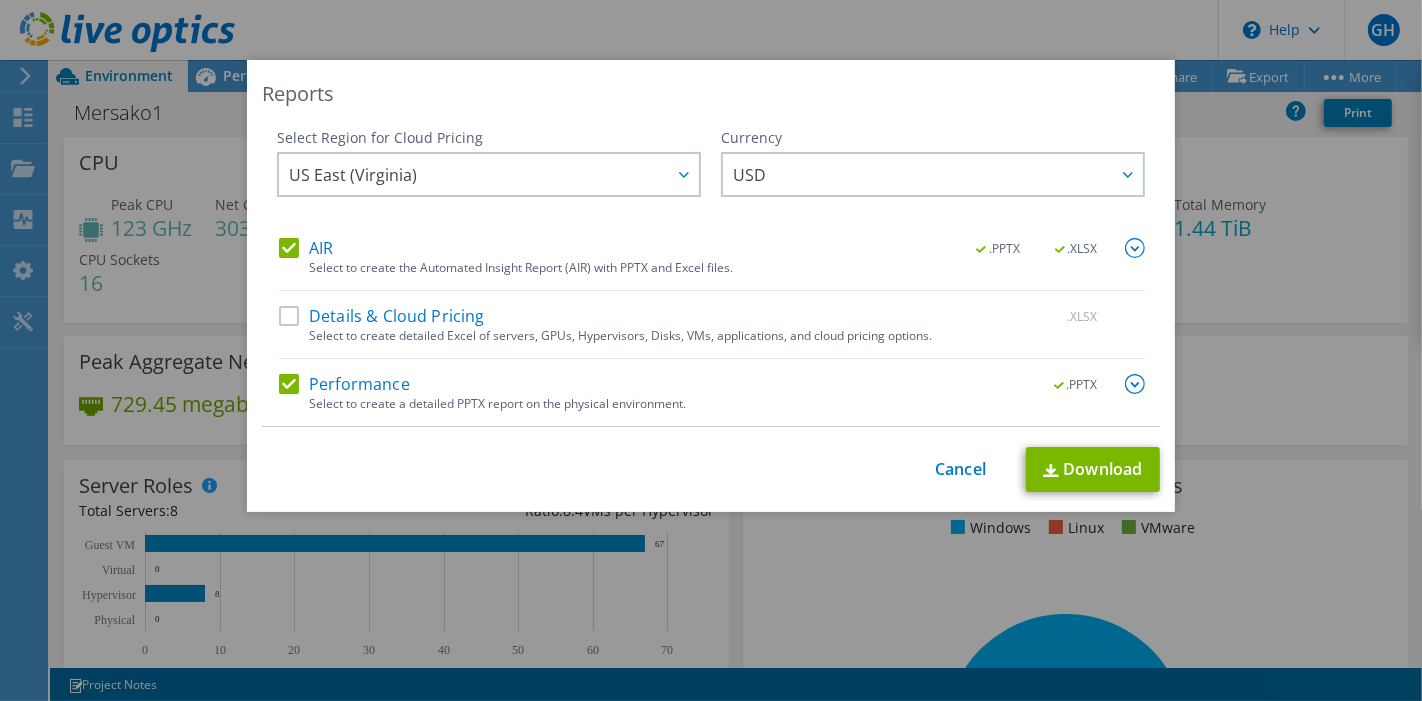 click on "AIR" at bounding box center (306, 248) 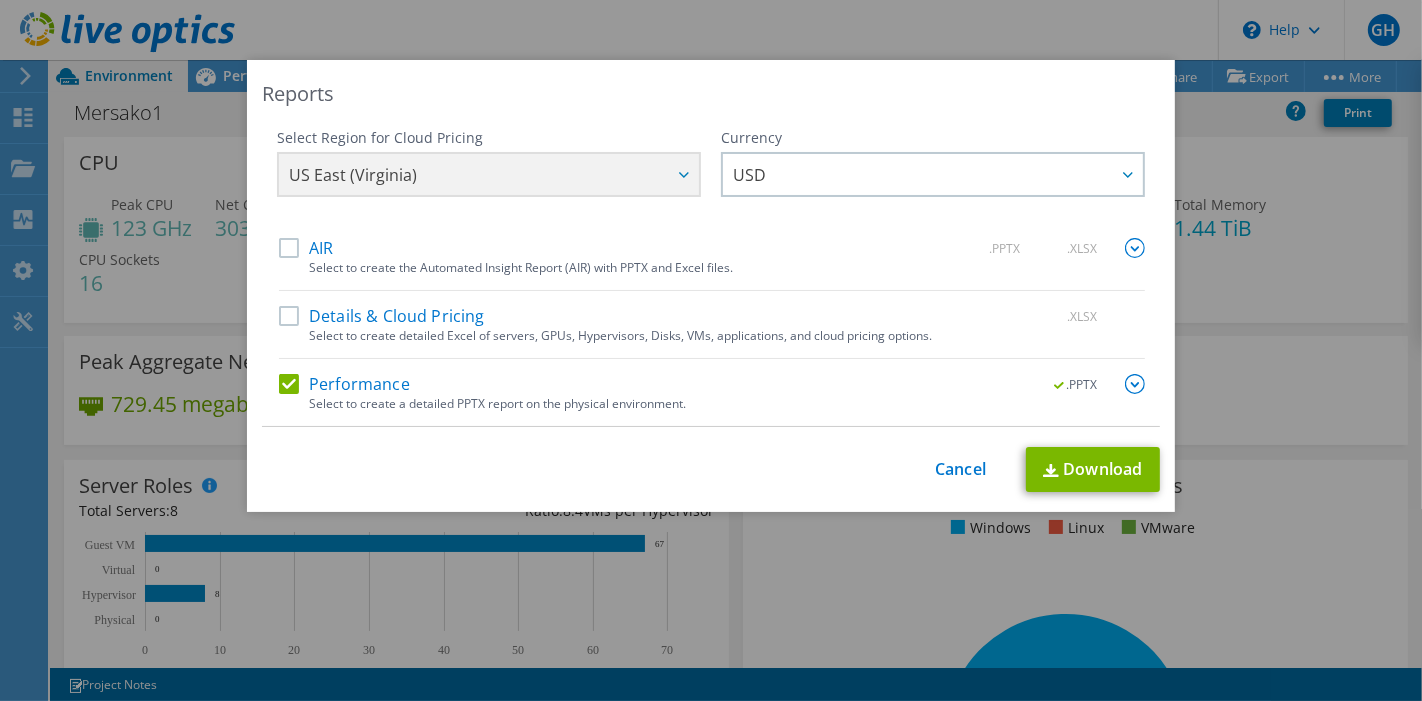 click on "AIR" at bounding box center [306, 248] 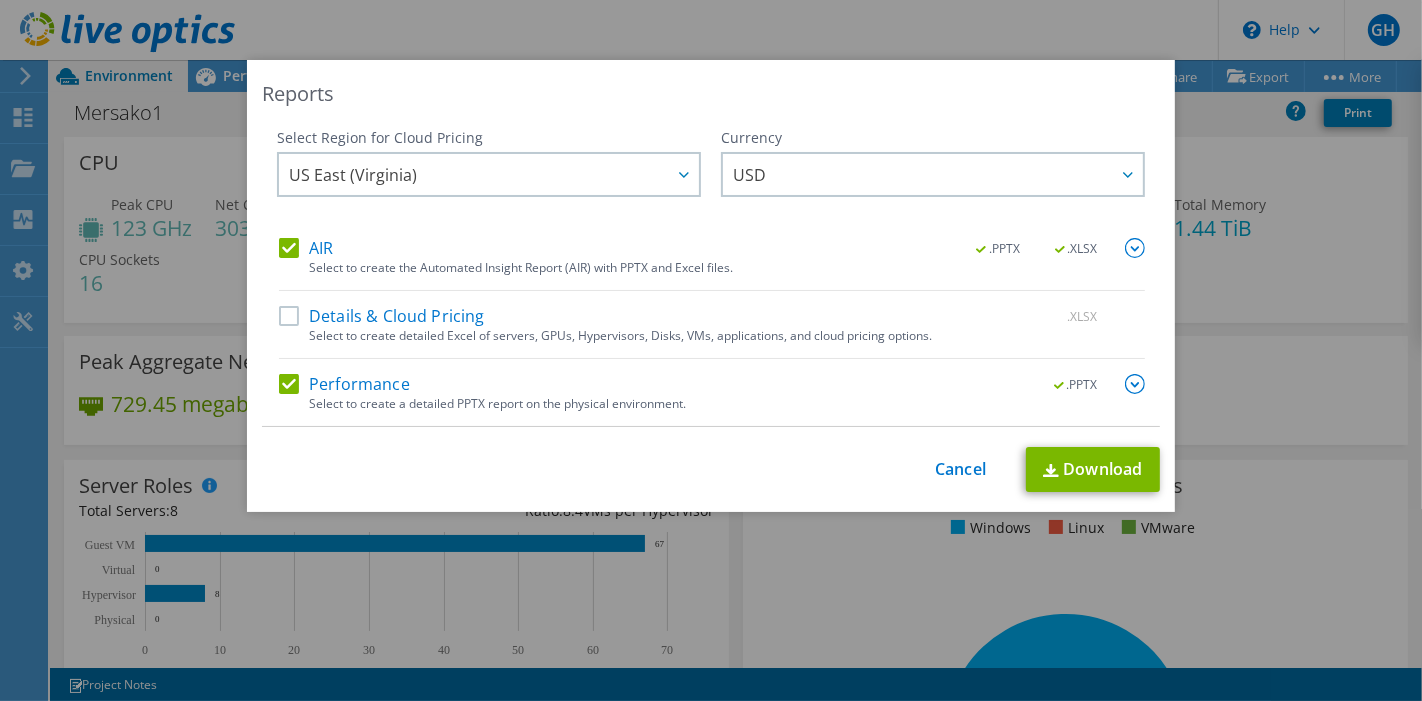 click on "AIR" at bounding box center (306, 248) 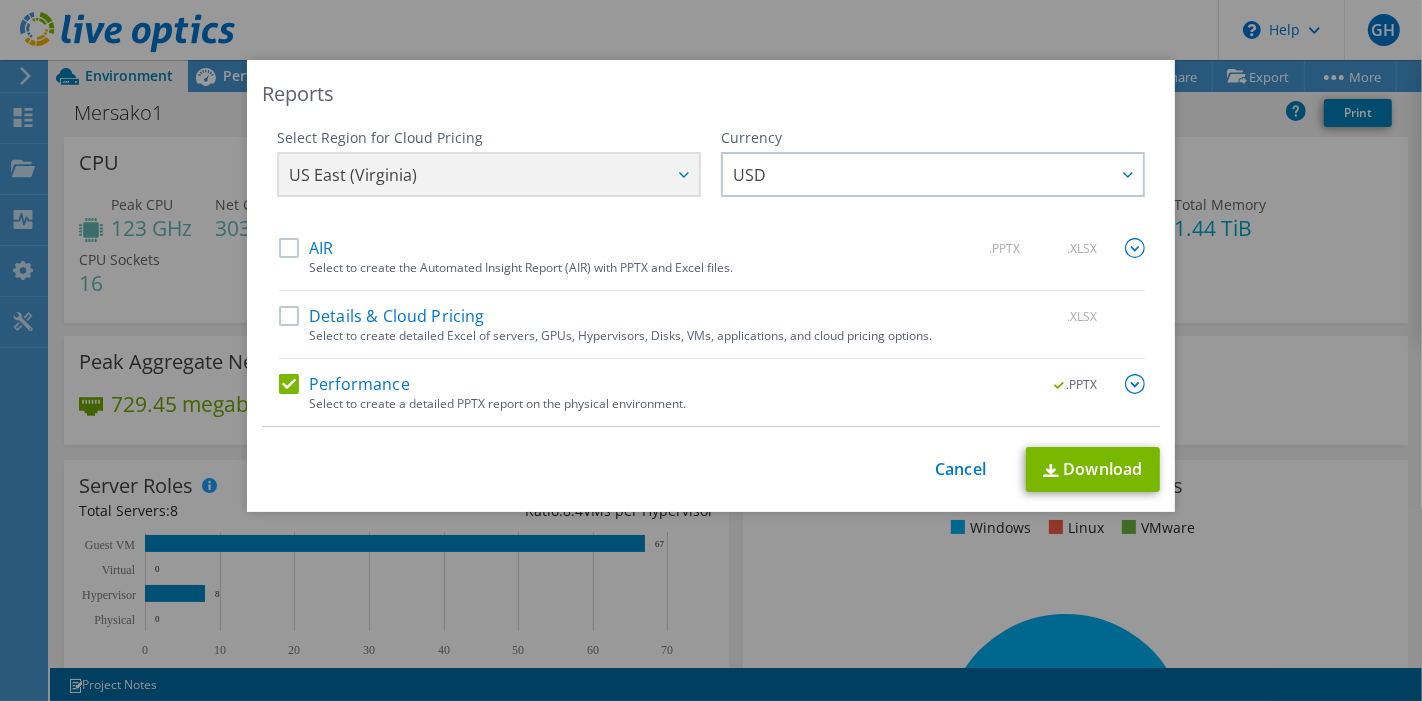 click on "AIR" at bounding box center (306, 248) 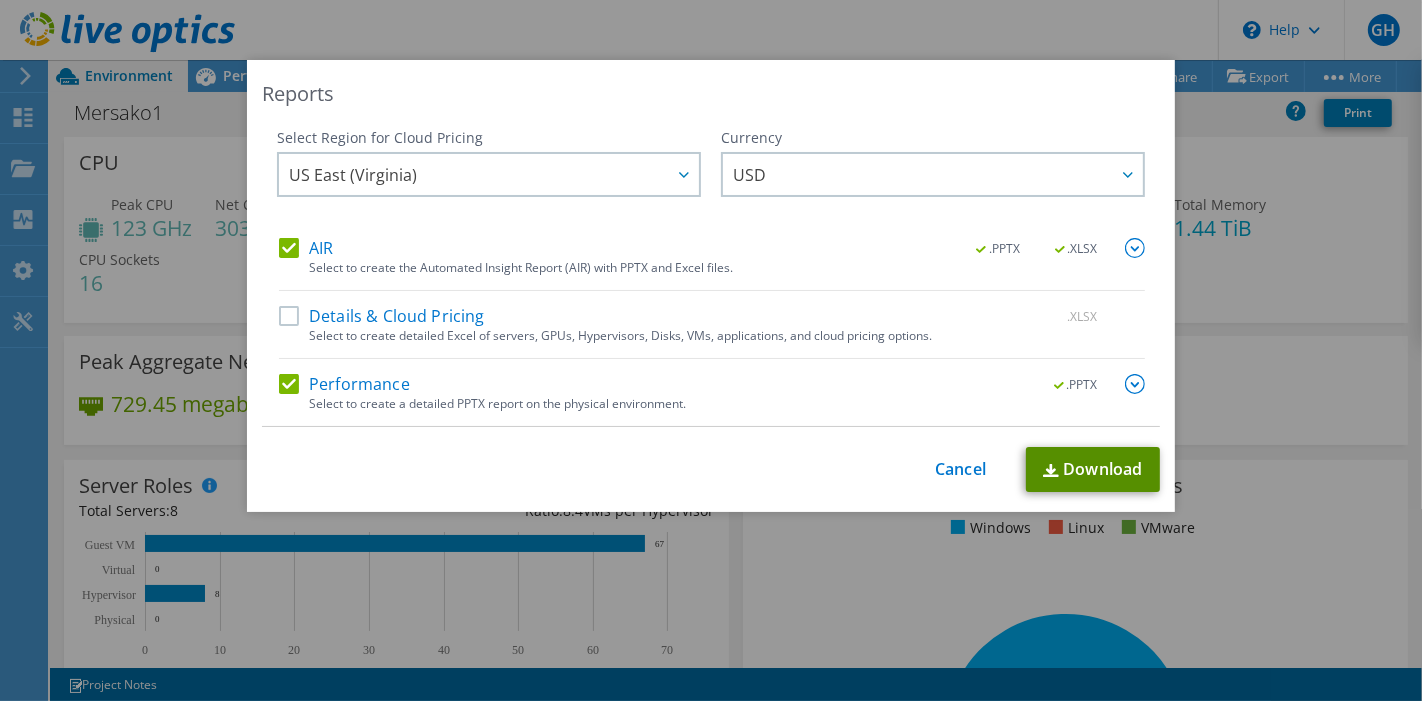 click on "Download" at bounding box center (1093, 469) 